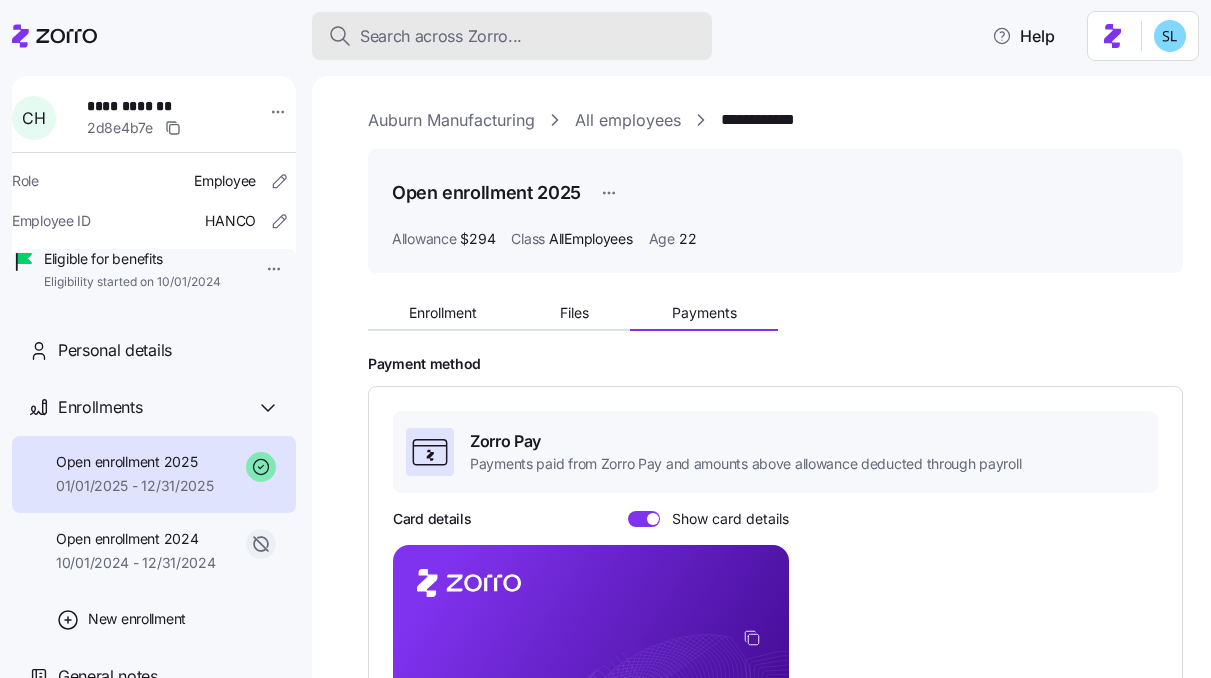 scroll, scrollTop: 0, scrollLeft: 0, axis: both 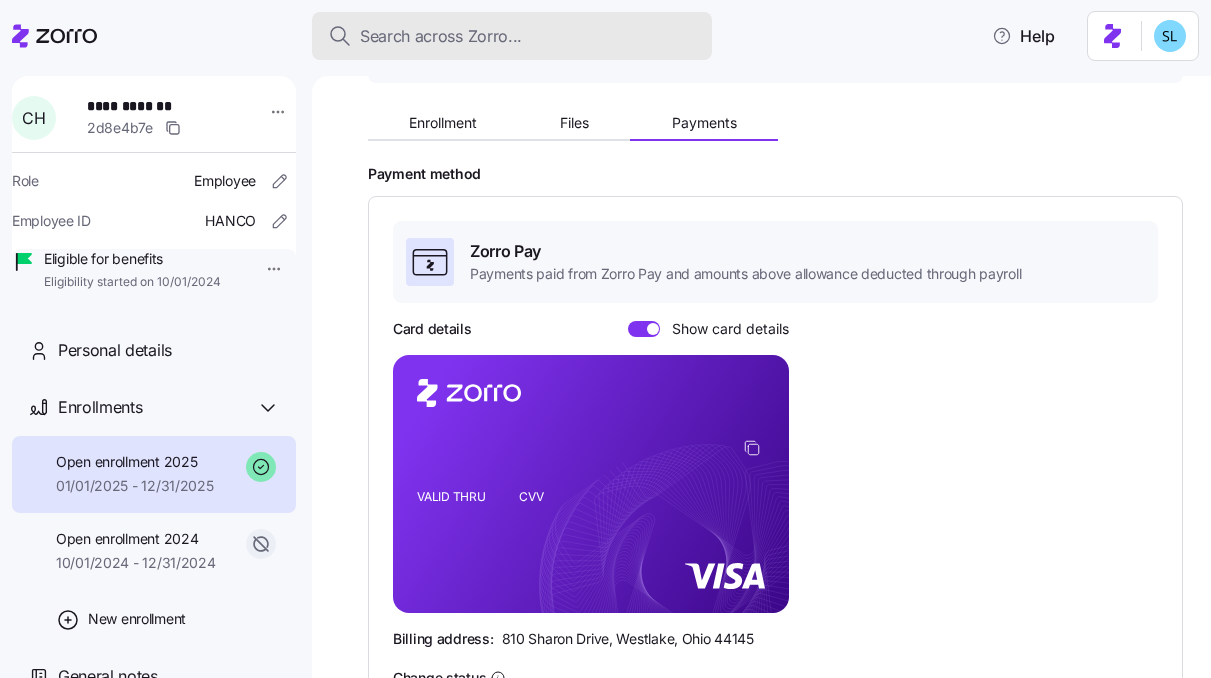 click on "Search across Zorro..." at bounding box center [512, 36] 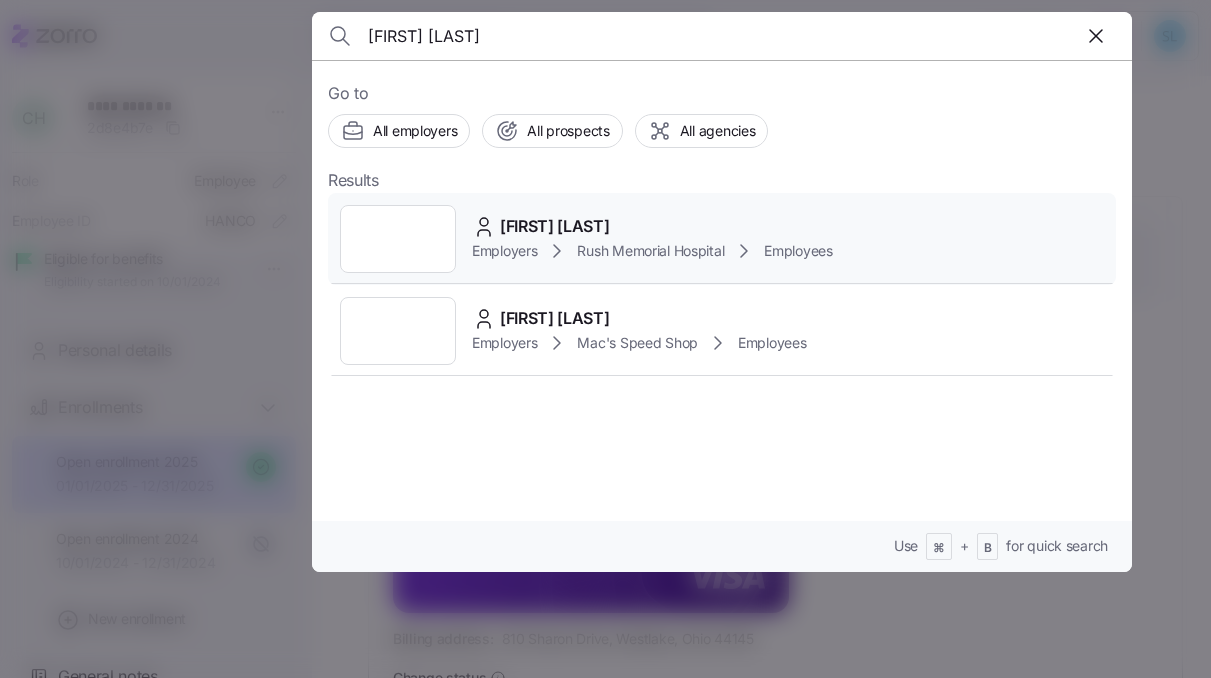 type on "micki hew" 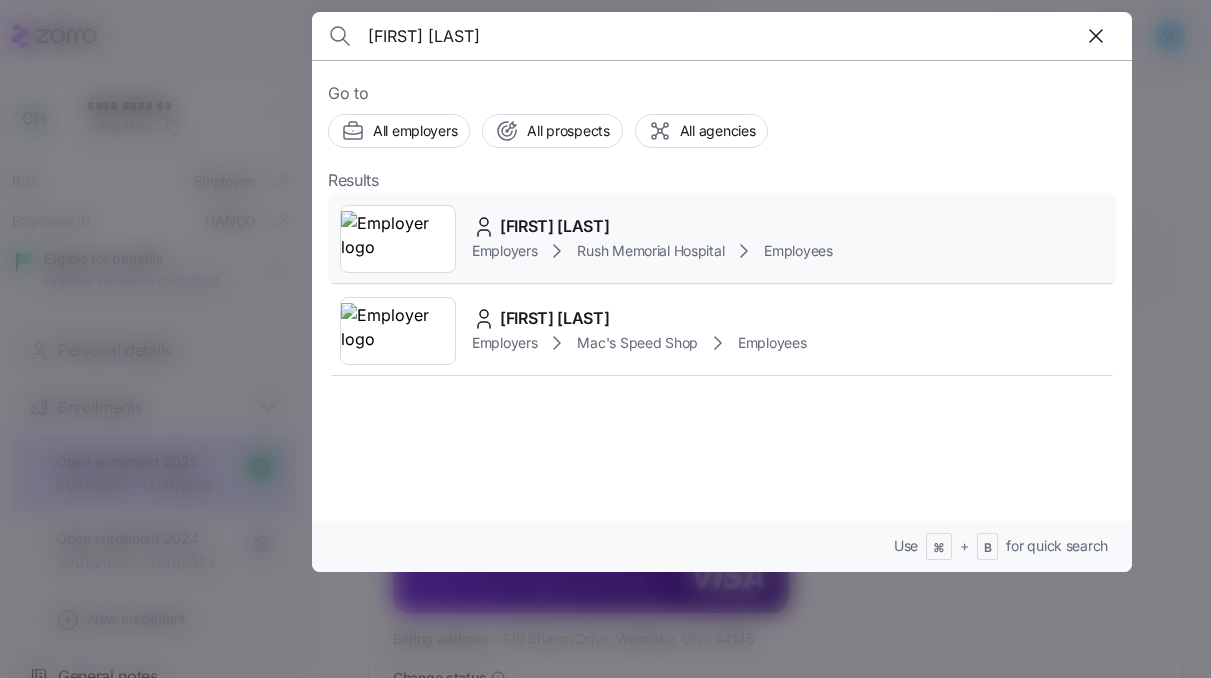 click on "Micki Hewitt" at bounding box center [555, 226] 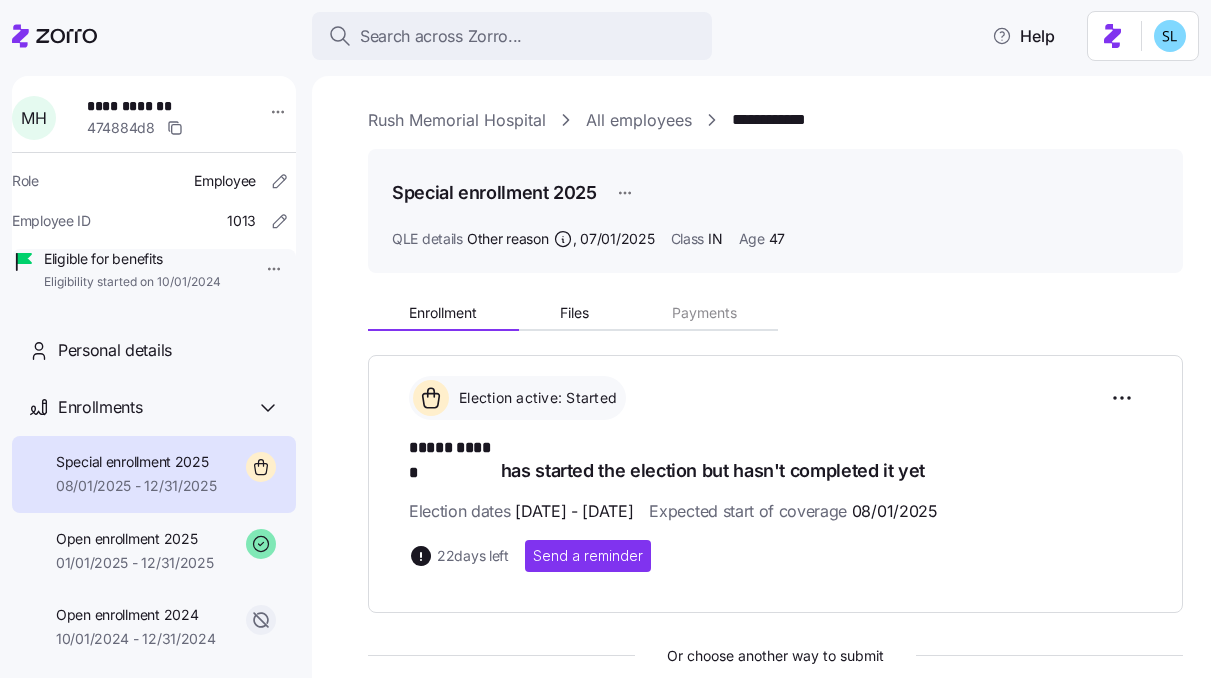click on "**********" at bounding box center [605, 333] 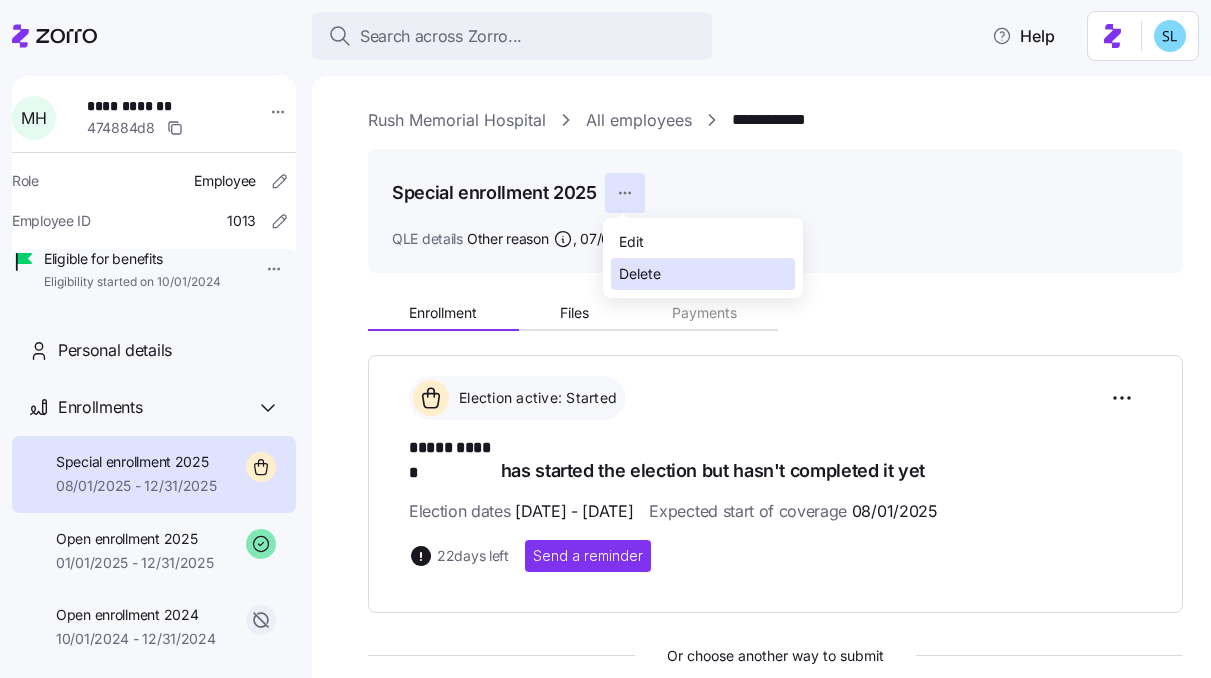click on "Delete" at bounding box center (640, 274) 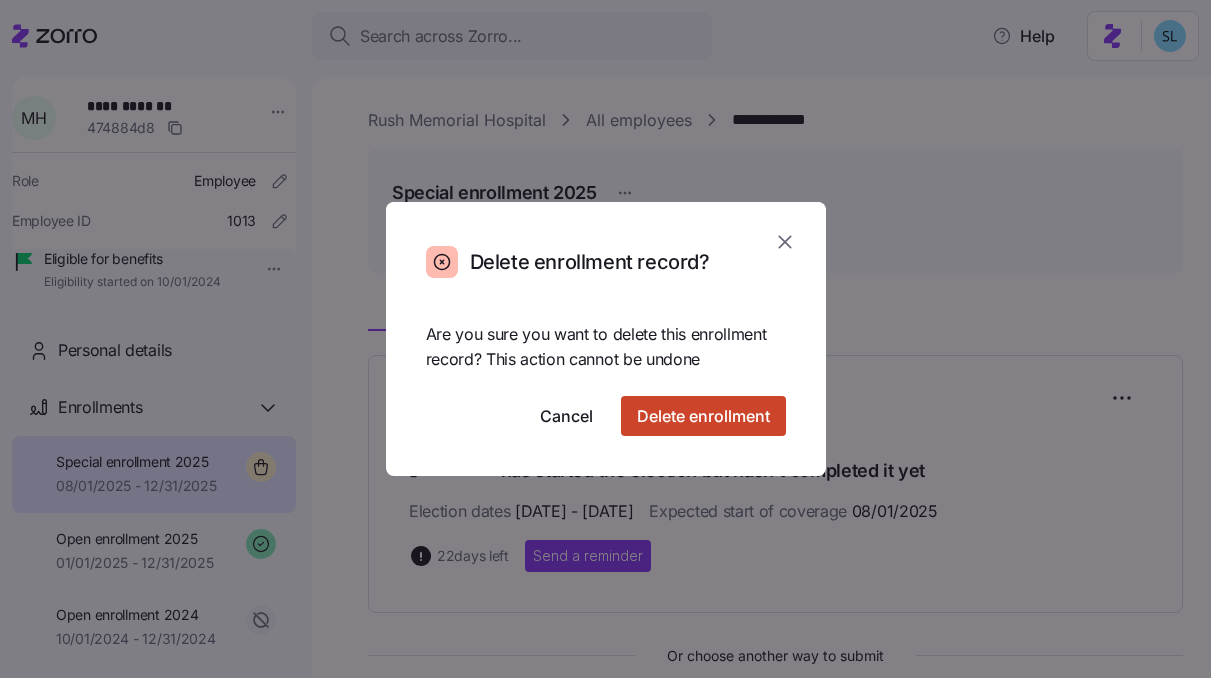 click on "Delete enrollment" at bounding box center [703, 416] 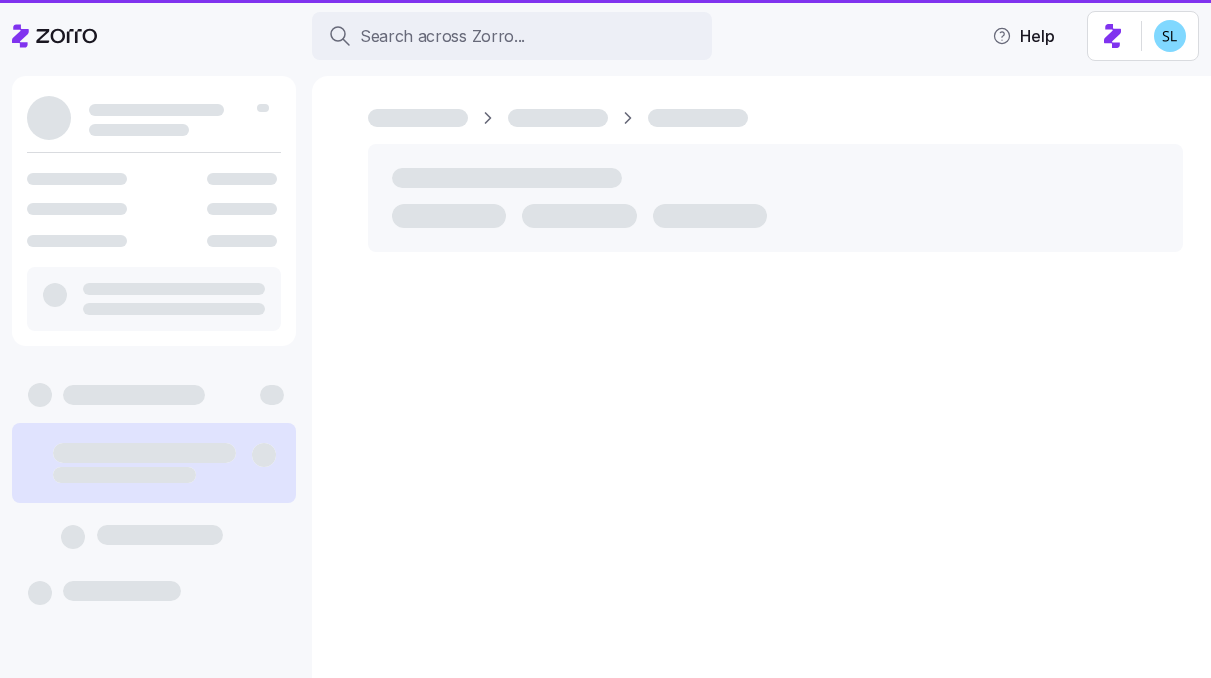 scroll, scrollTop: 0, scrollLeft: 0, axis: both 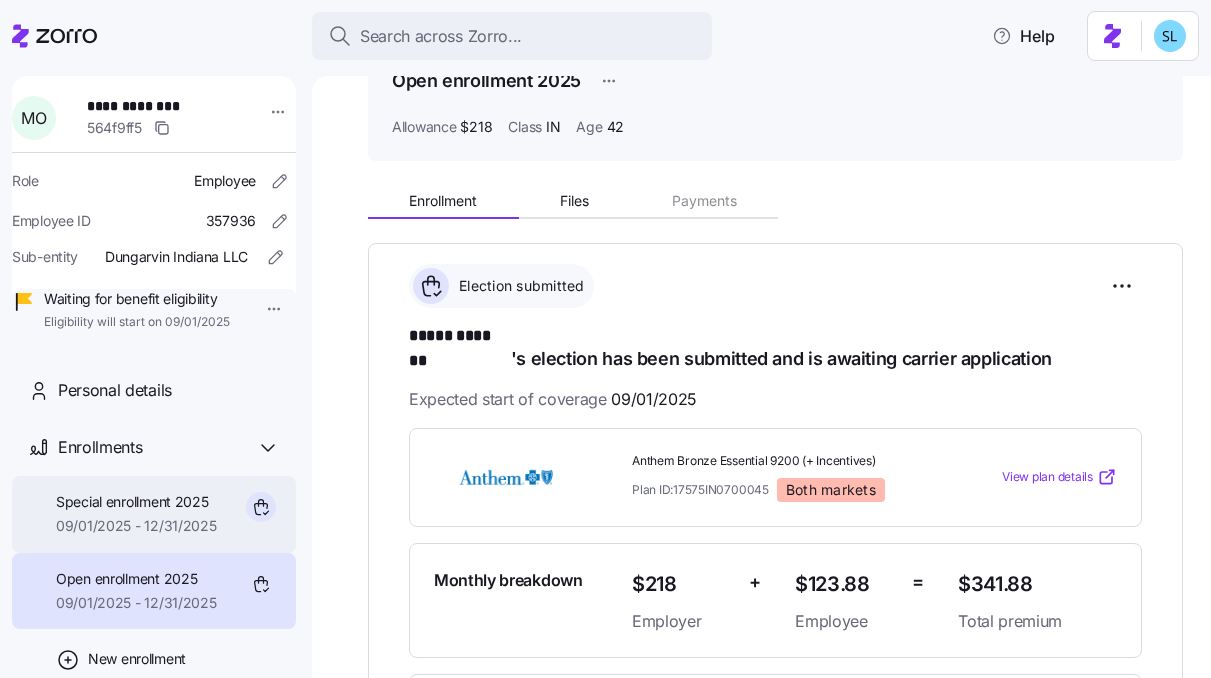 click on "Special enrollment 2025" at bounding box center (136, 502) 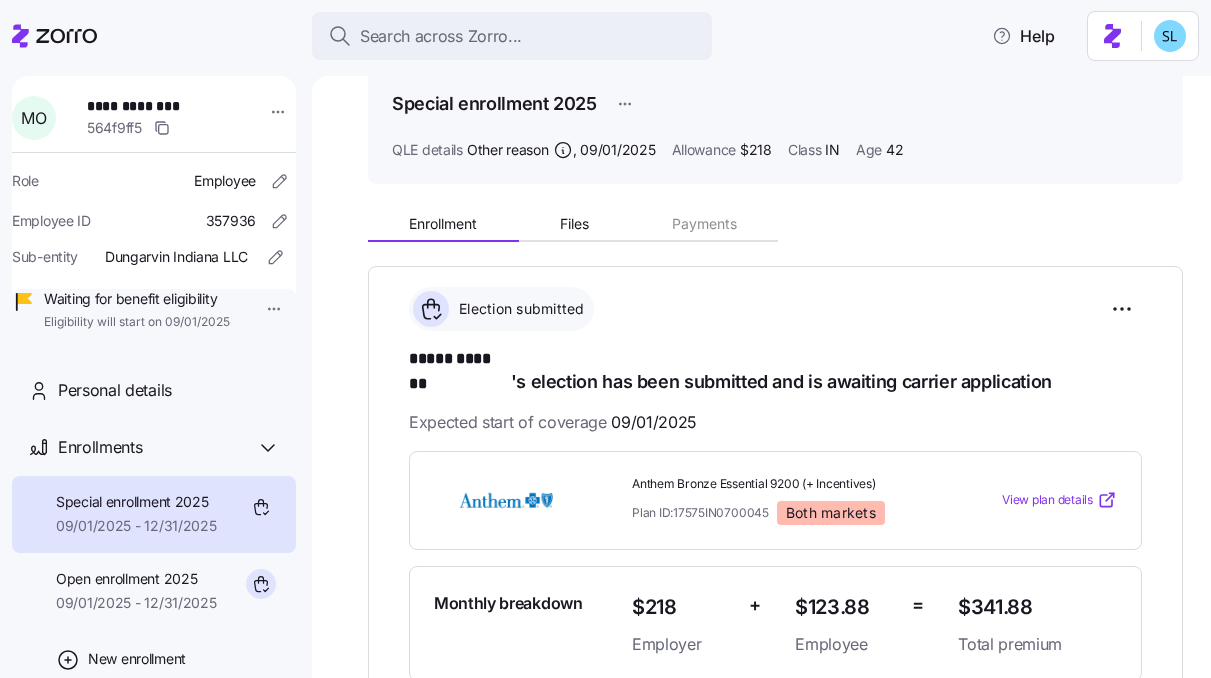 scroll, scrollTop: 102, scrollLeft: 0, axis: vertical 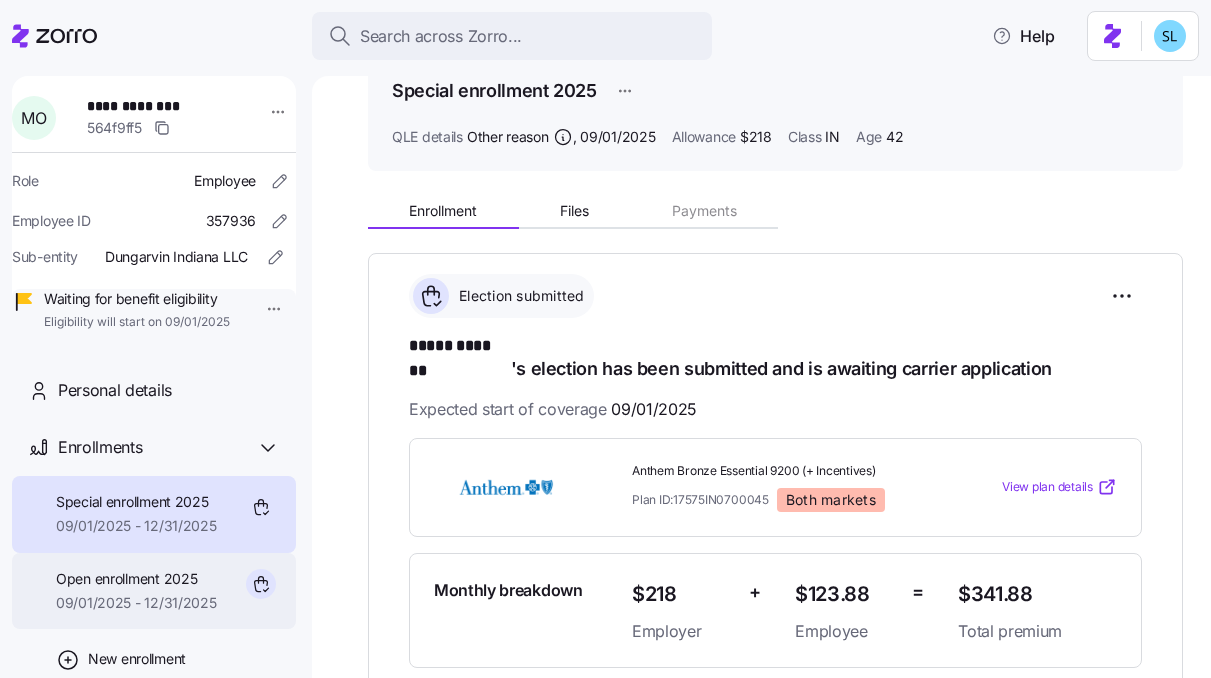 click on "Open enrollment 2025" at bounding box center [136, 579] 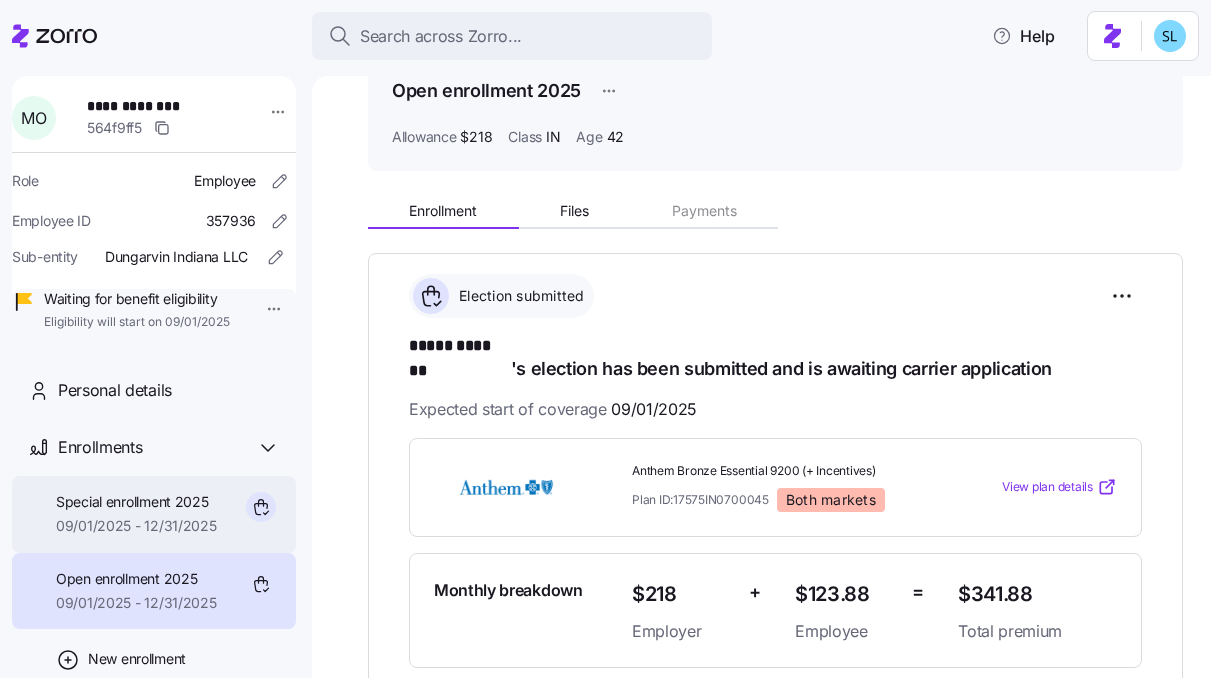 click on "09/01/2025 - 12/31/2025" at bounding box center [136, 526] 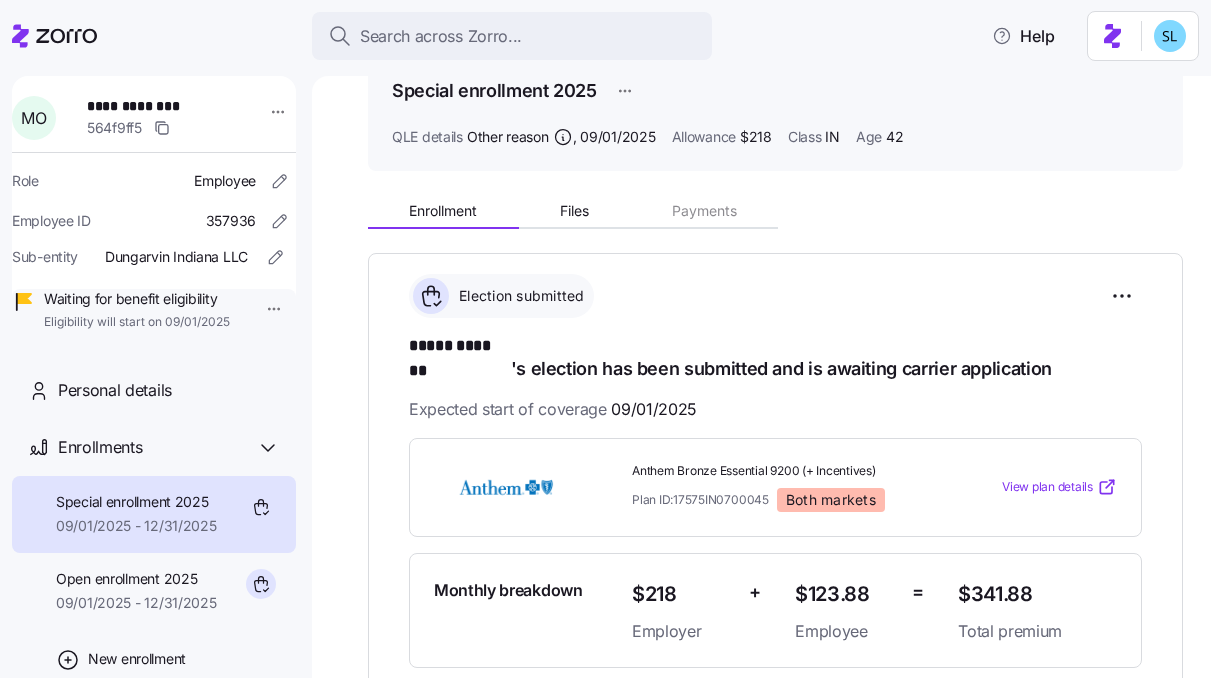 click on "**********" at bounding box center (605, 333) 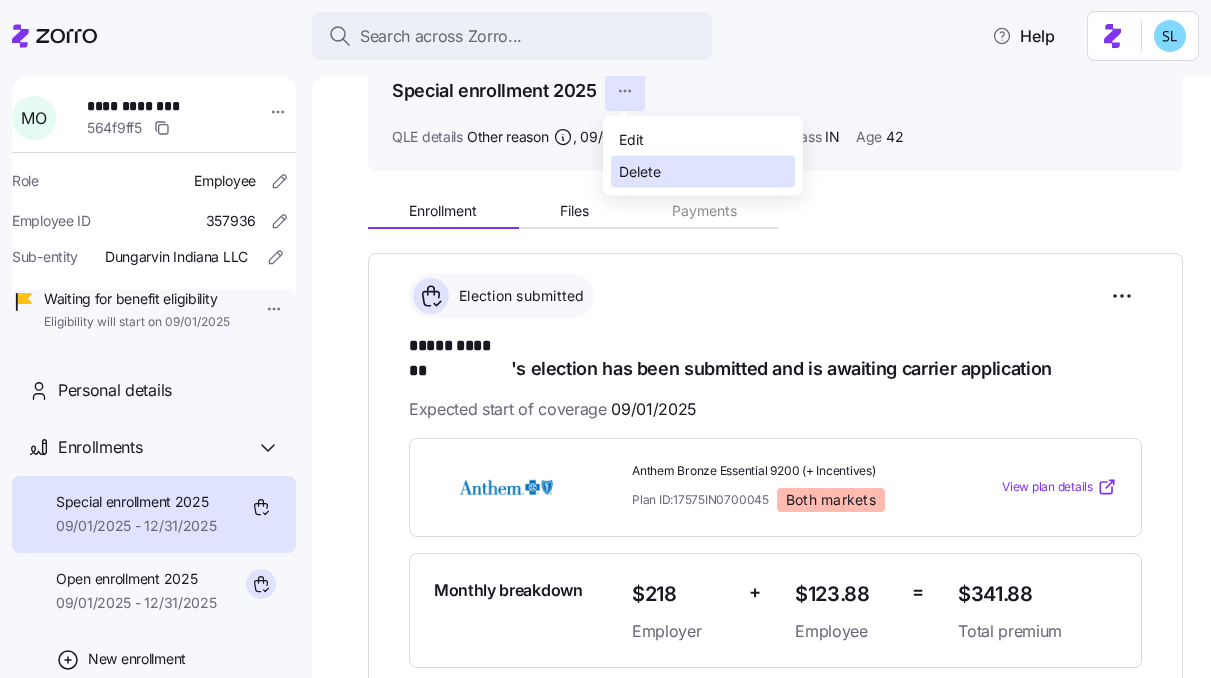 click on "Delete" at bounding box center [640, 172] 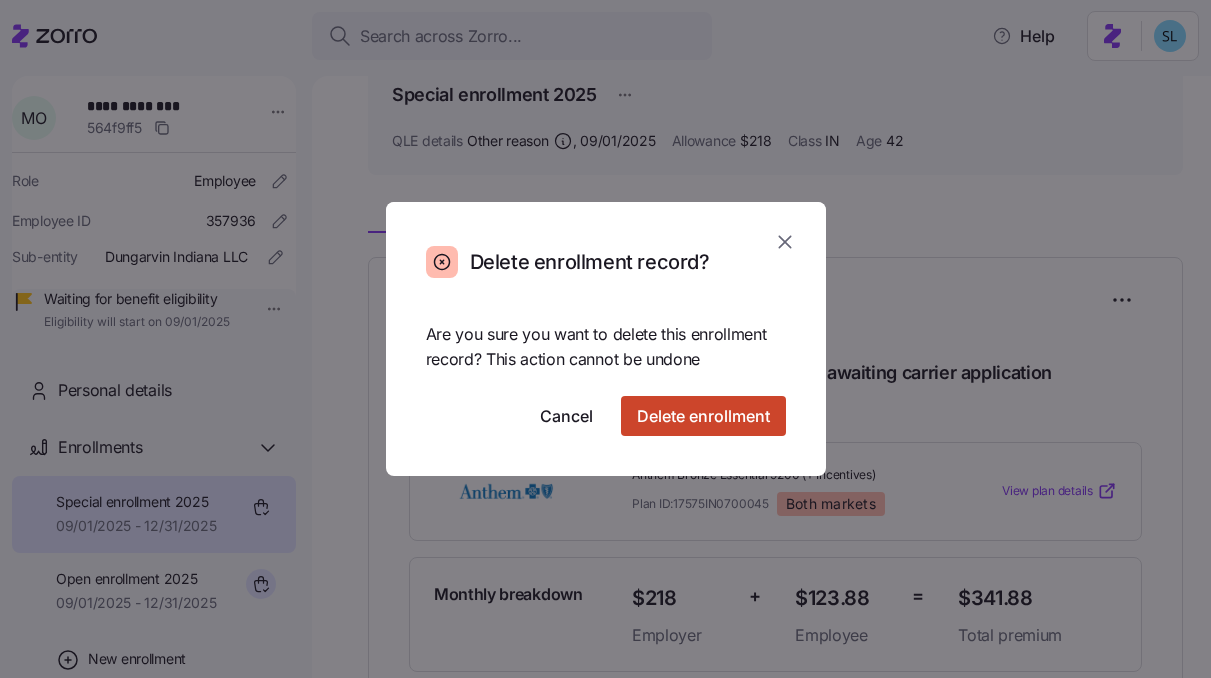 click on "Delete enrollment" at bounding box center [703, 416] 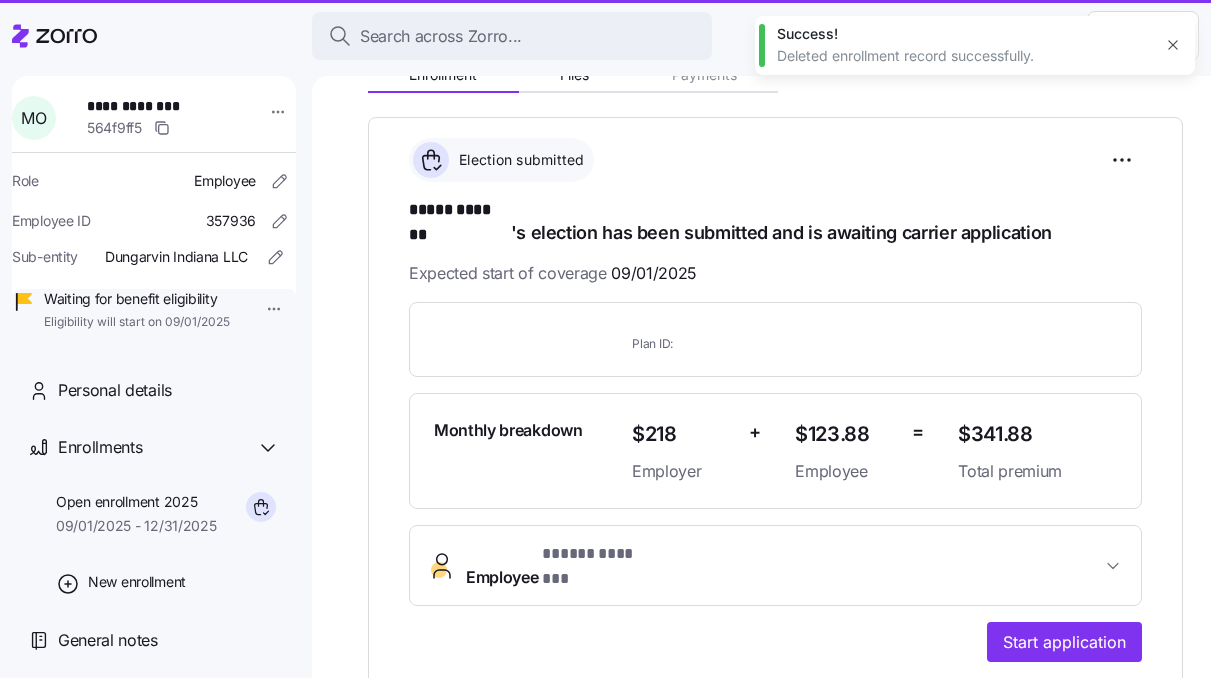scroll, scrollTop: 0, scrollLeft: 0, axis: both 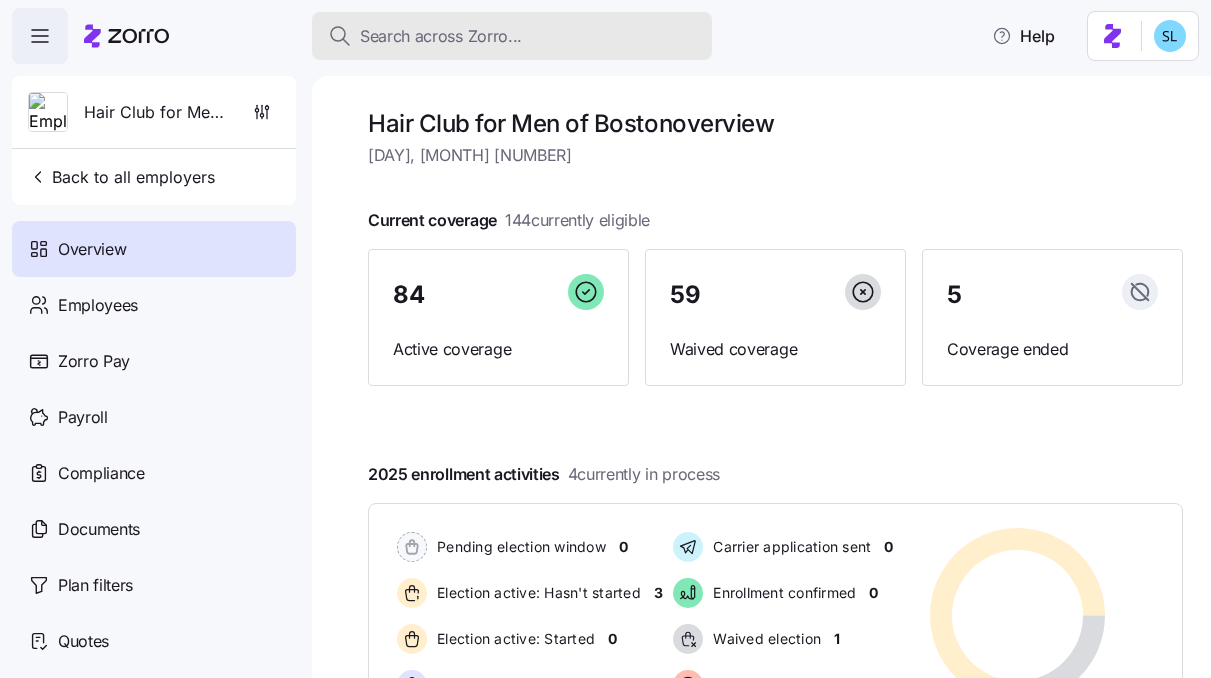 click on "Search across Zorro..." at bounding box center (512, 36) 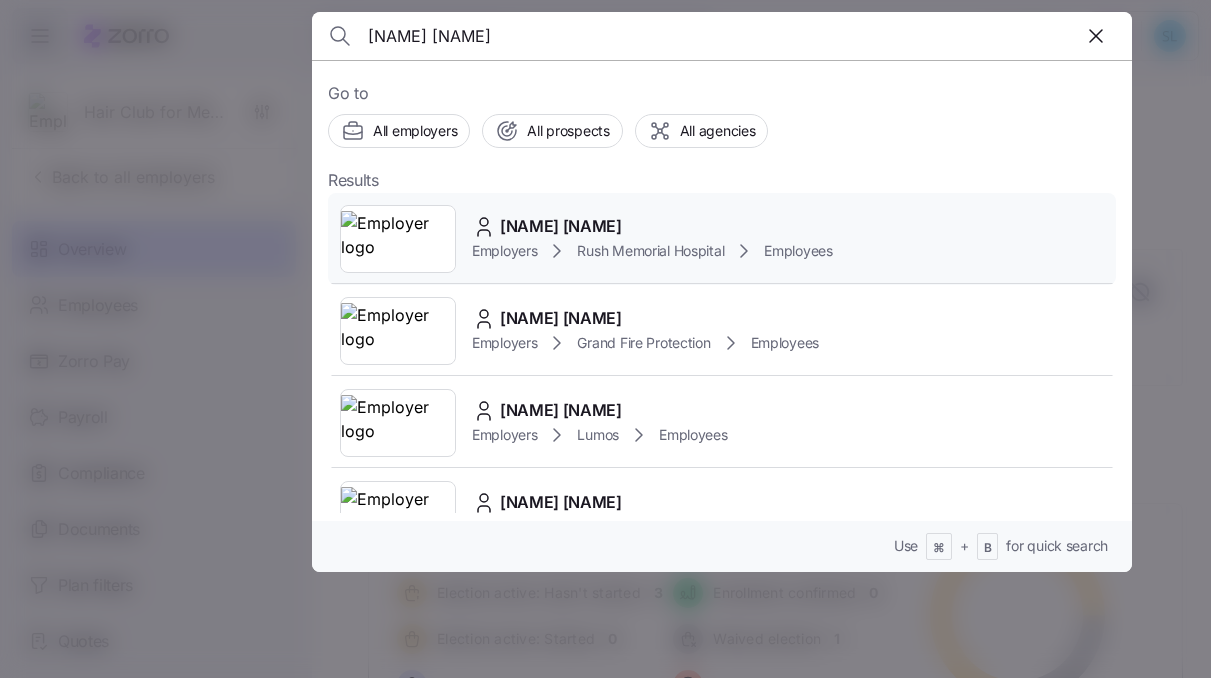 type on "[NAME] [NAME]" 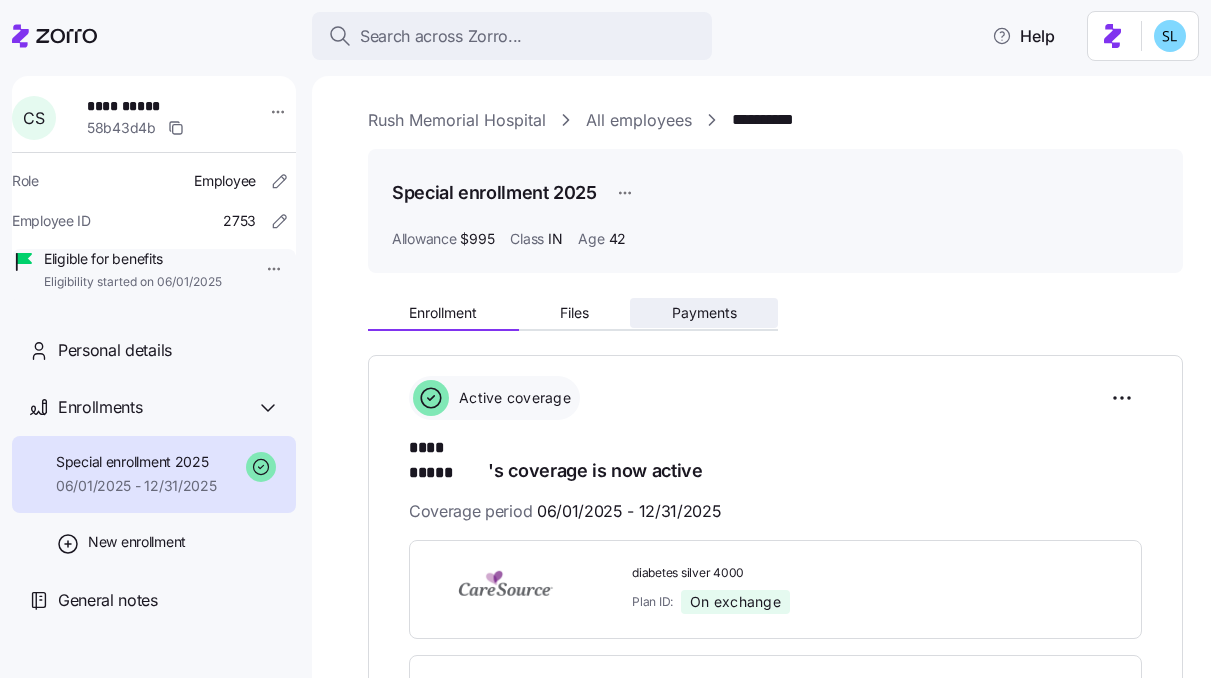 click on "Payments" at bounding box center [704, 313] 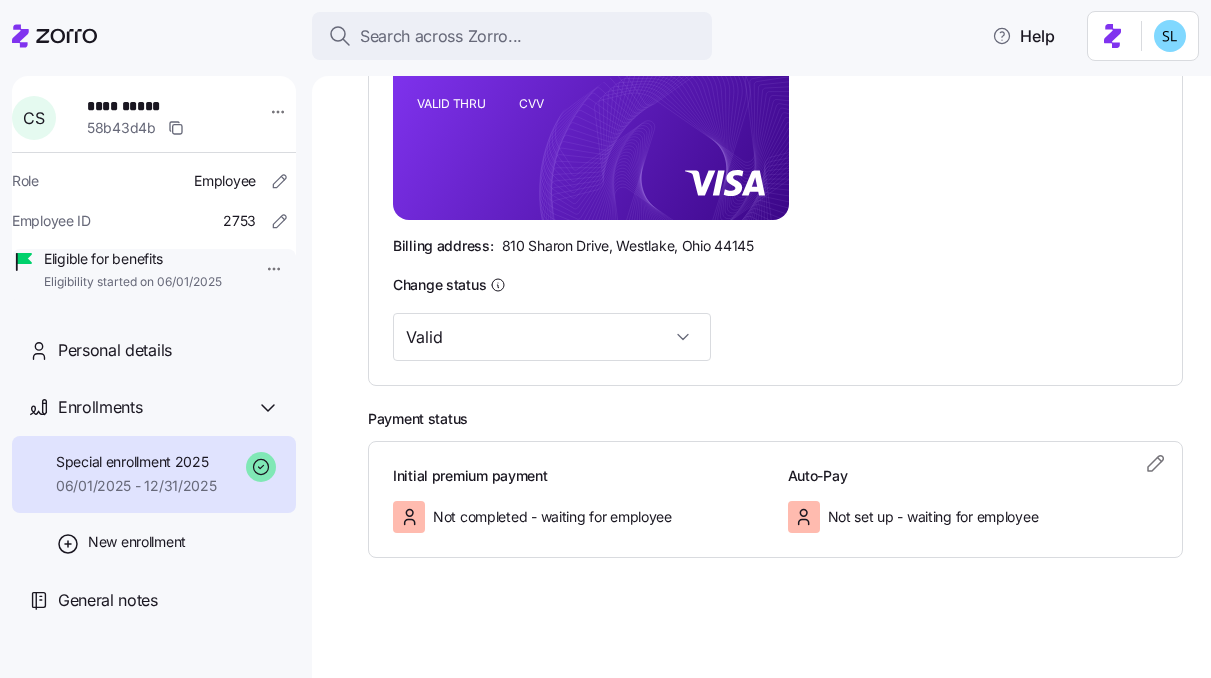 scroll, scrollTop: 0, scrollLeft: 0, axis: both 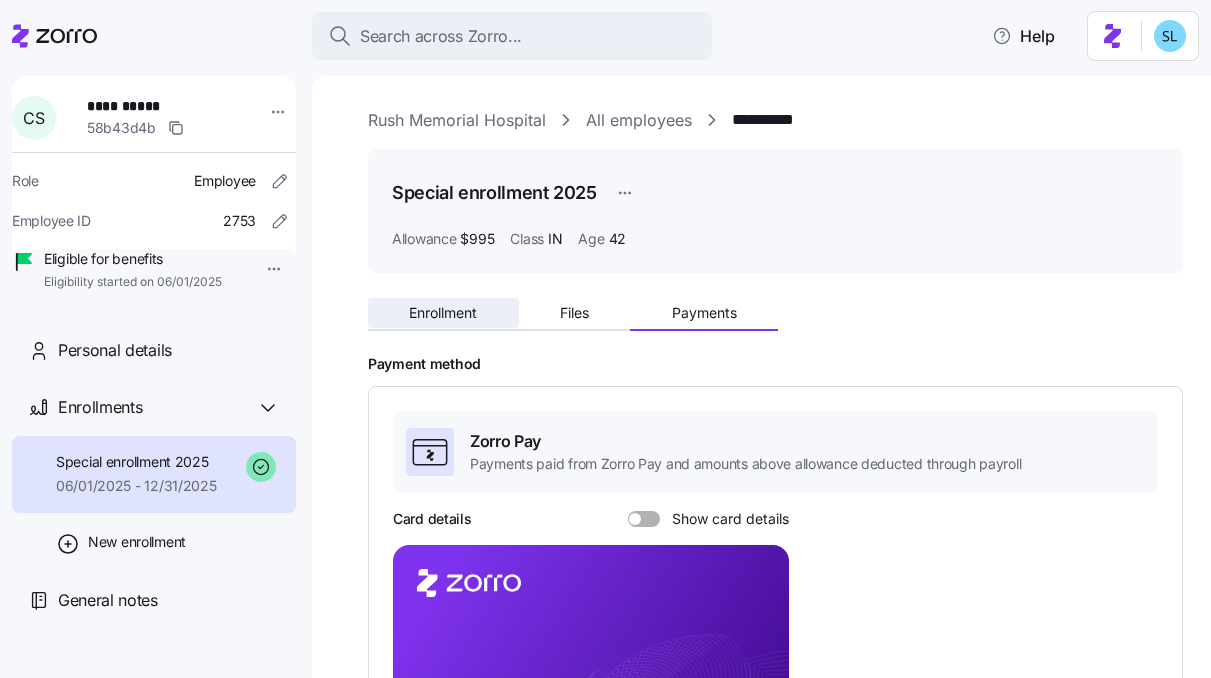 click on "Enrollment" at bounding box center [443, 313] 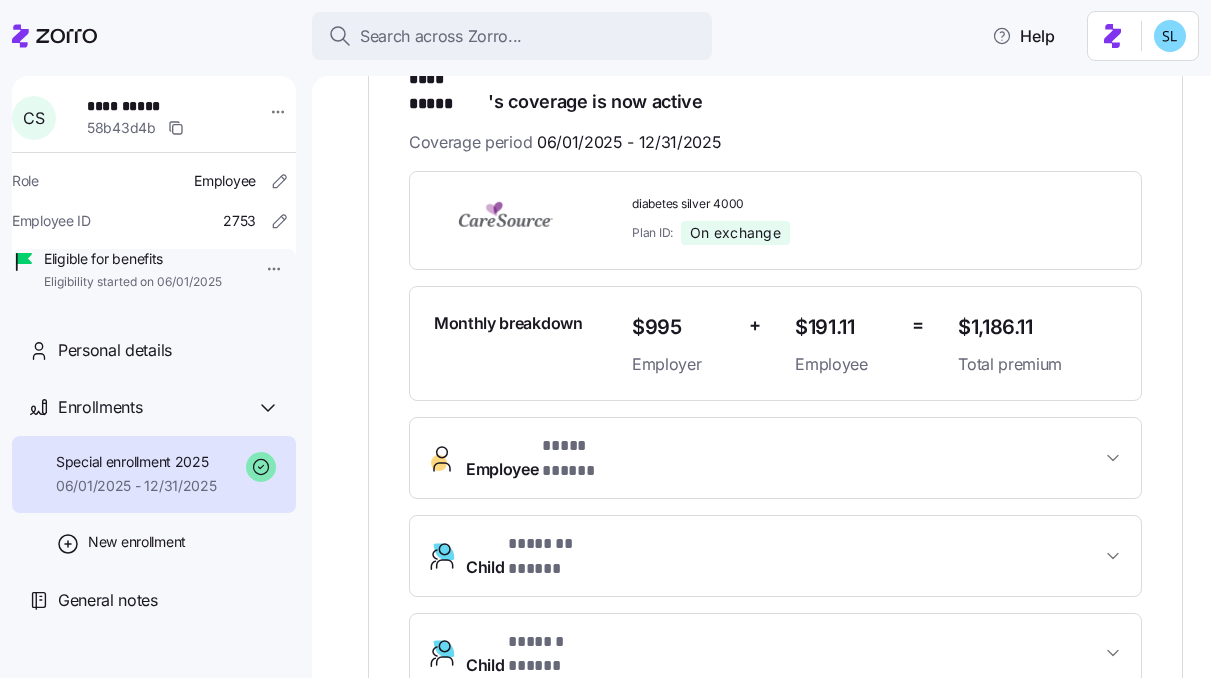 scroll, scrollTop: 55, scrollLeft: 0, axis: vertical 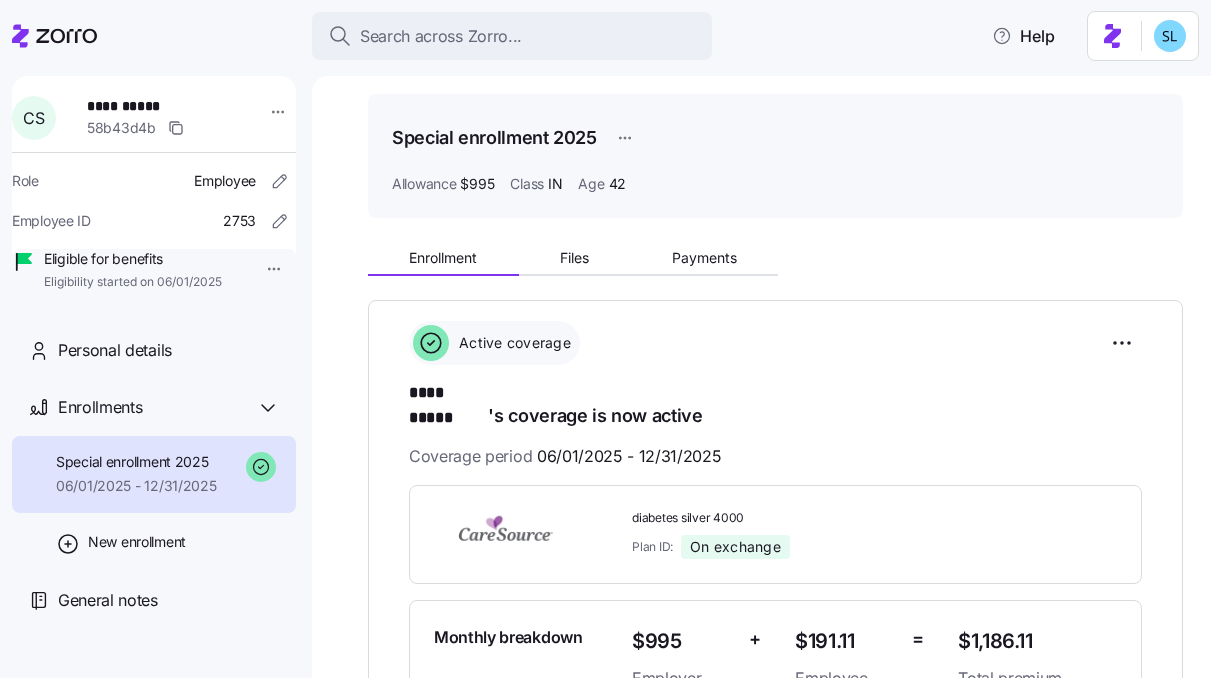 click on "[NAME] [NAME]" at bounding box center (448, 393) 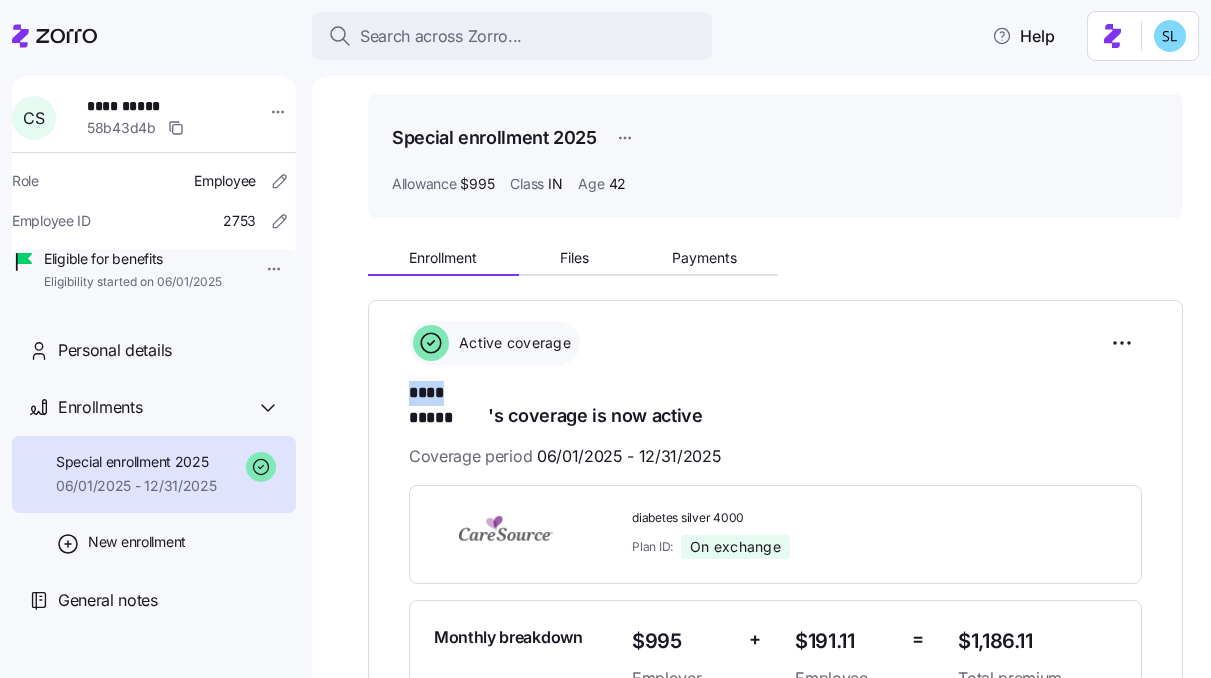 click on "[NAME] [NAME]" at bounding box center [448, 393] 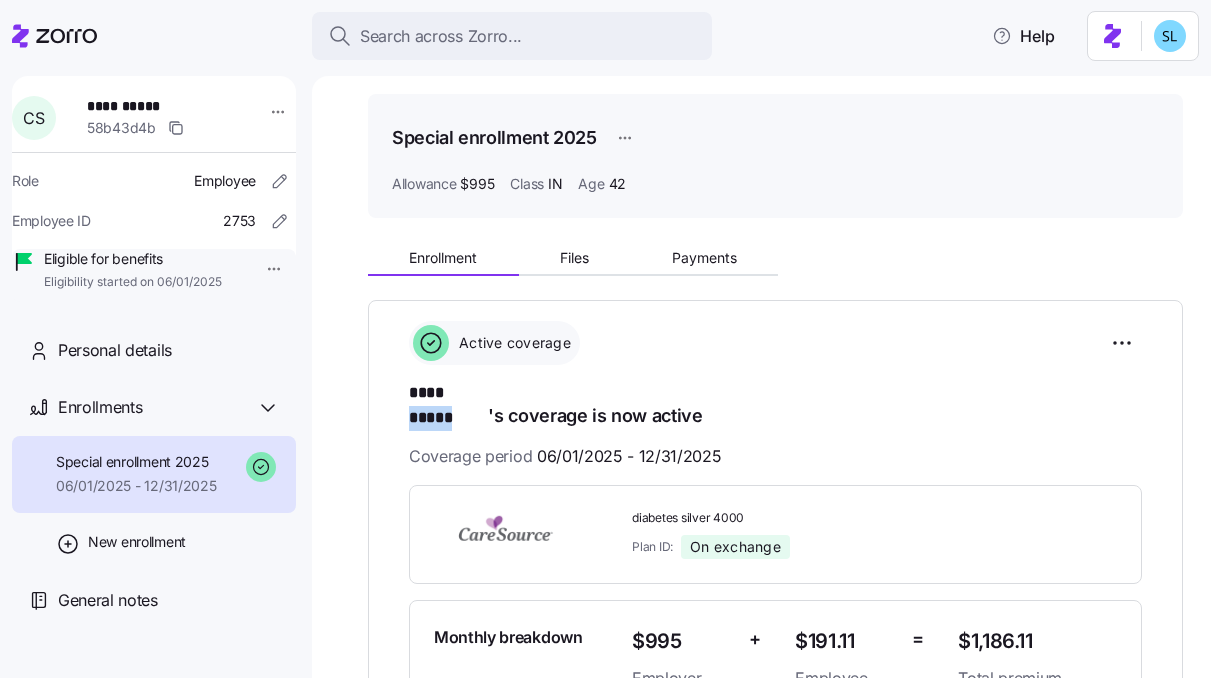 drag, startPoint x: 488, startPoint y: 394, endPoint x: 452, endPoint y: 396, distance: 36.05551 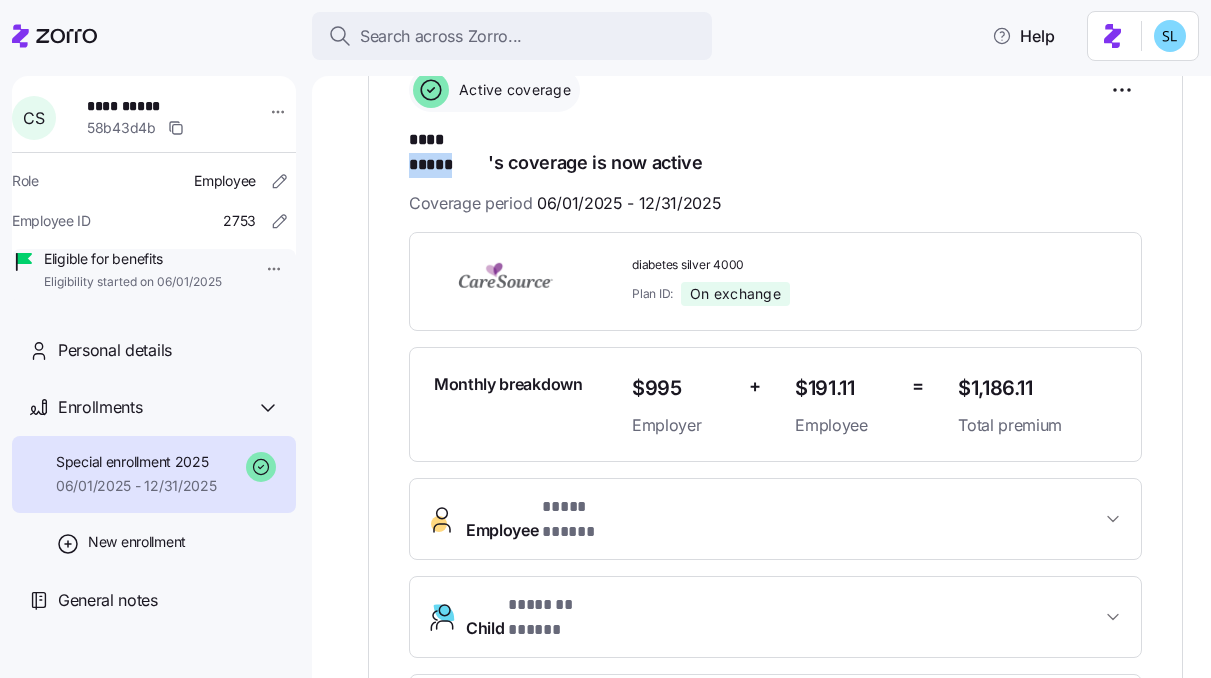 scroll, scrollTop: 0, scrollLeft: 0, axis: both 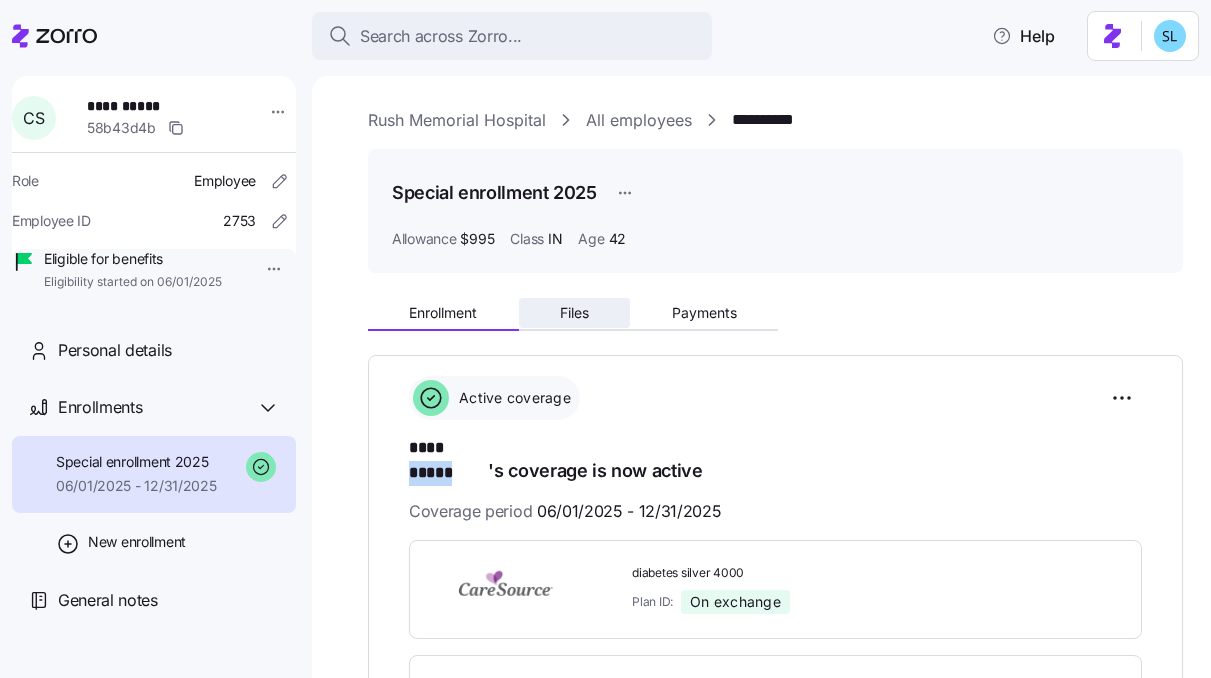 click on "Files" at bounding box center [575, 313] 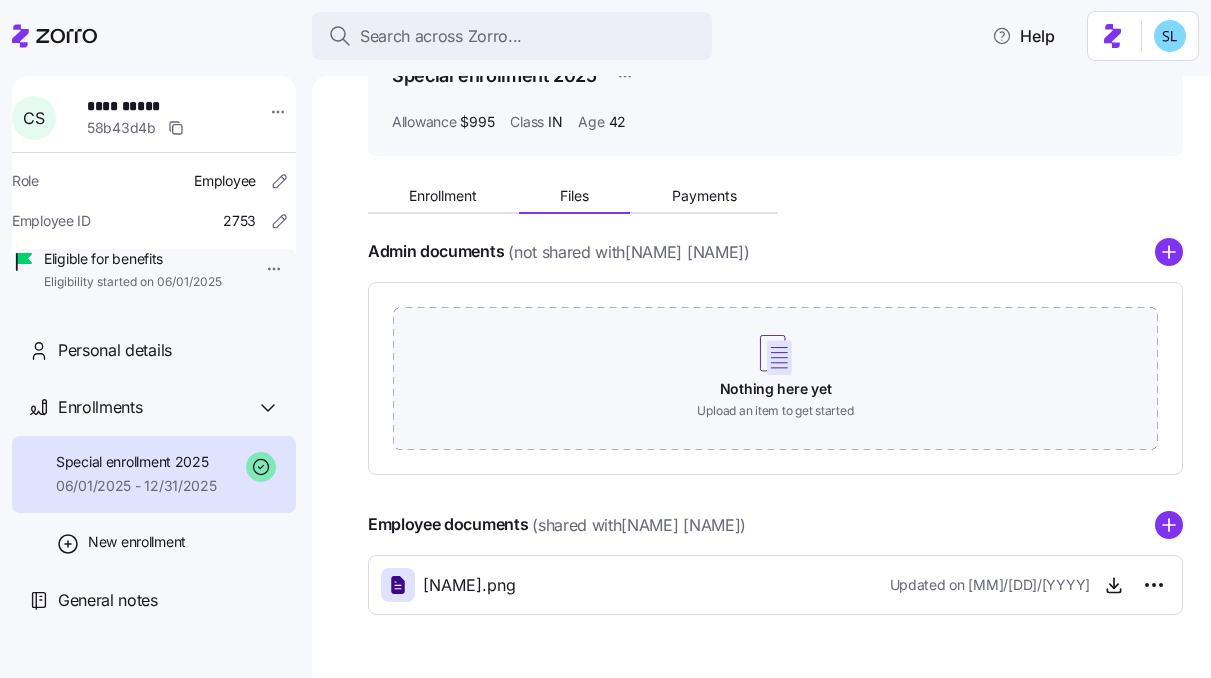 scroll, scrollTop: 174, scrollLeft: 0, axis: vertical 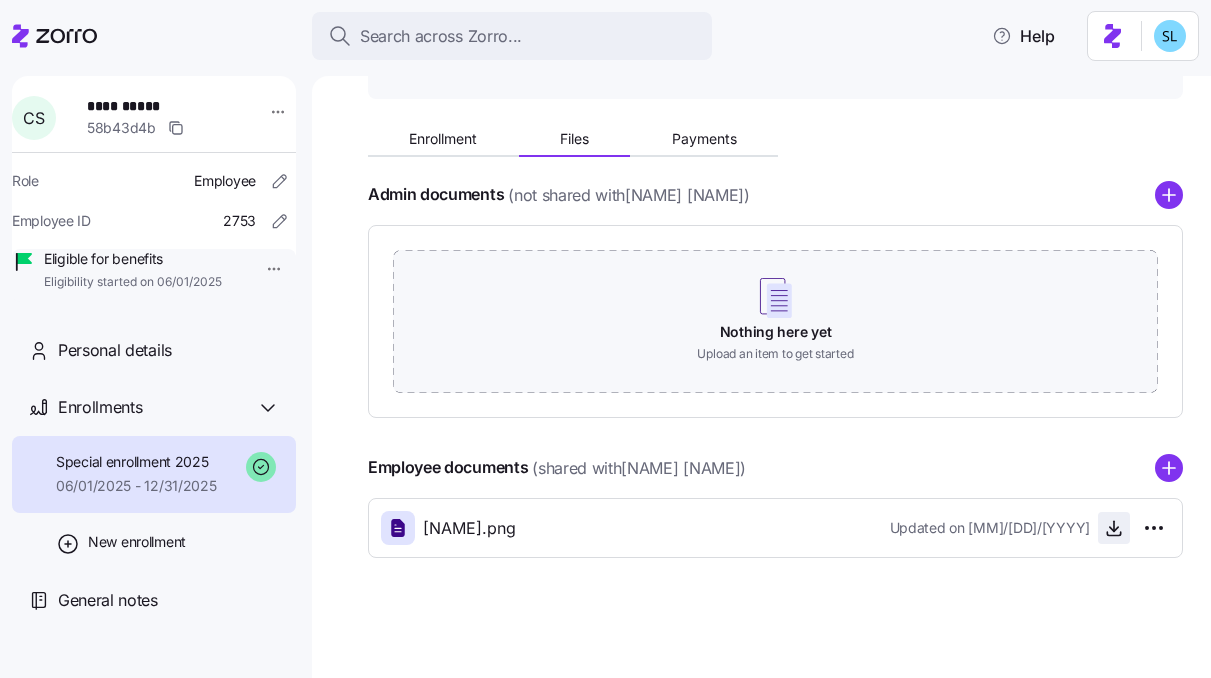 click 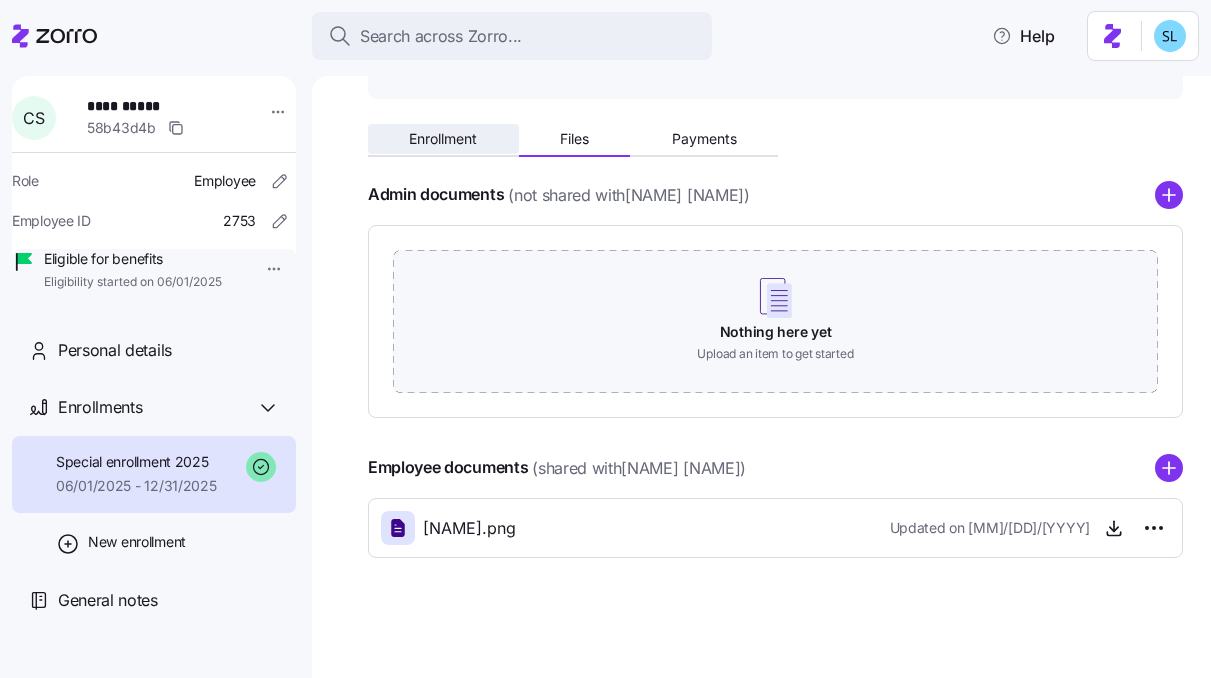 click on "Enrollment" at bounding box center [443, 139] 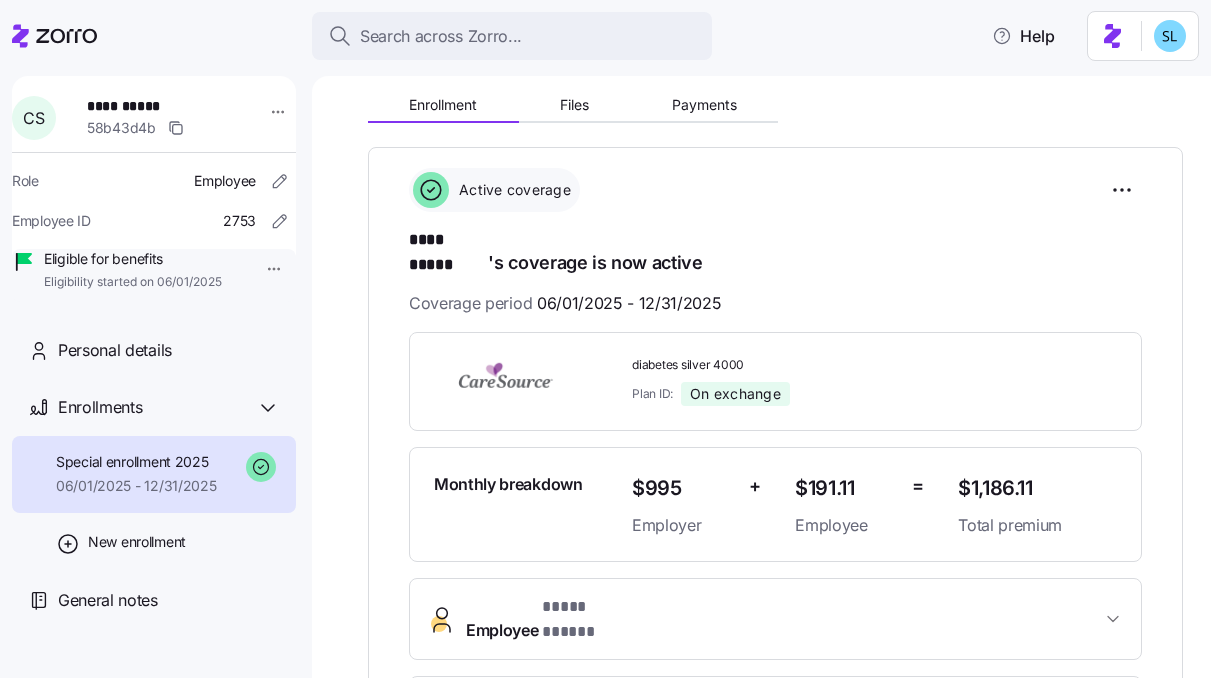 scroll, scrollTop: 418, scrollLeft: 0, axis: vertical 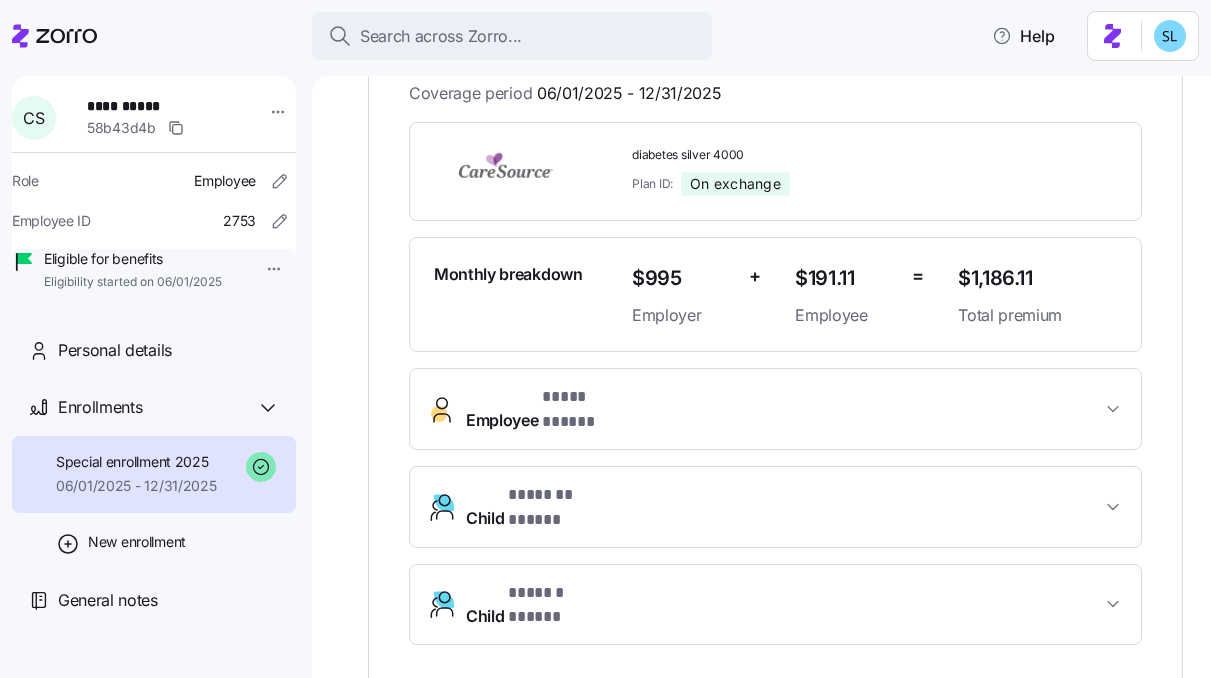 click on "* ****   ***** *" at bounding box center [586, 397] 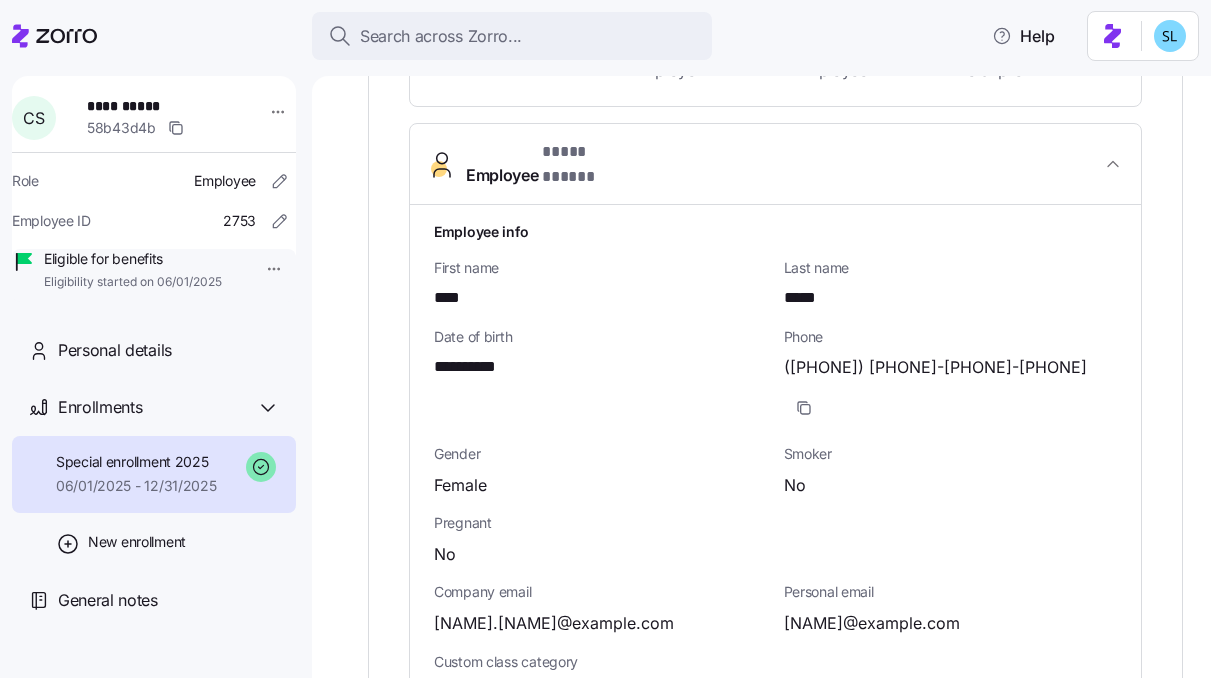scroll, scrollTop: 800, scrollLeft: 0, axis: vertical 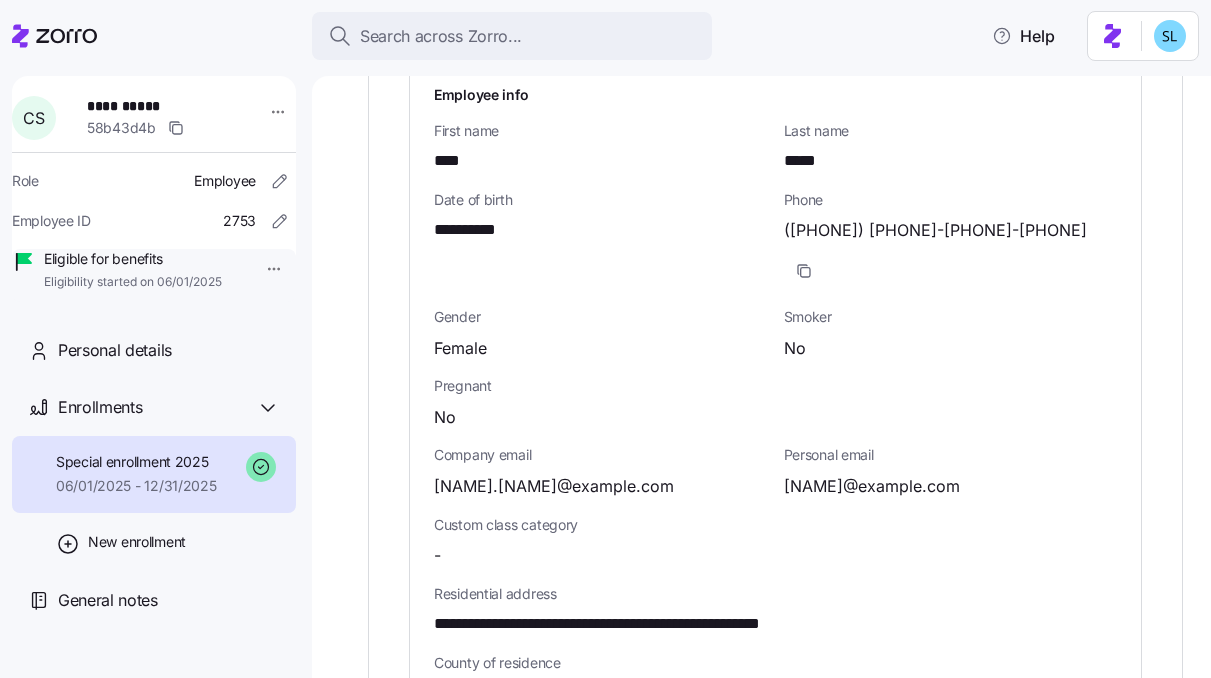 click on "**********" at bounding box center [478, 230] 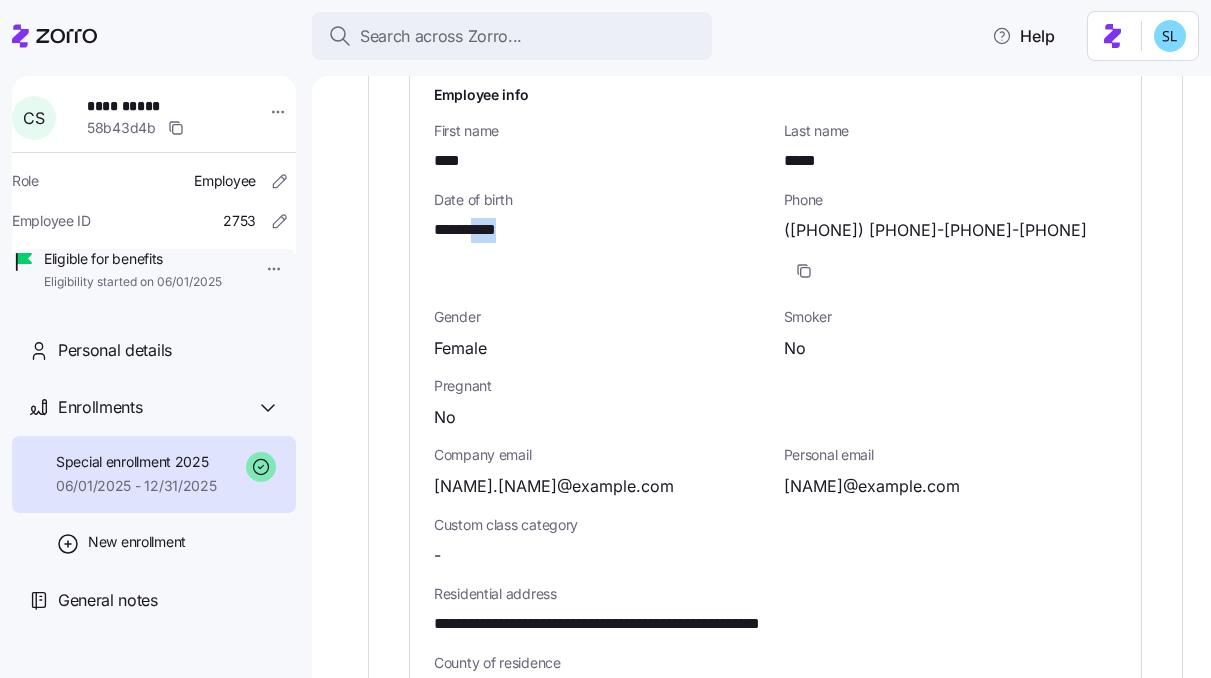 click on "**********" at bounding box center [478, 230] 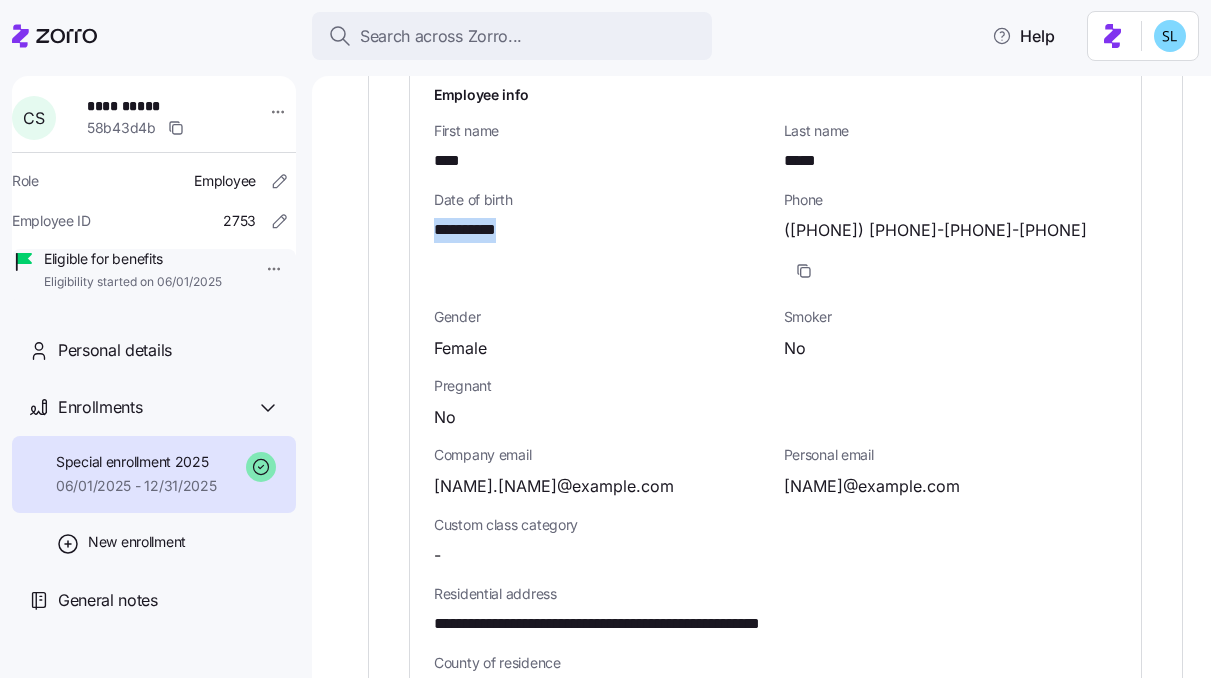 click on "**********" at bounding box center [478, 230] 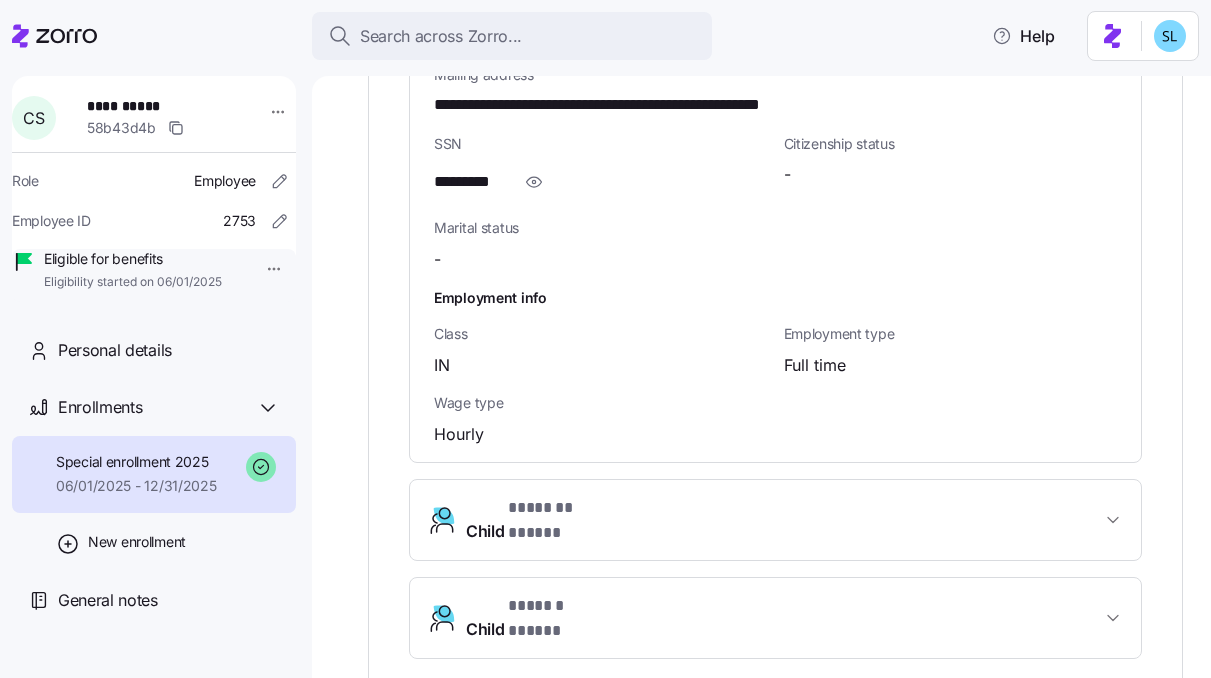 scroll, scrollTop: 1746, scrollLeft: 0, axis: vertical 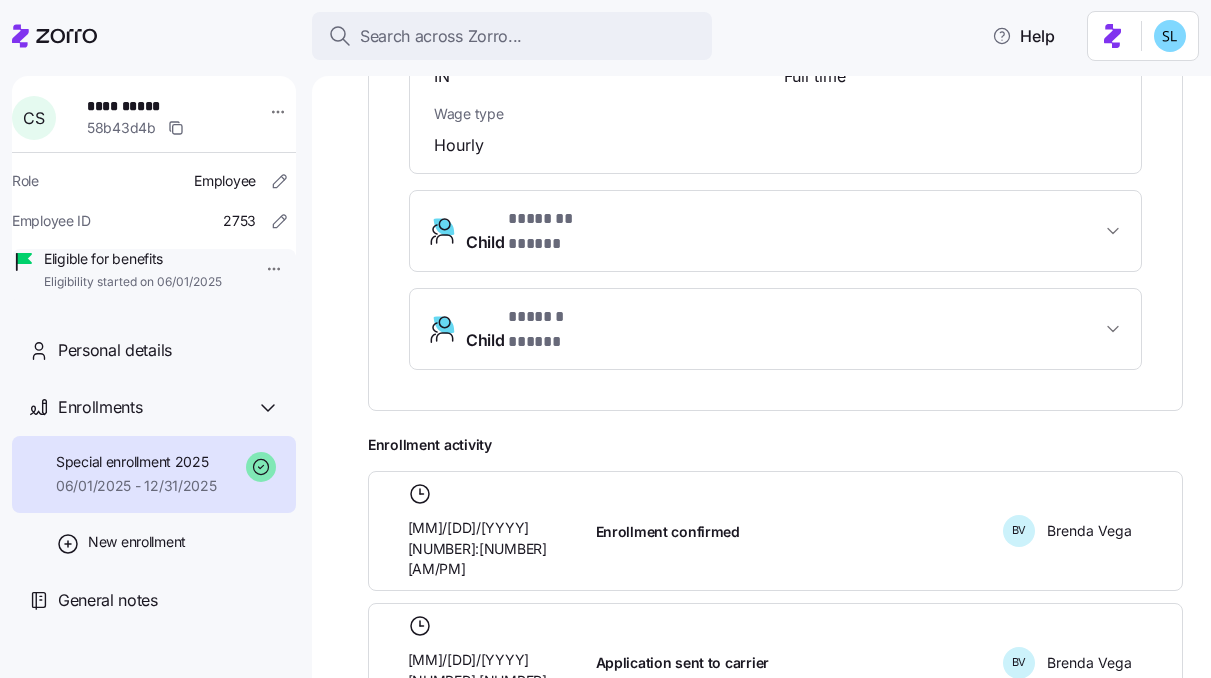 click on "**********" at bounding box center [157, 106] 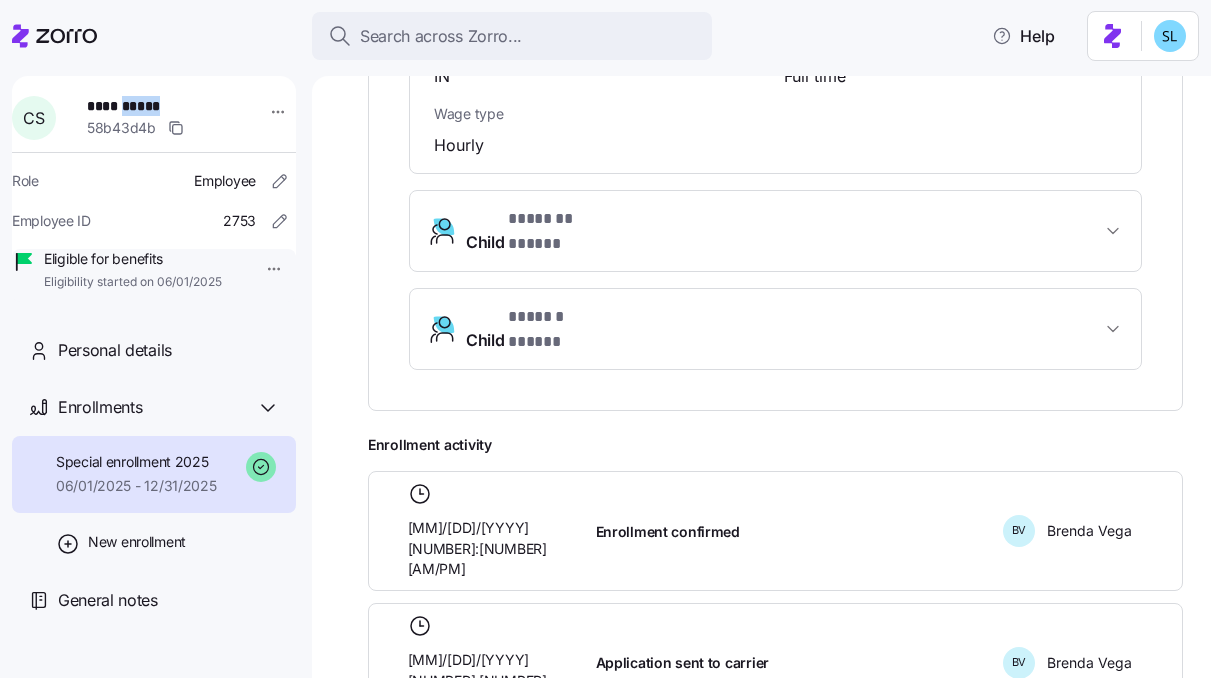 click on "**********" at bounding box center [157, 106] 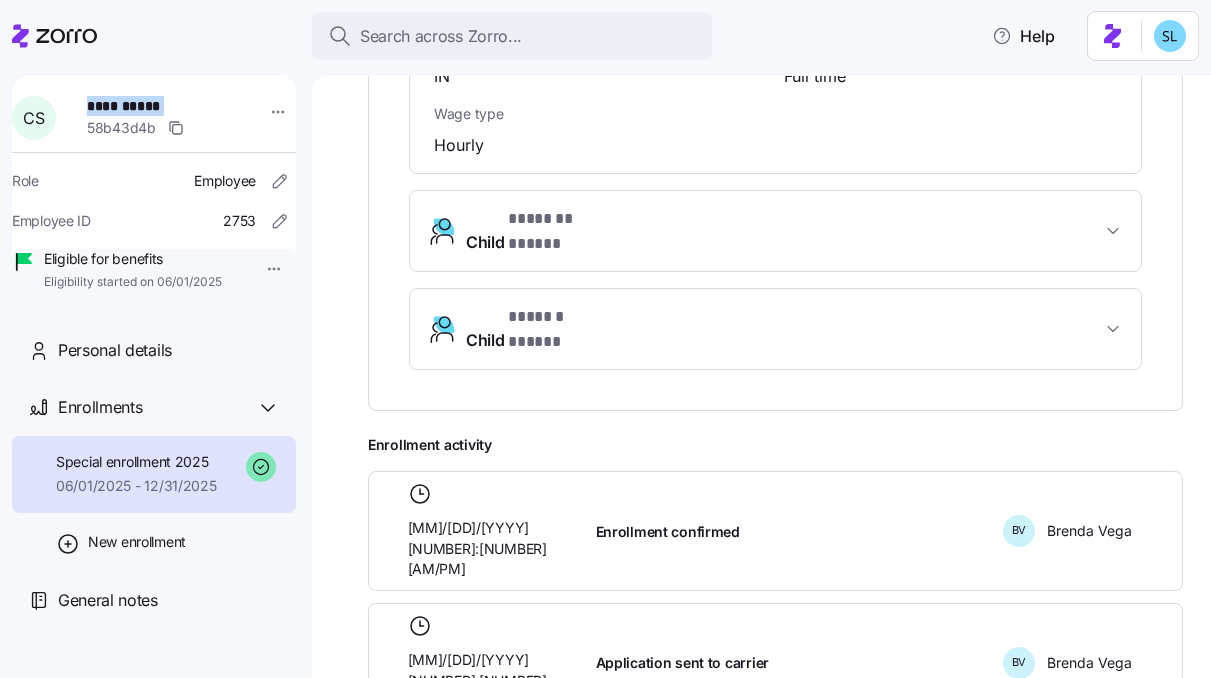click on "**********" at bounding box center (157, 106) 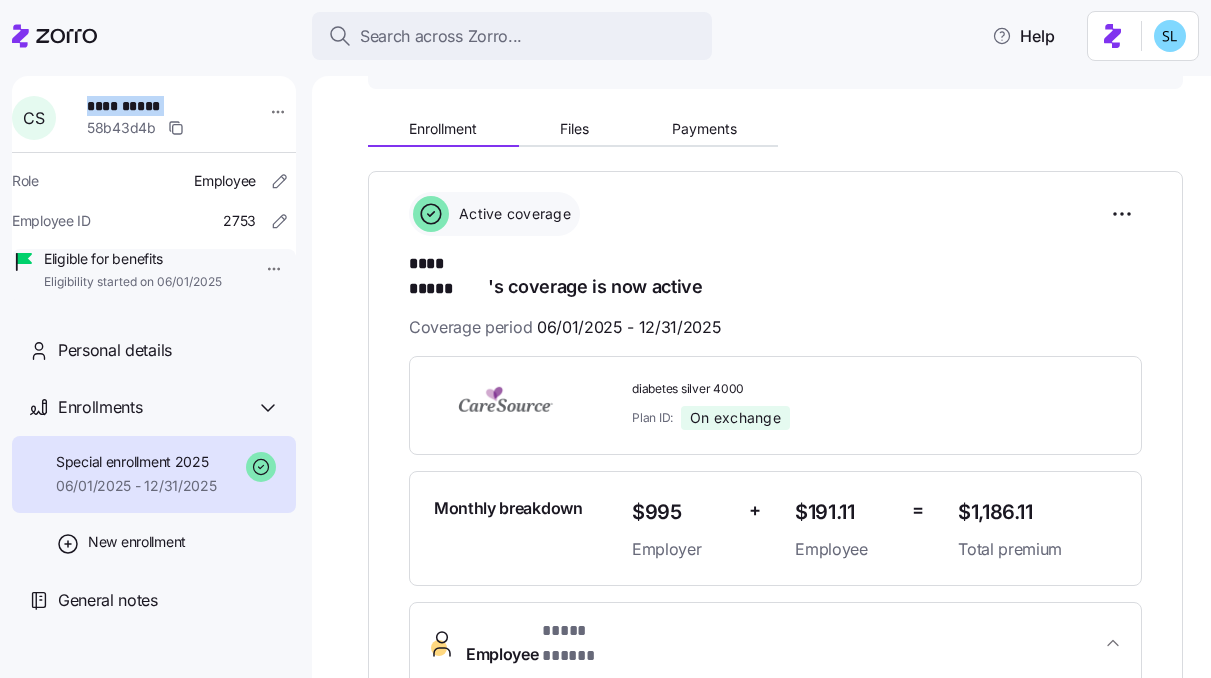 scroll, scrollTop: 0, scrollLeft: 0, axis: both 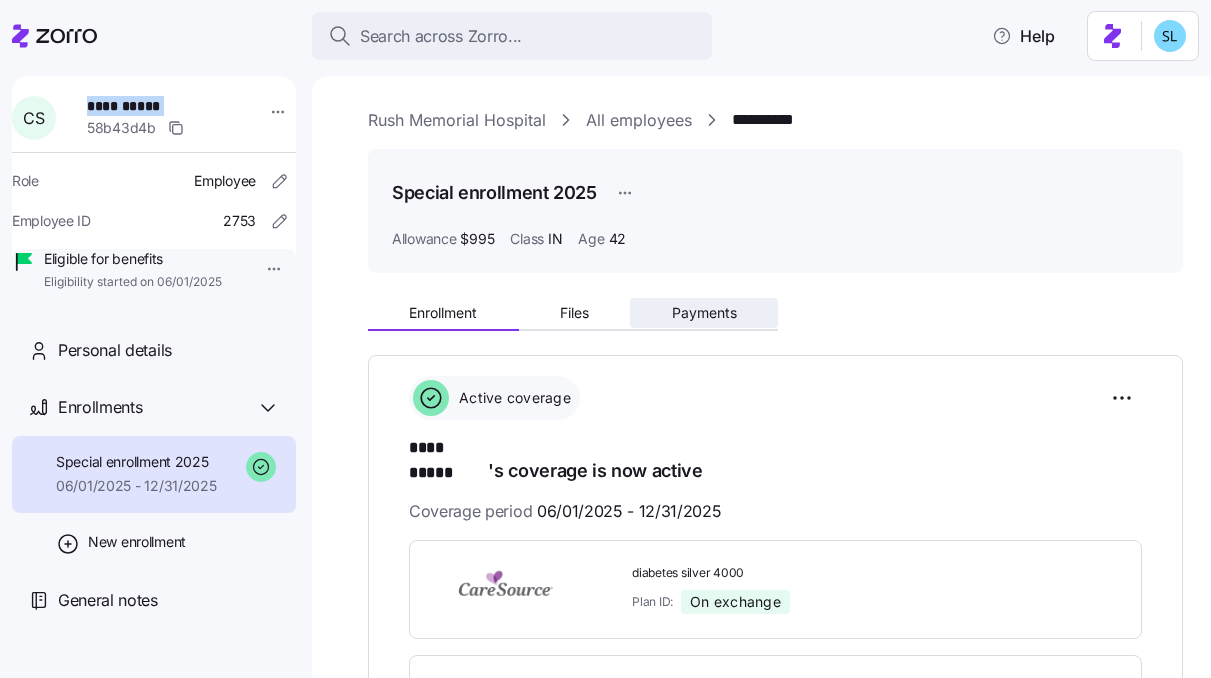click on "Payments" at bounding box center (704, 313) 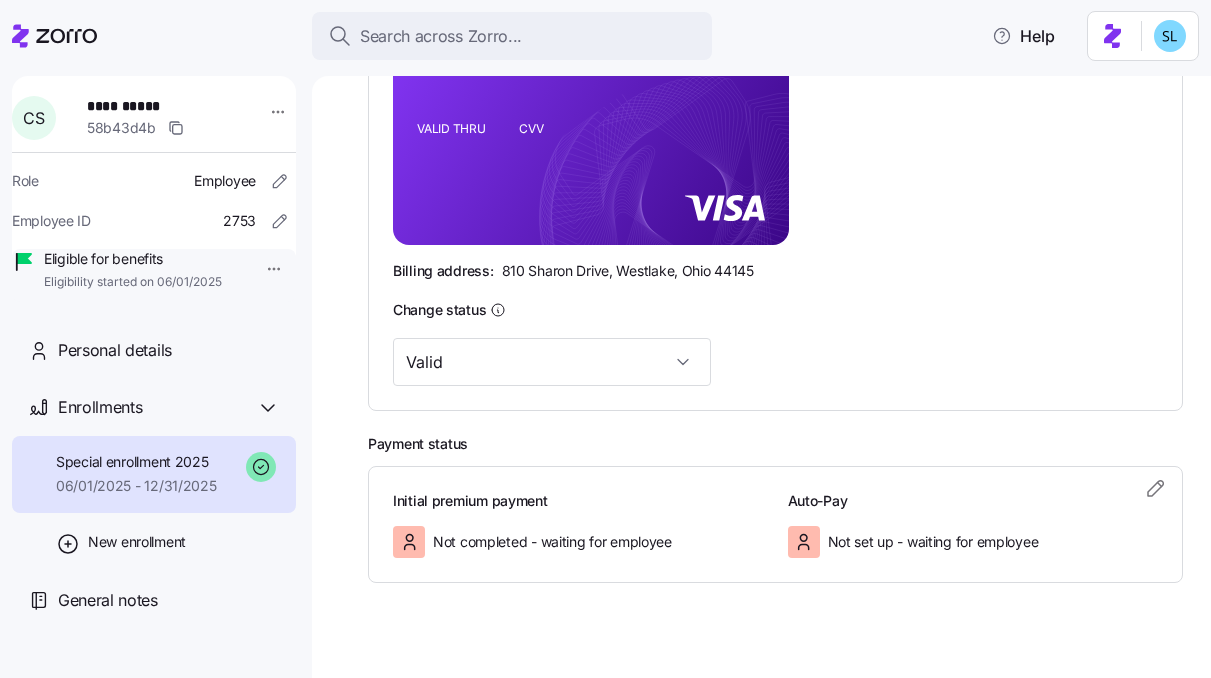 scroll, scrollTop: 583, scrollLeft: 0, axis: vertical 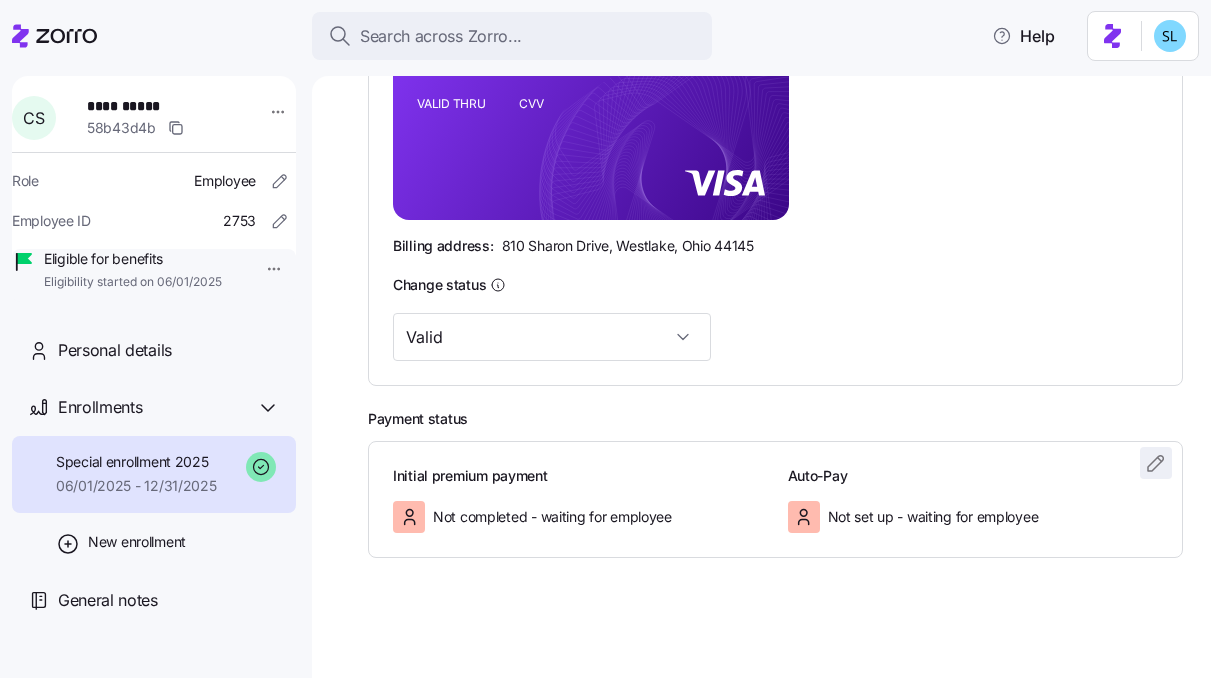 click 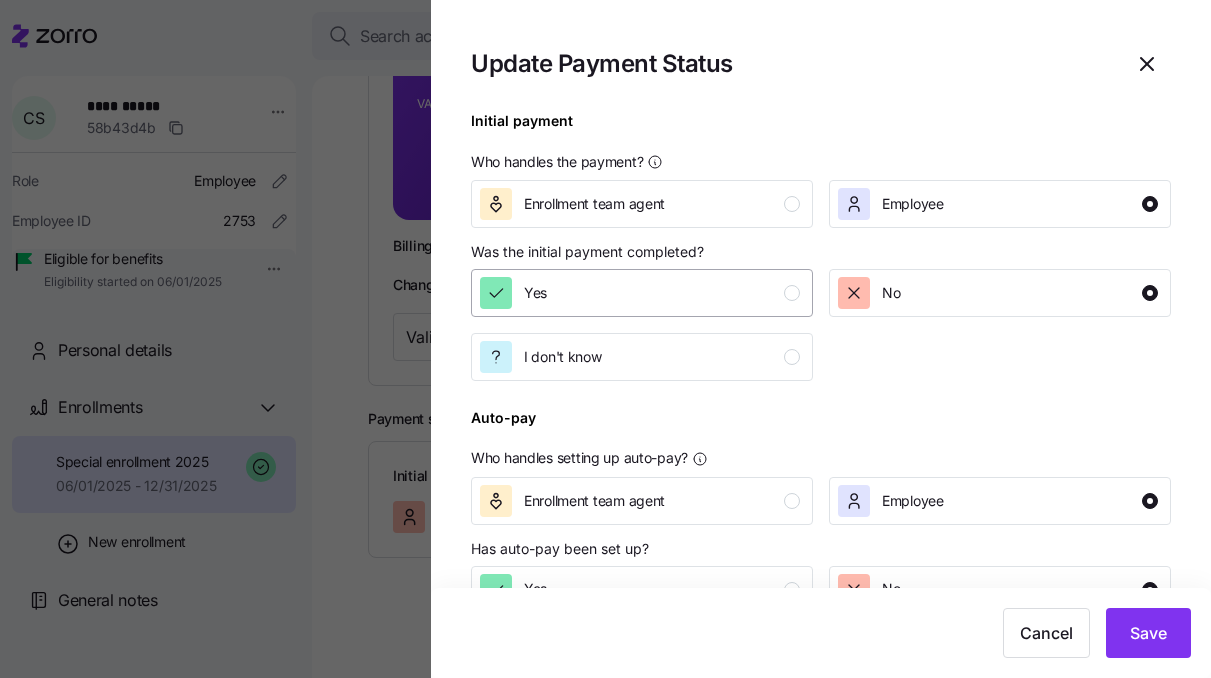 click on "Yes" at bounding box center (640, 293) 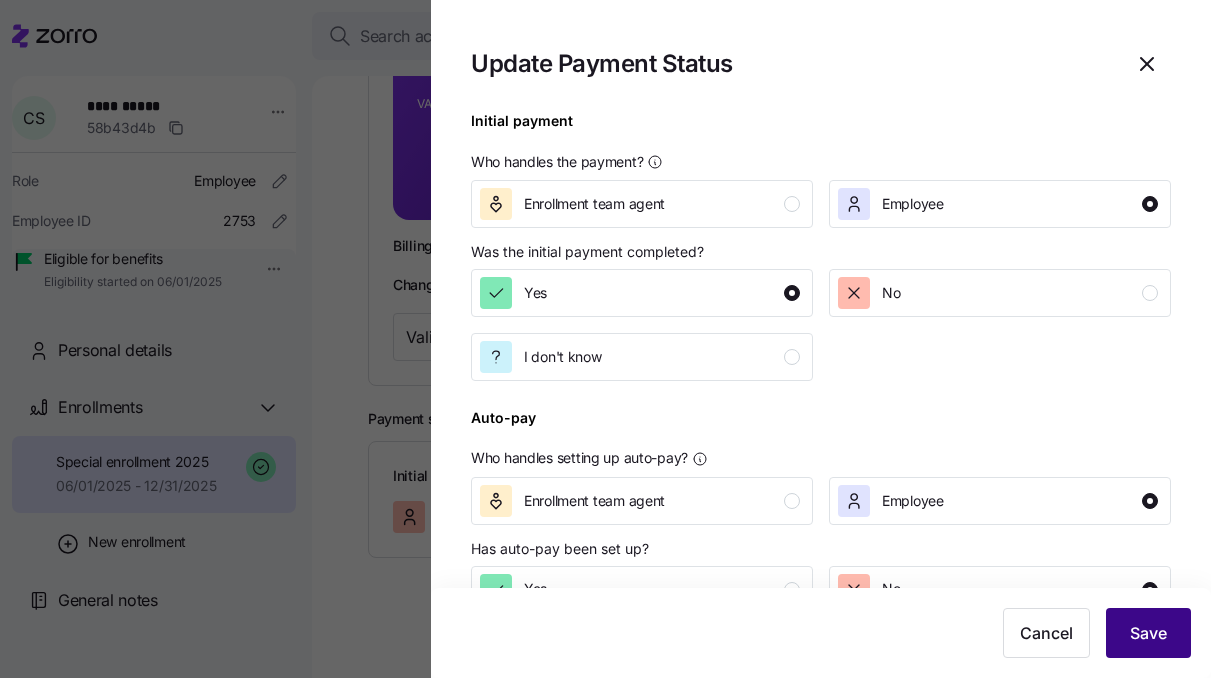 click on "Save" at bounding box center [1148, 633] 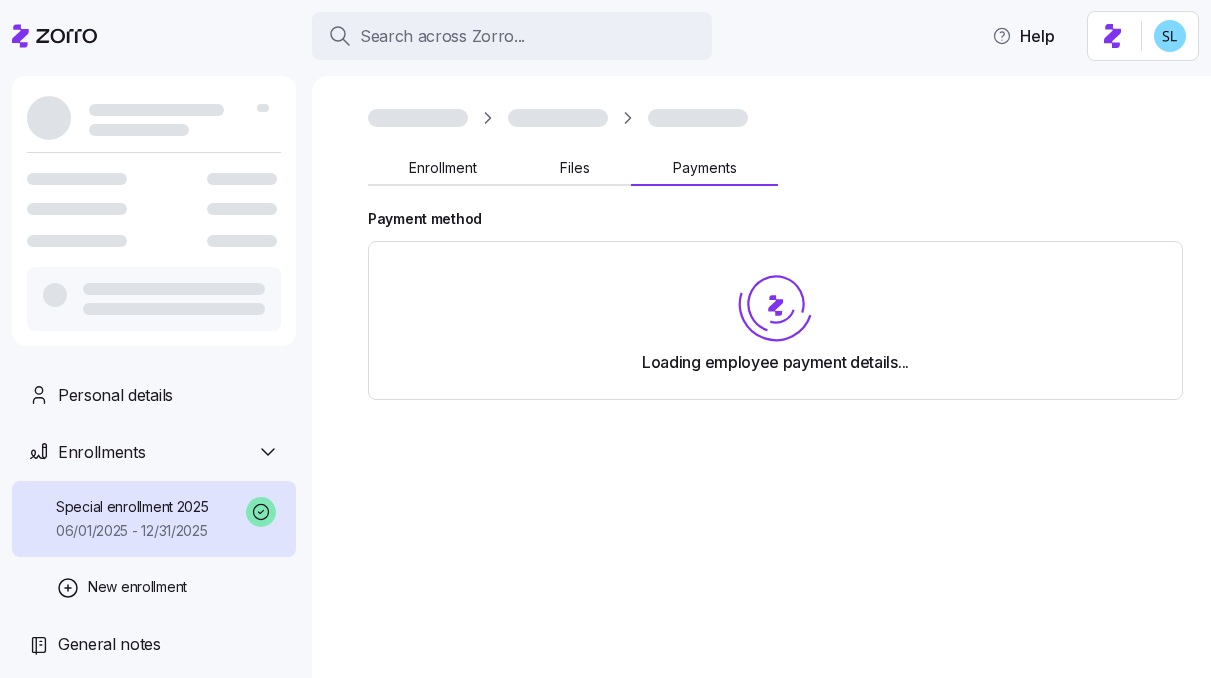 scroll, scrollTop: 0, scrollLeft: 0, axis: both 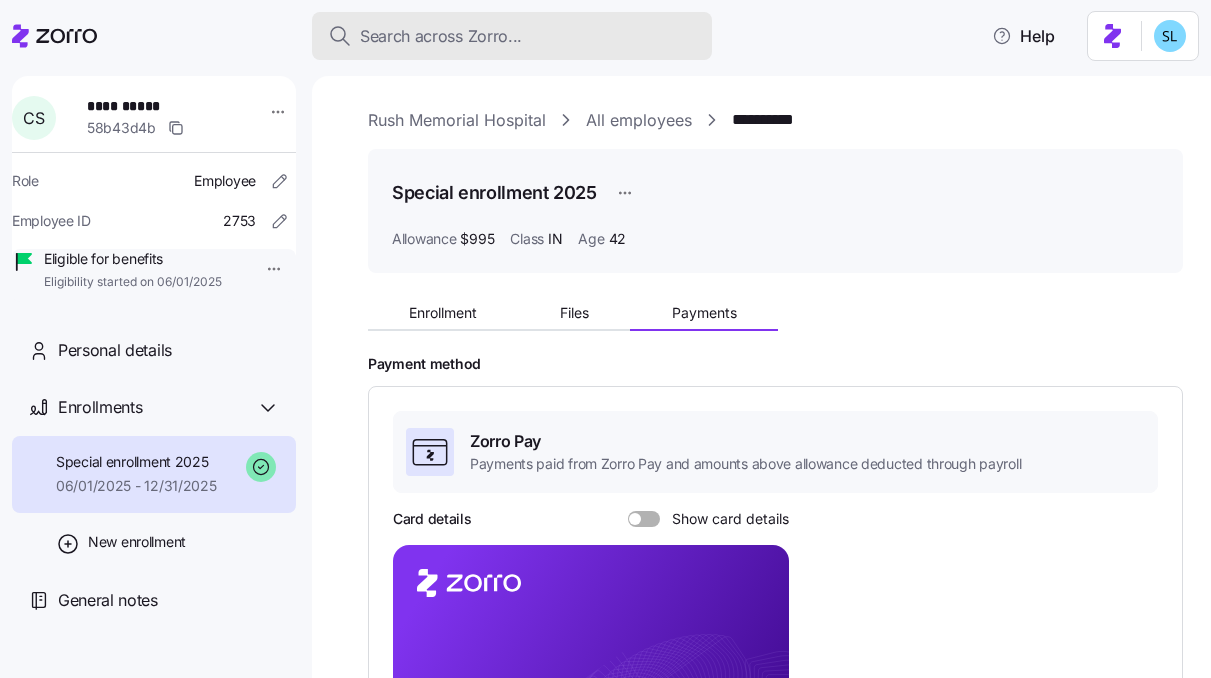click on "Search across Zorro..." at bounding box center [512, 36] 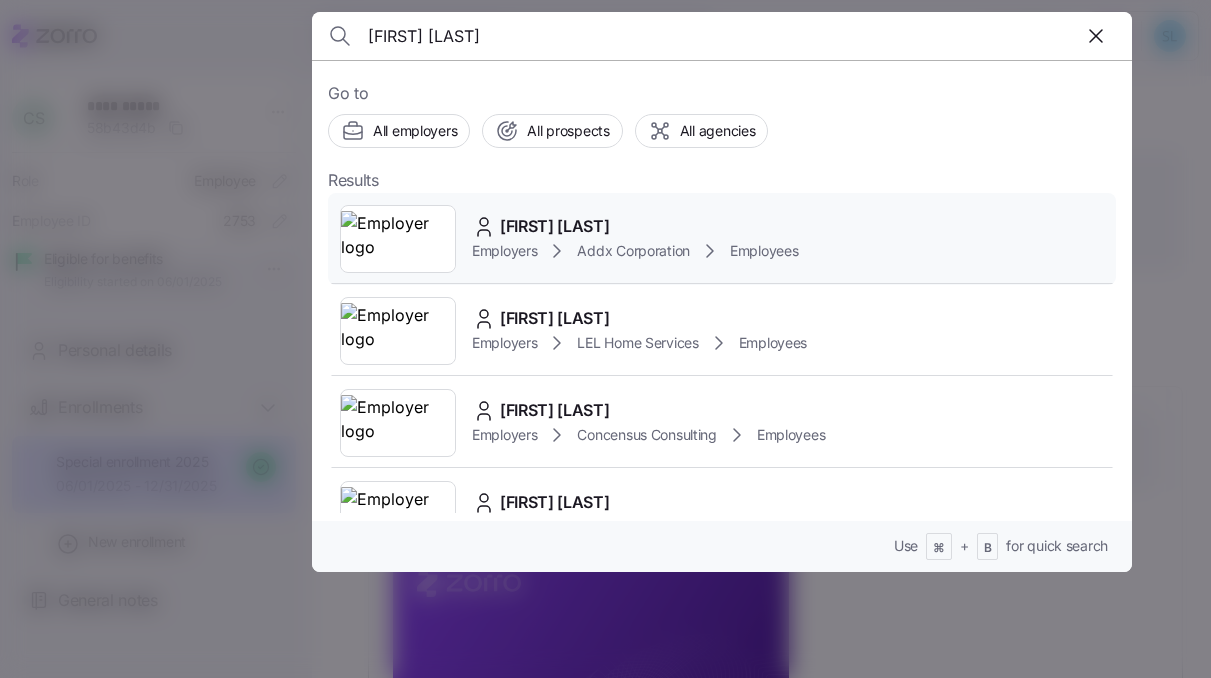 type on "Donald Long" 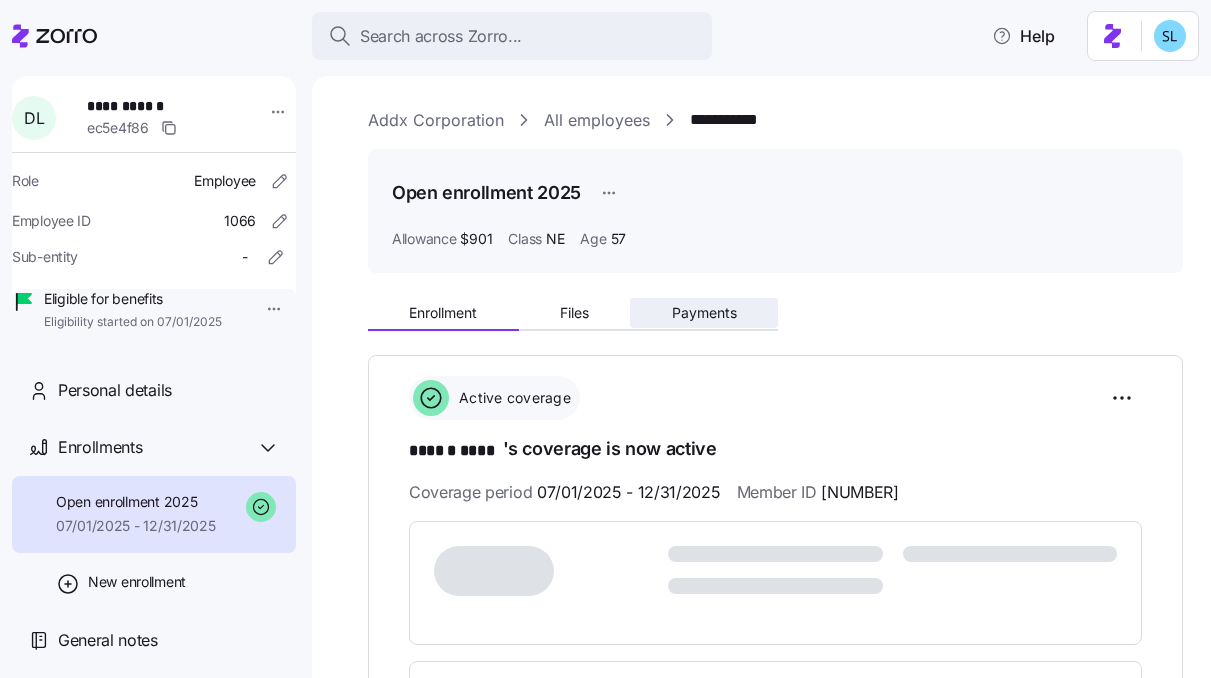 click on "Payments" at bounding box center (704, 313) 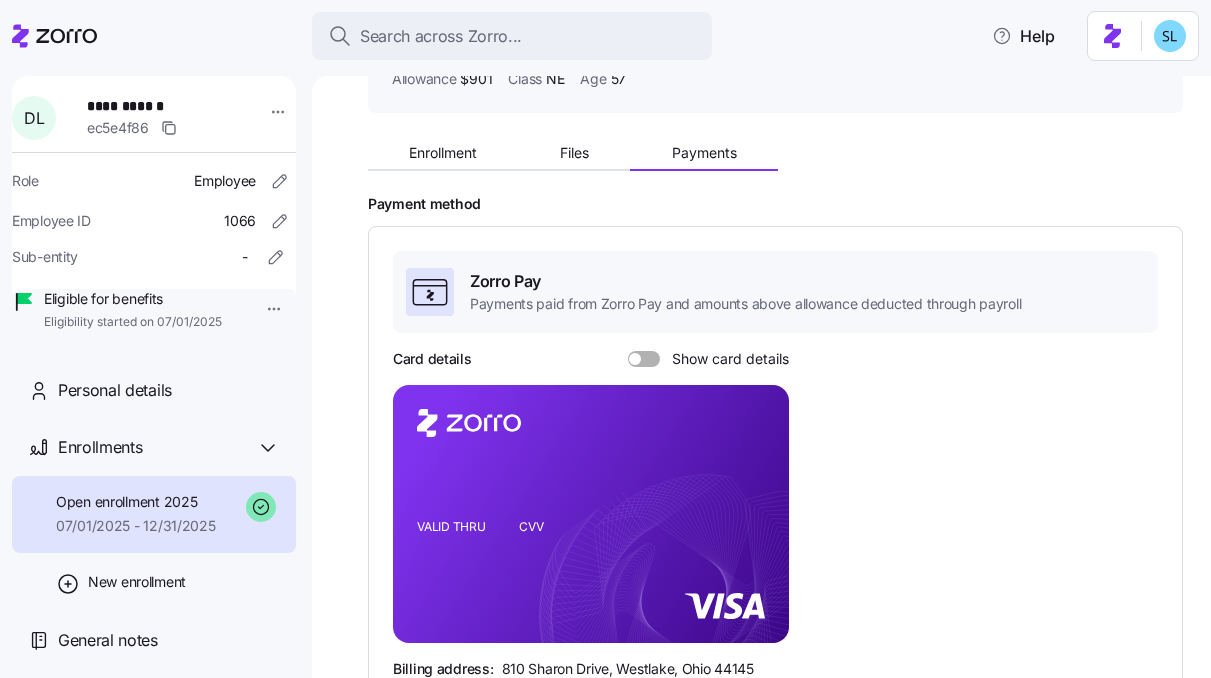 scroll, scrollTop: 0, scrollLeft: 0, axis: both 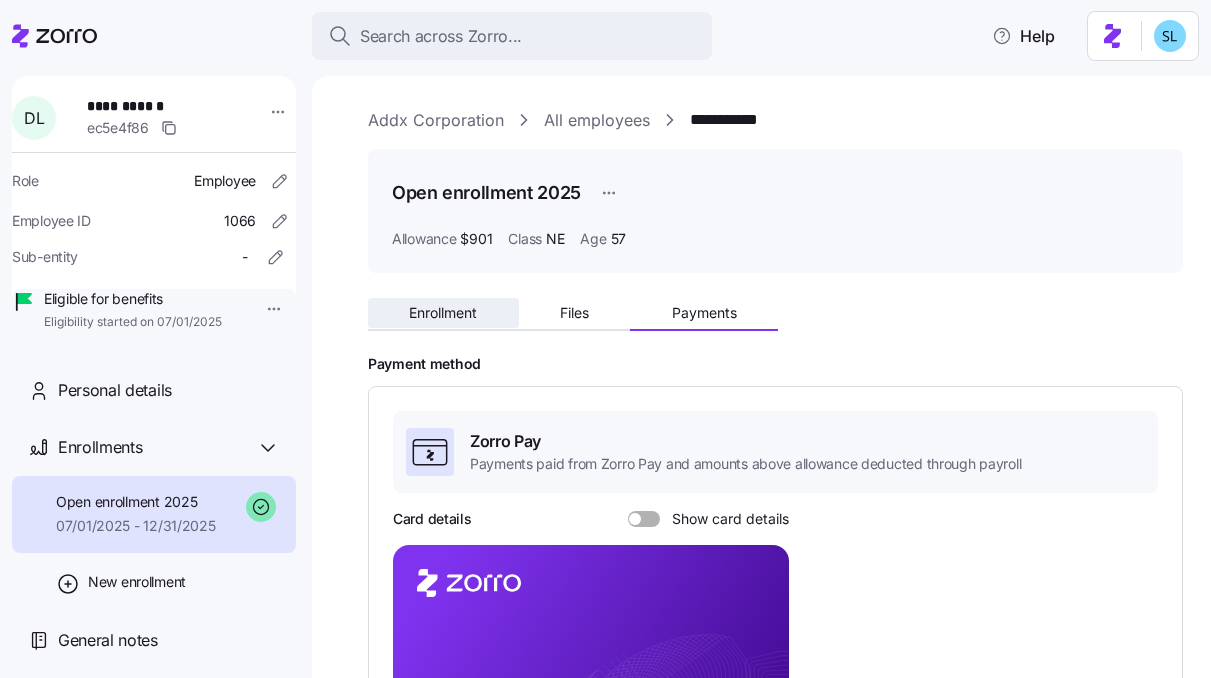 click on "Enrollment" at bounding box center [443, 313] 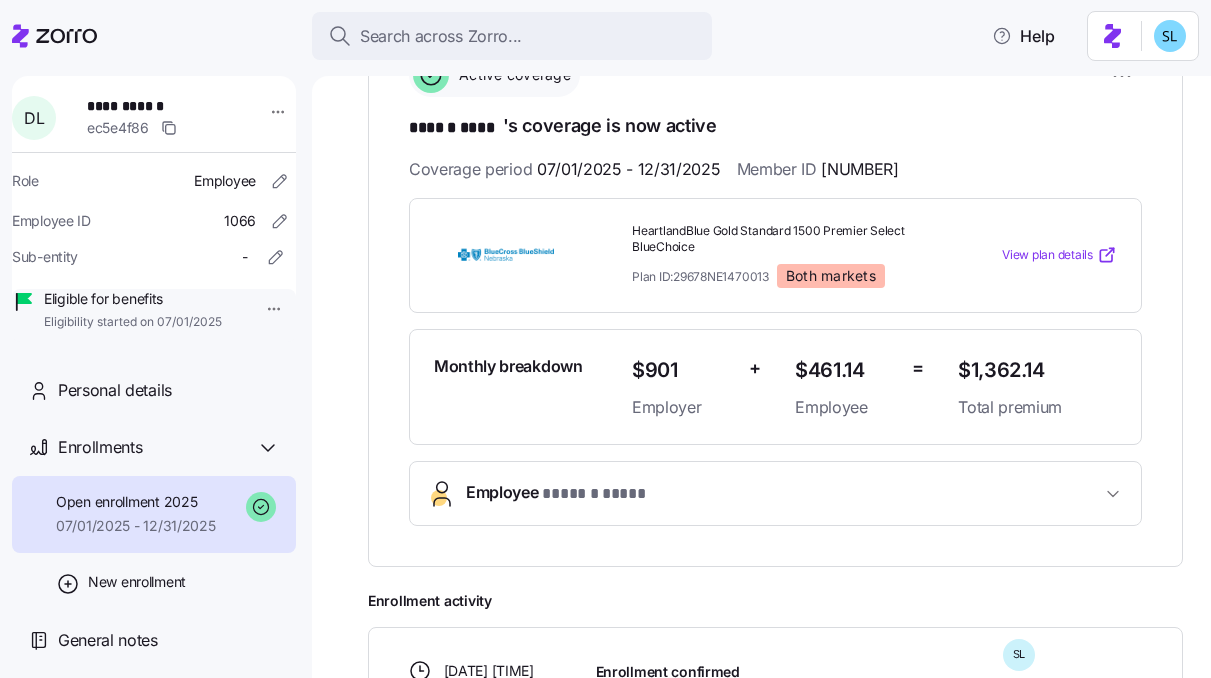 scroll, scrollTop: 274, scrollLeft: 0, axis: vertical 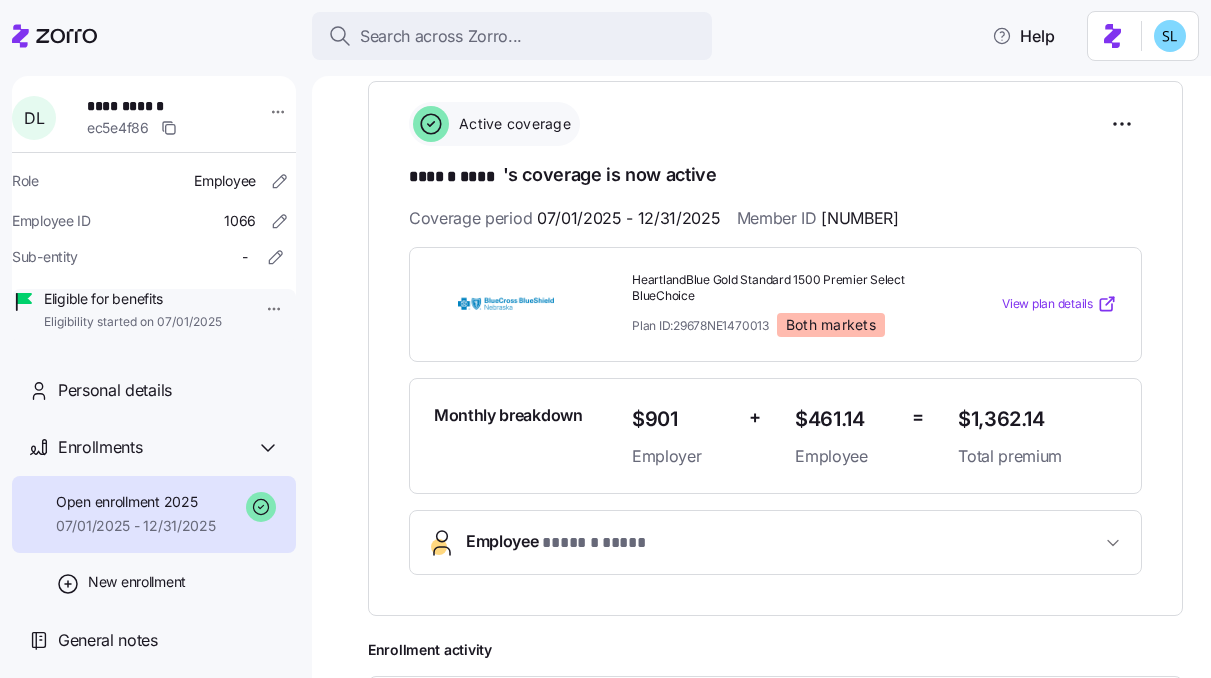 click on "Employee * ******   **** *" at bounding box center (783, 542) 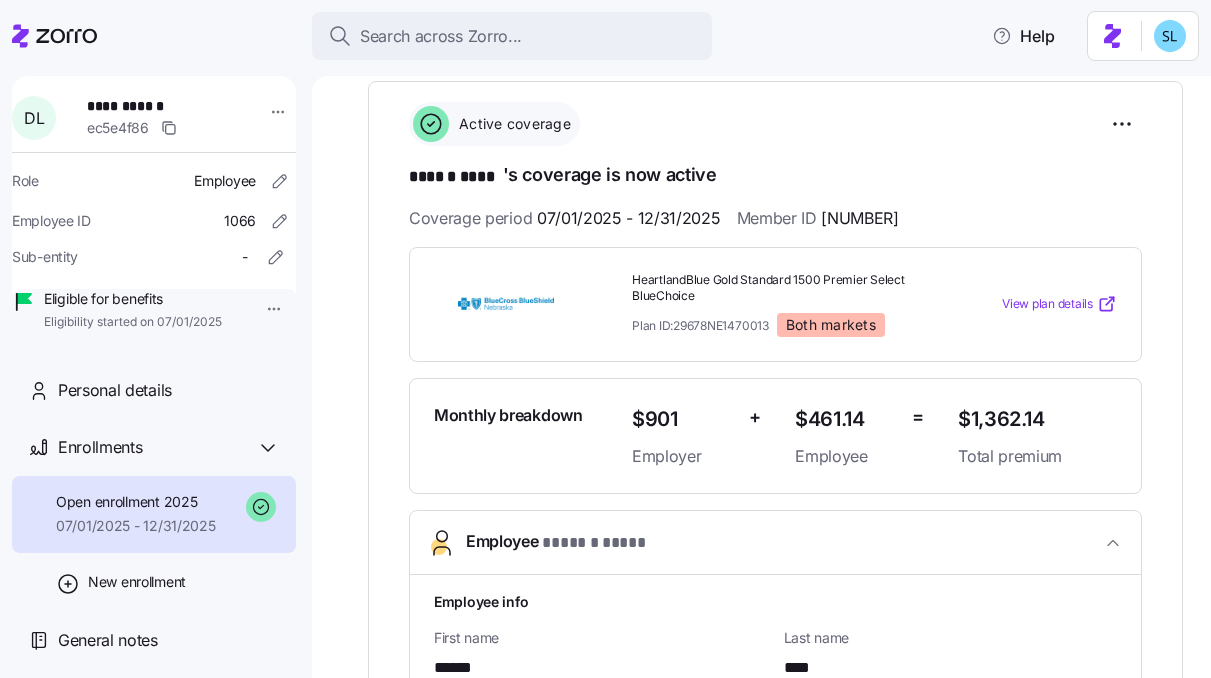 scroll, scrollTop: 670, scrollLeft: 0, axis: vertical 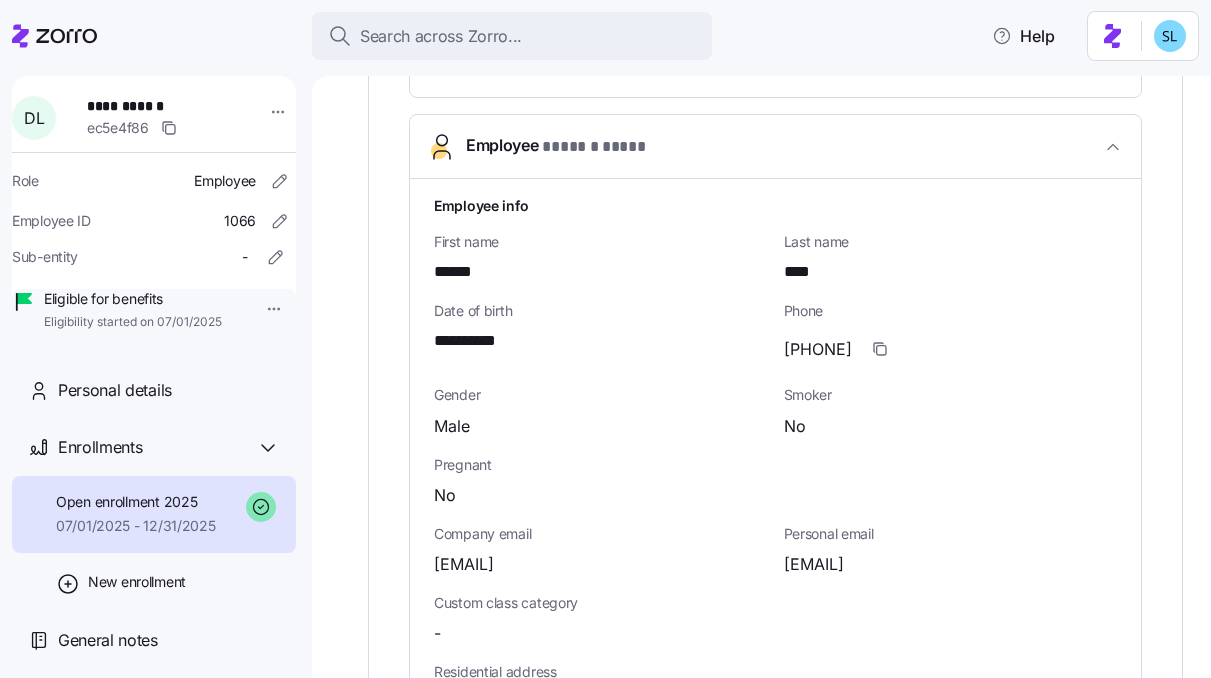 click on "donald.lee.long@gmail.com" at bounding box center [814, 564] 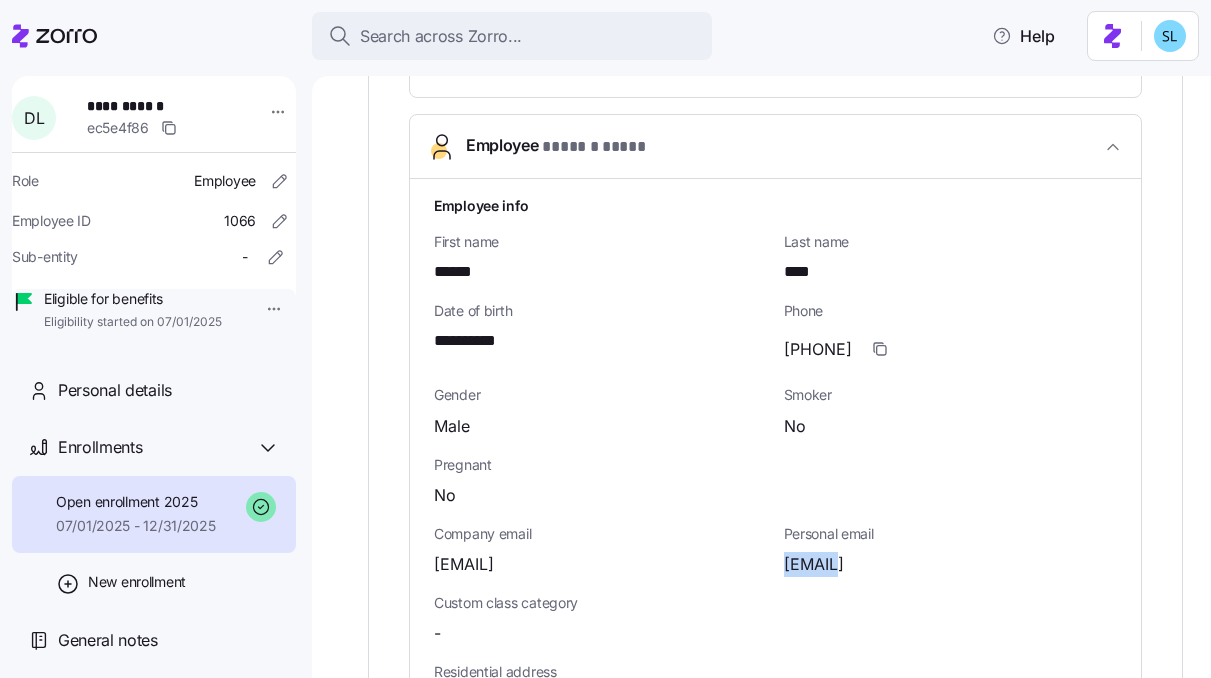 click on "donald.lee.long@gmail.com" at bounding box center [814, 564] 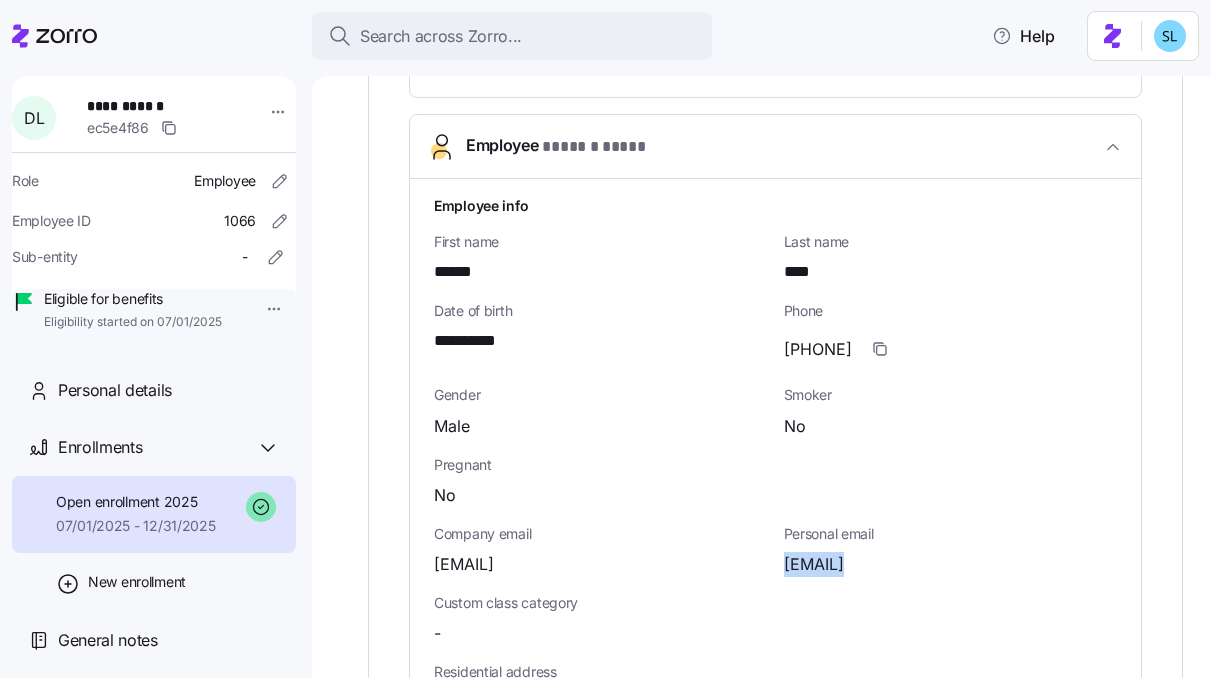 click on "donald.lee.long@gmail.com" at bounding box center (814, 564) 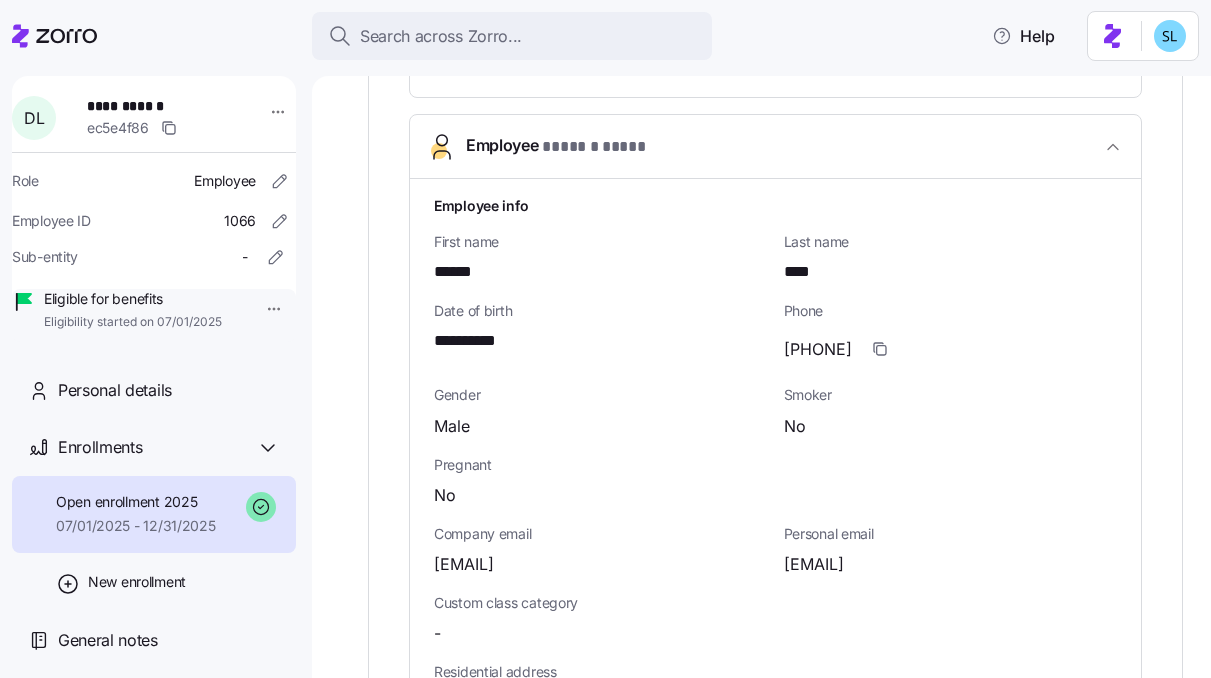 click on "dlong@addxcorp.com" at bounding box center [464, 564] 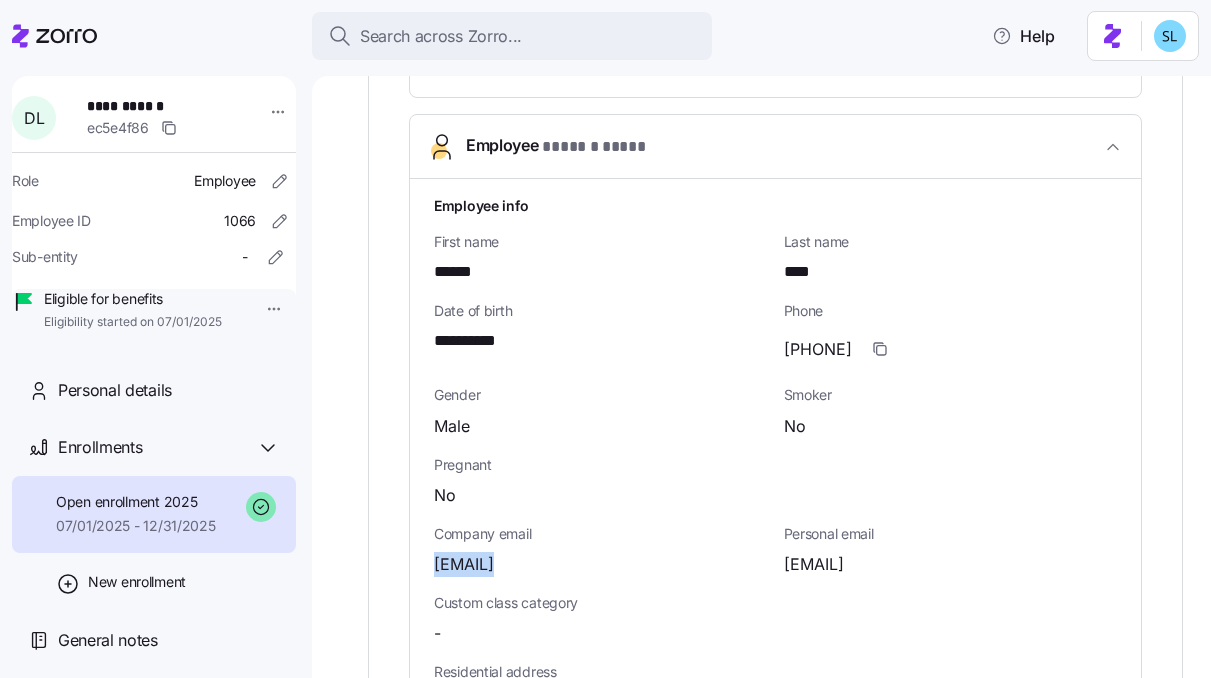 click on "dlong@addxcorp.com" at bounding box center (464, 564) 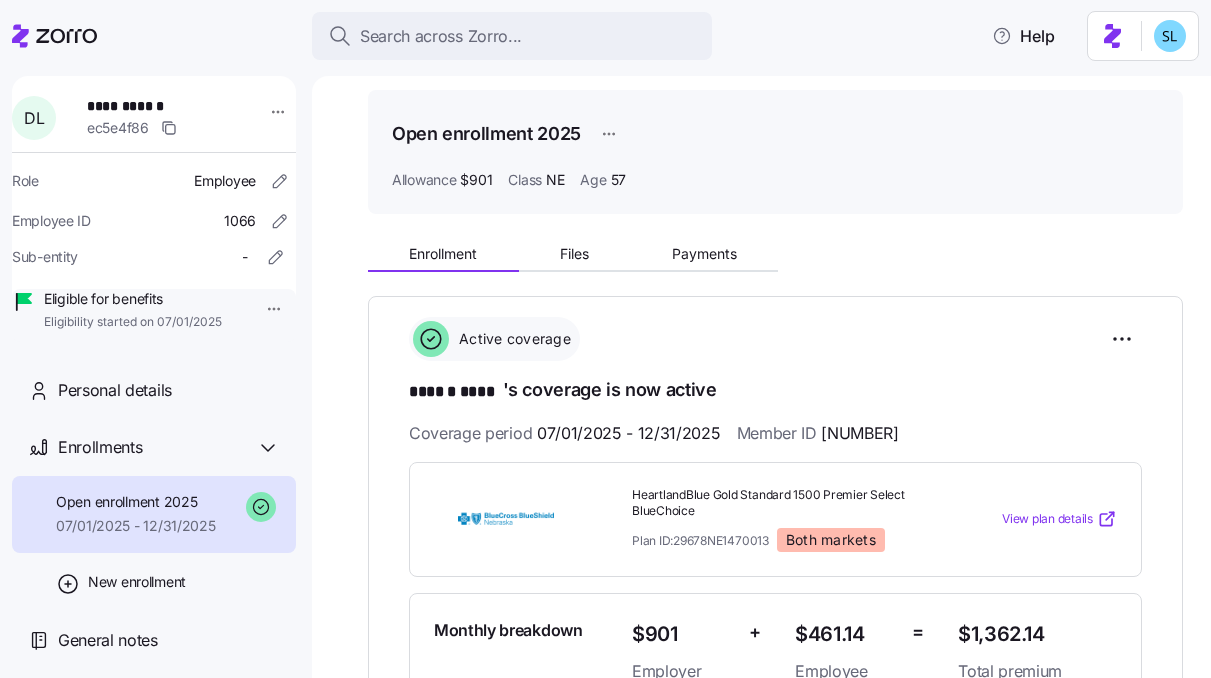 scroll, scrollTop: 0, scrollLeft: 0, axis: both 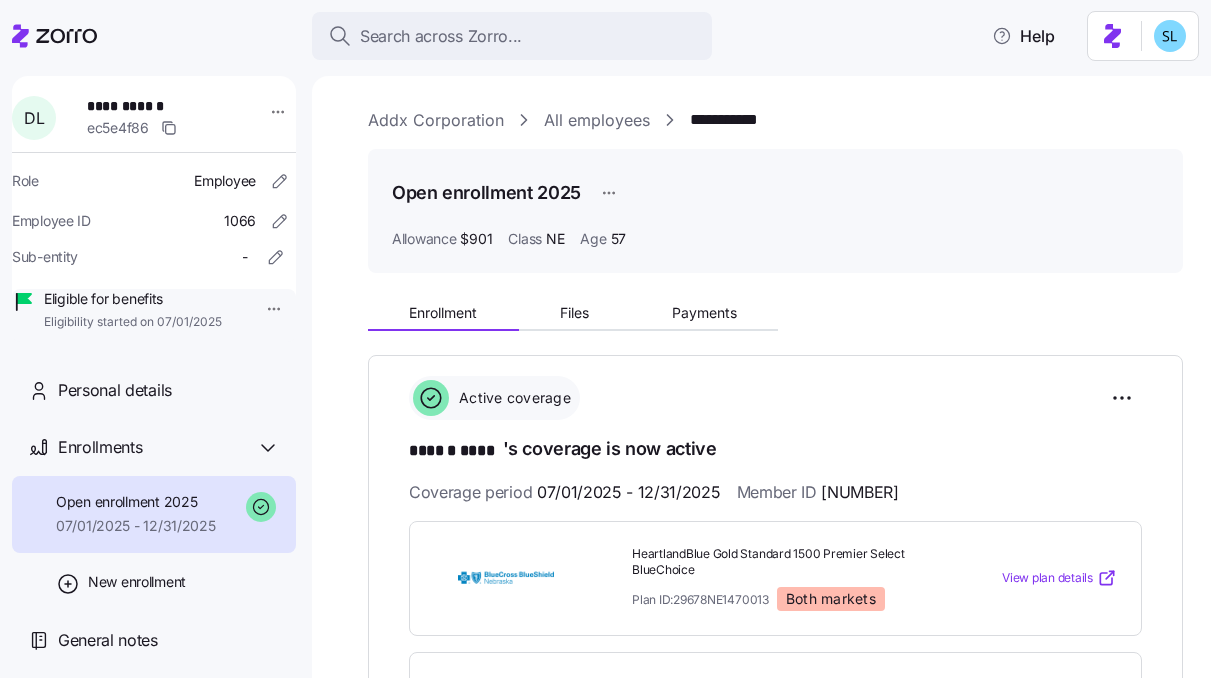 click on "Addx Corporation" at bounding box center (436, 120) 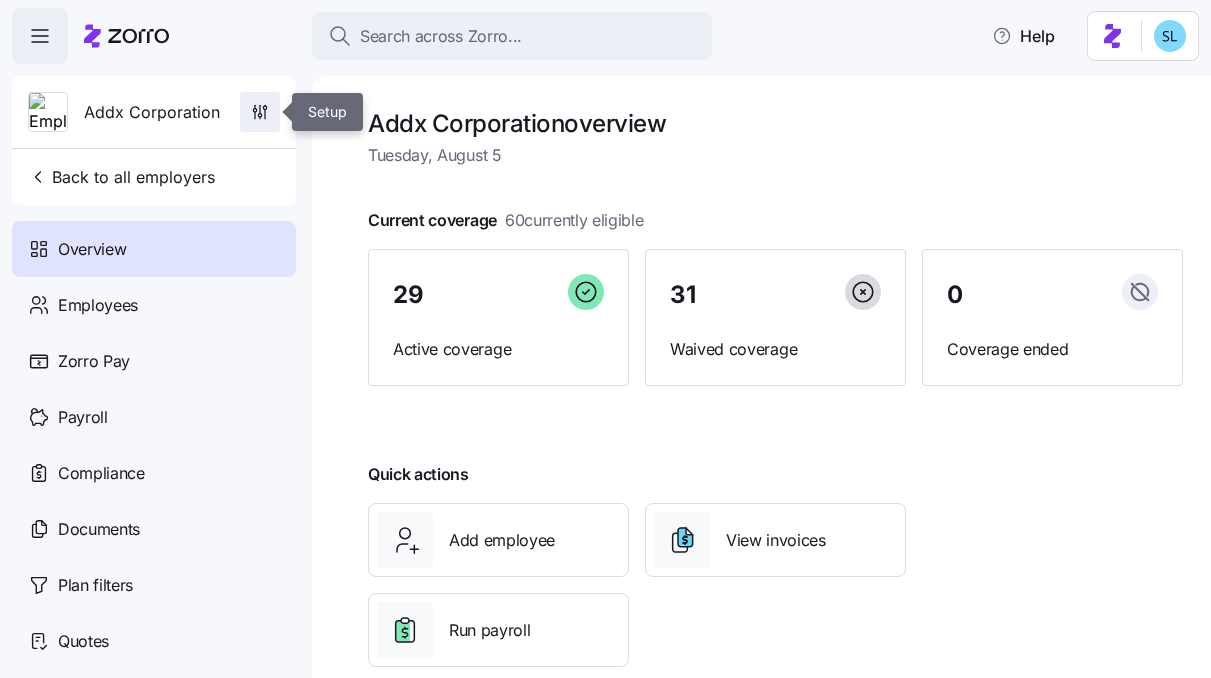 click 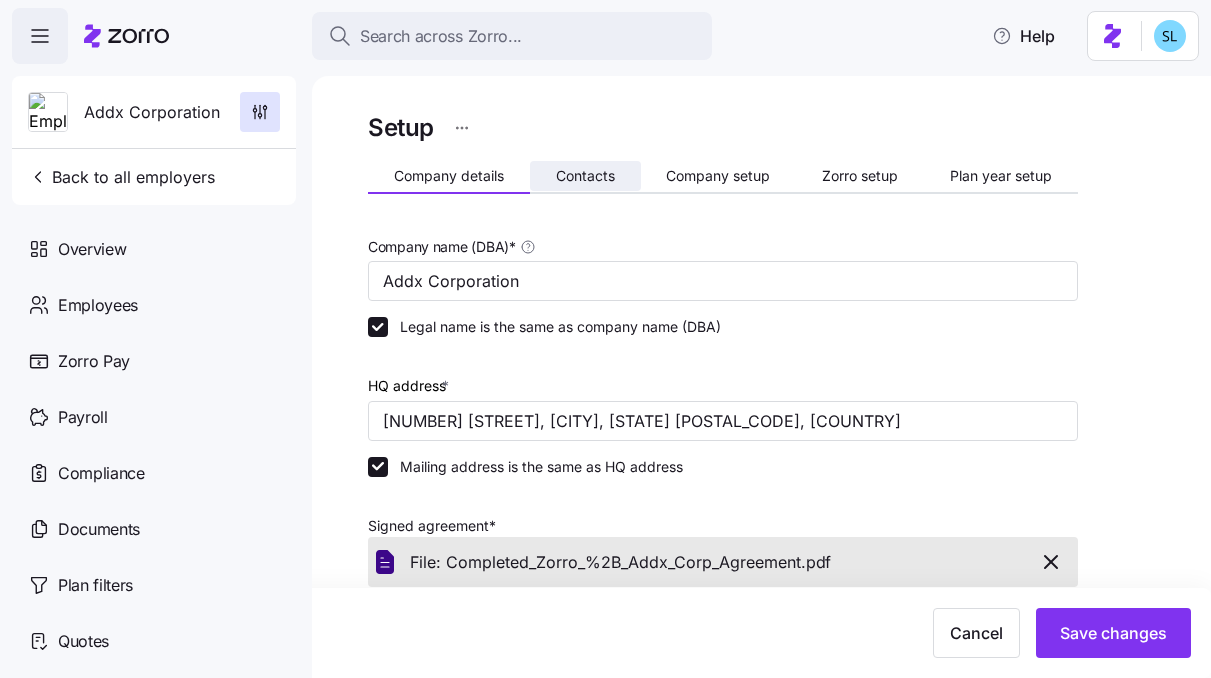 click on "Contacts" at bounding box center [585, 176] 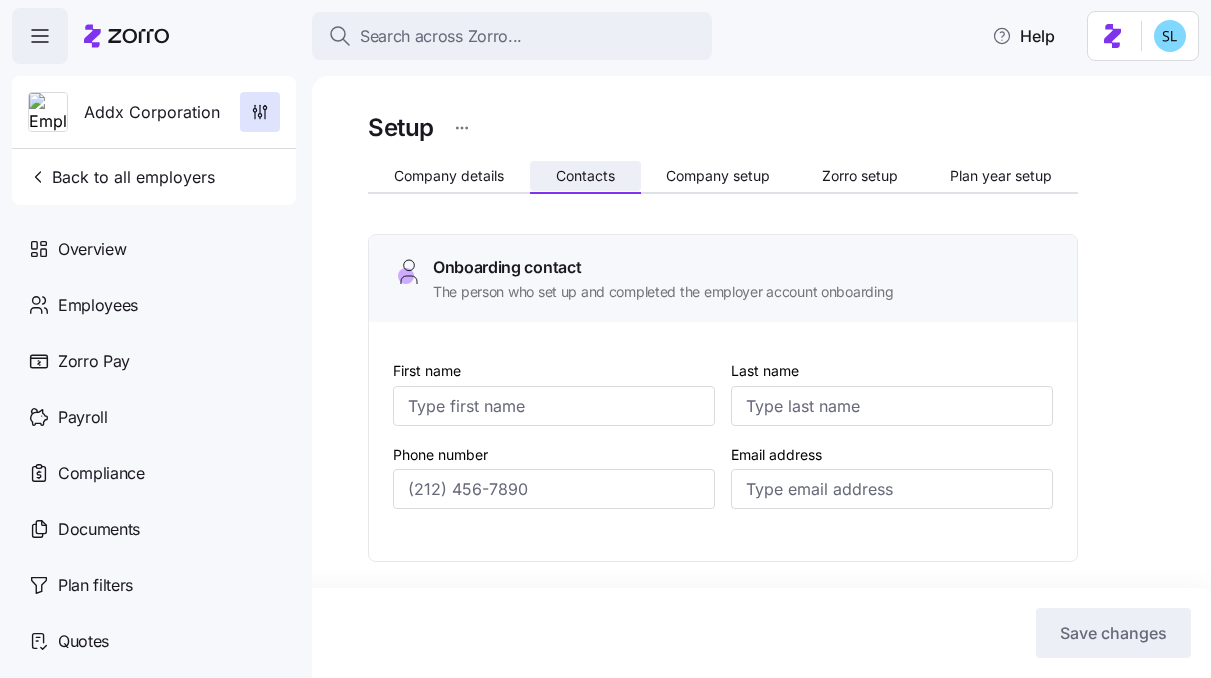 type on "Lydia" 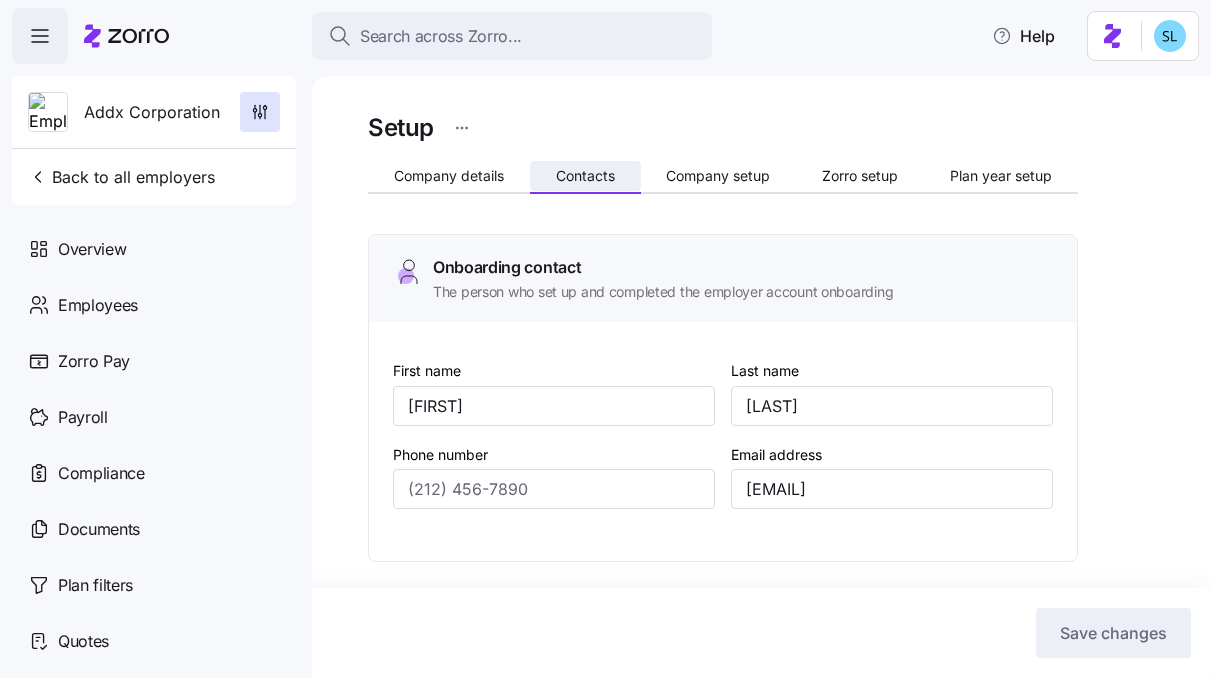 type on "Theunissen" 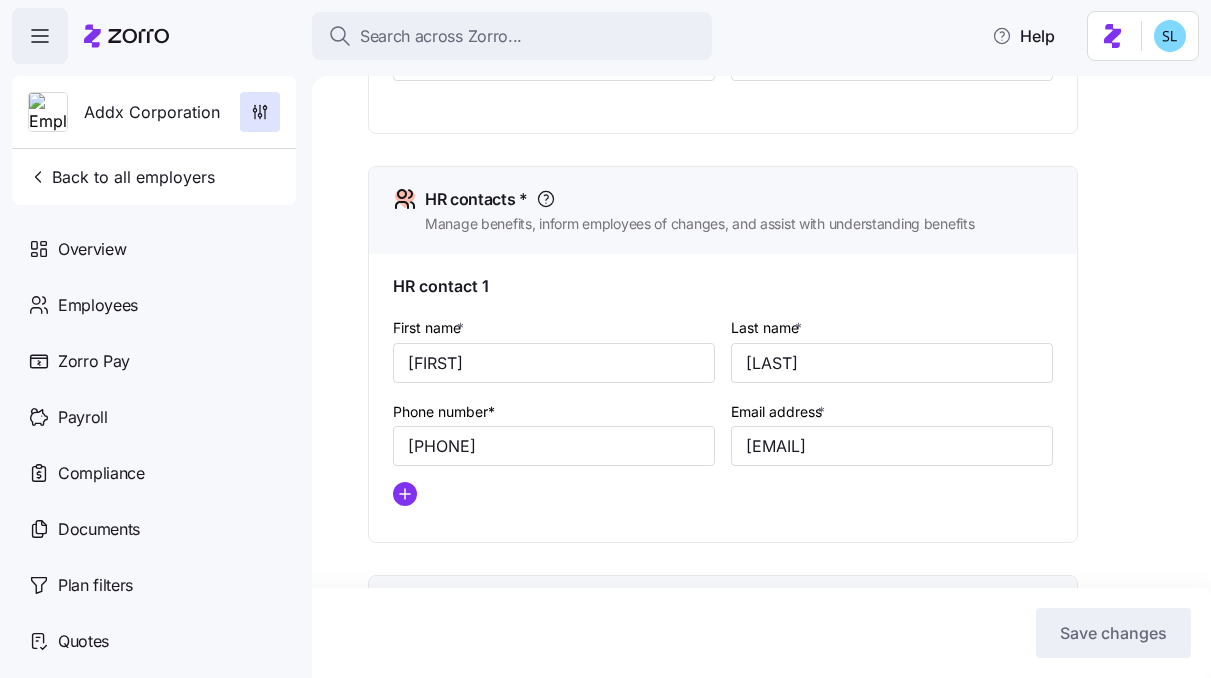 scroll, scrollTop: 839, scrollLeft: 0, axis: vertical 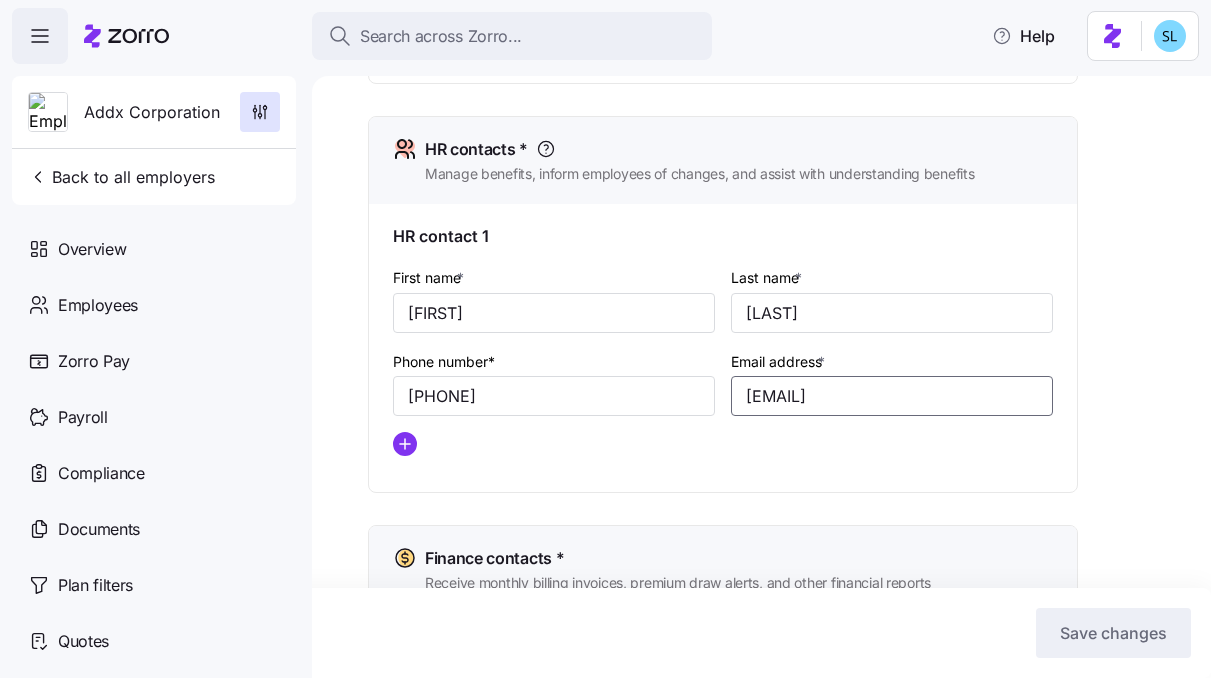 click on "ltheunissen@addxcorp.com" at bounding box center [892, 396] 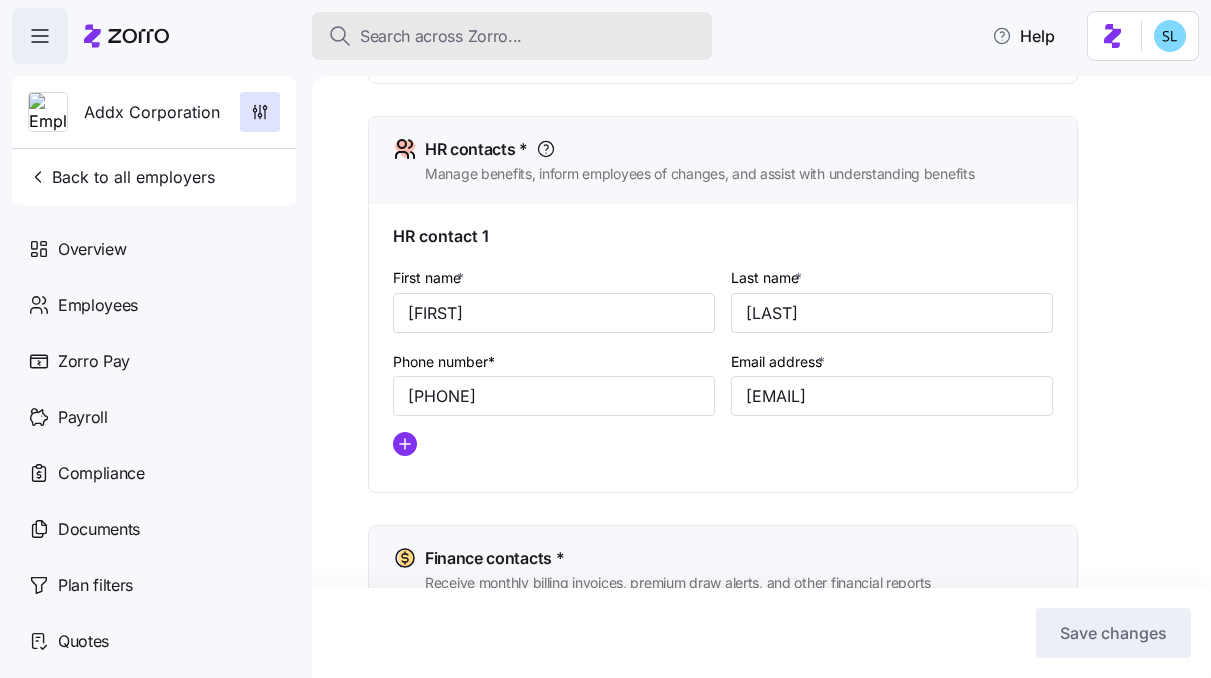 click on "Search across Zorro..." at bounding box center [441, 36] 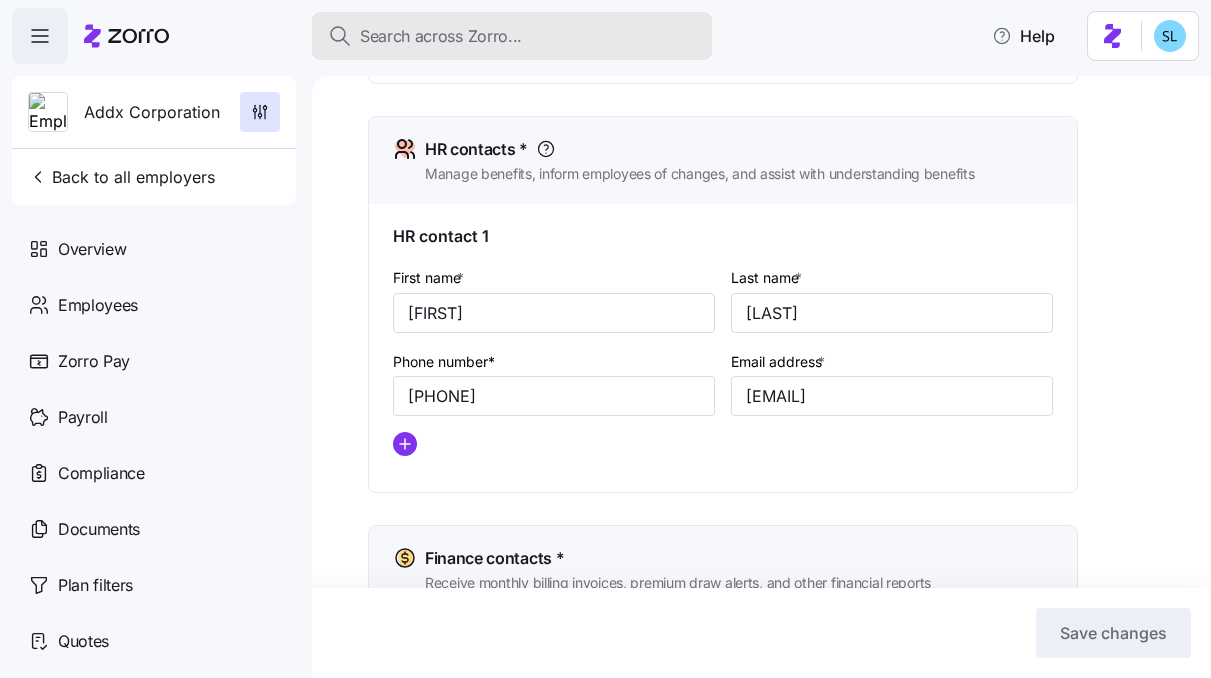 type 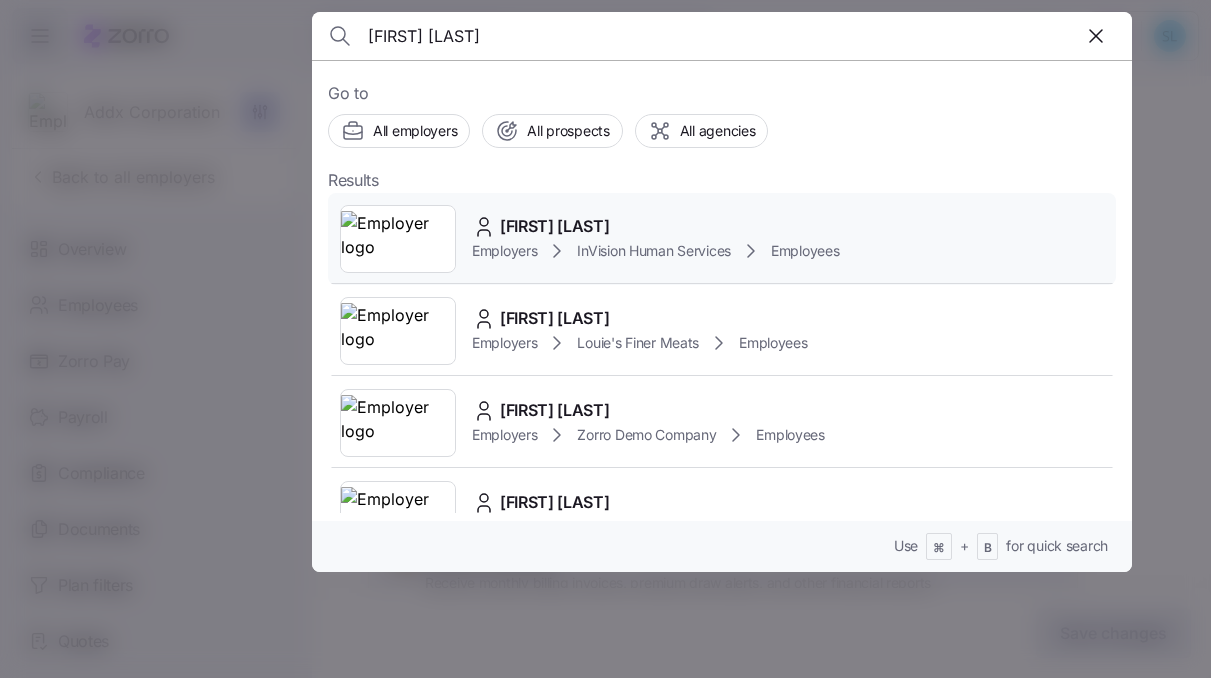 type on "Tonya Spencer" 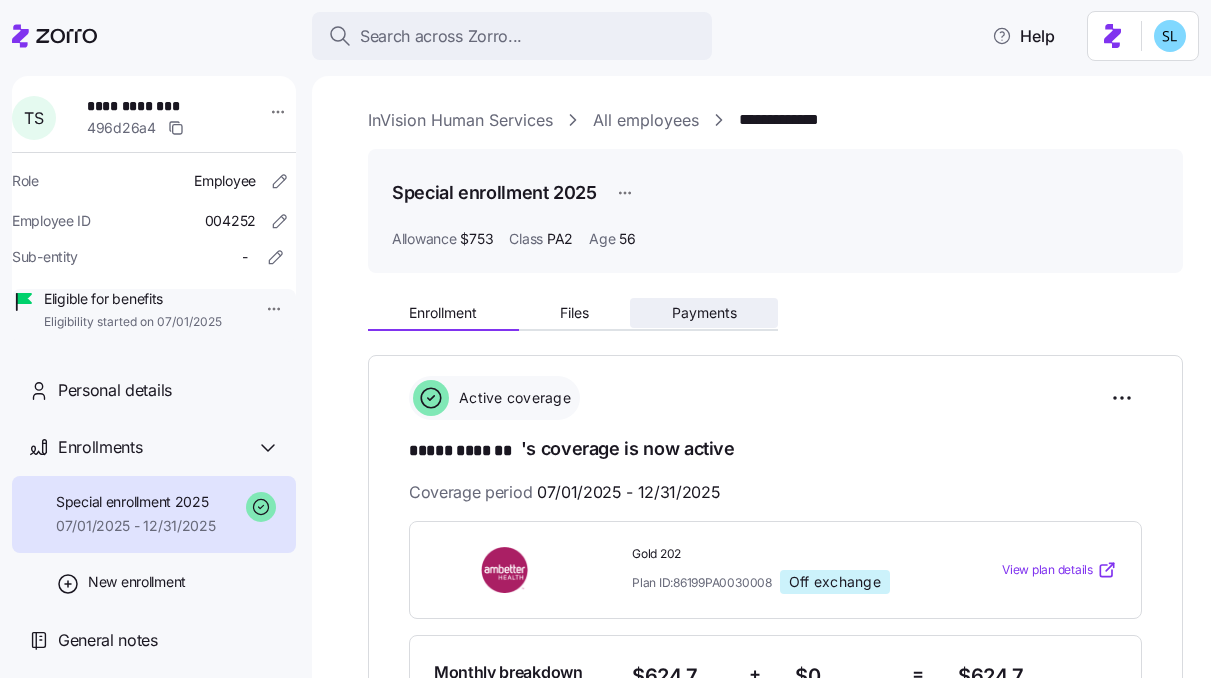 click on "Payments" at bounding box center [704, 313] 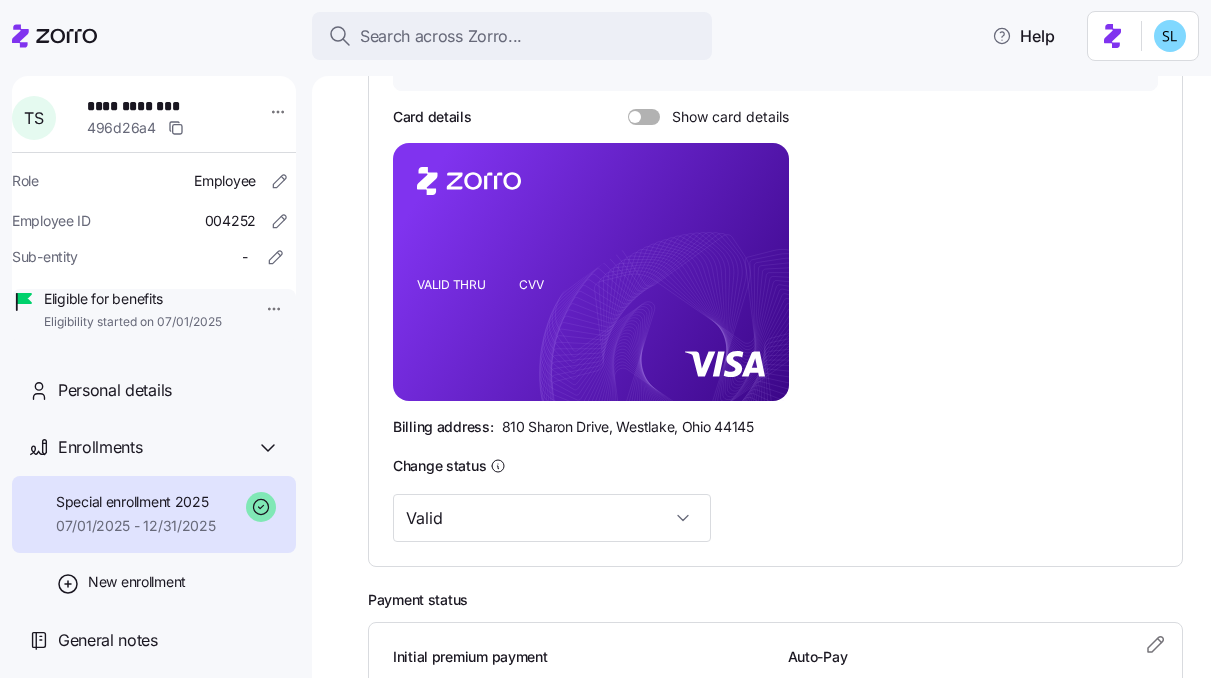 scroll, scrollTop: 0, scrollLeft: 0, axis: both 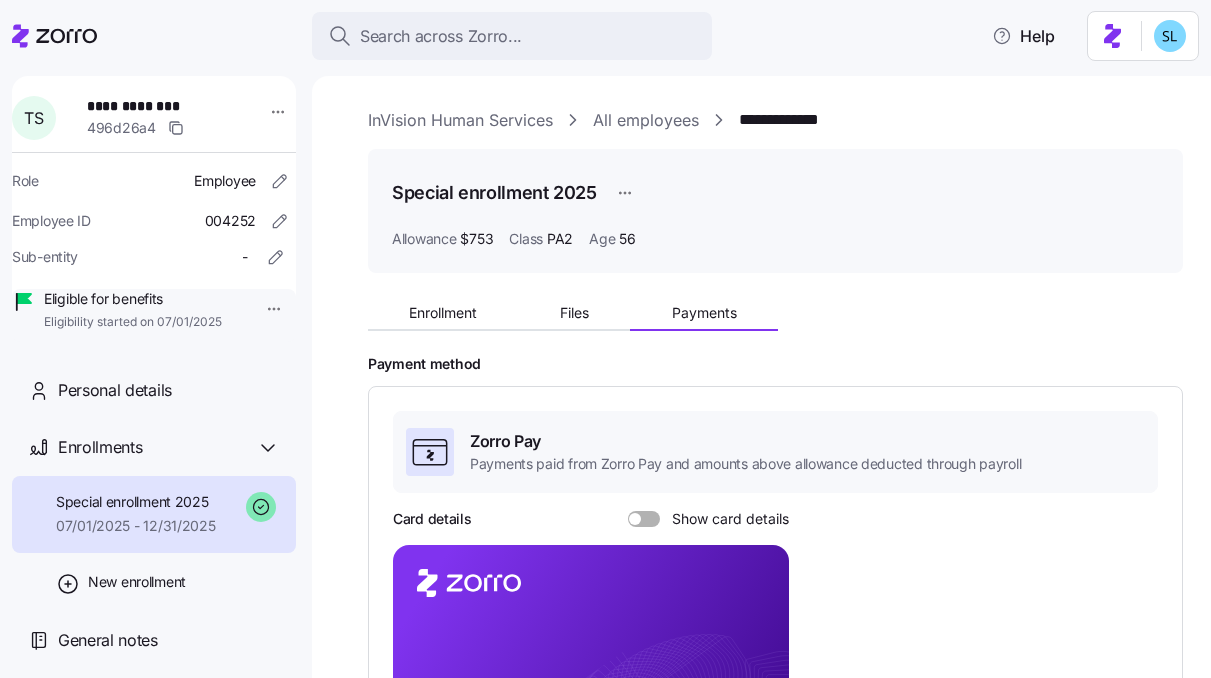 click on "**********" at bounding box center [153, 106] 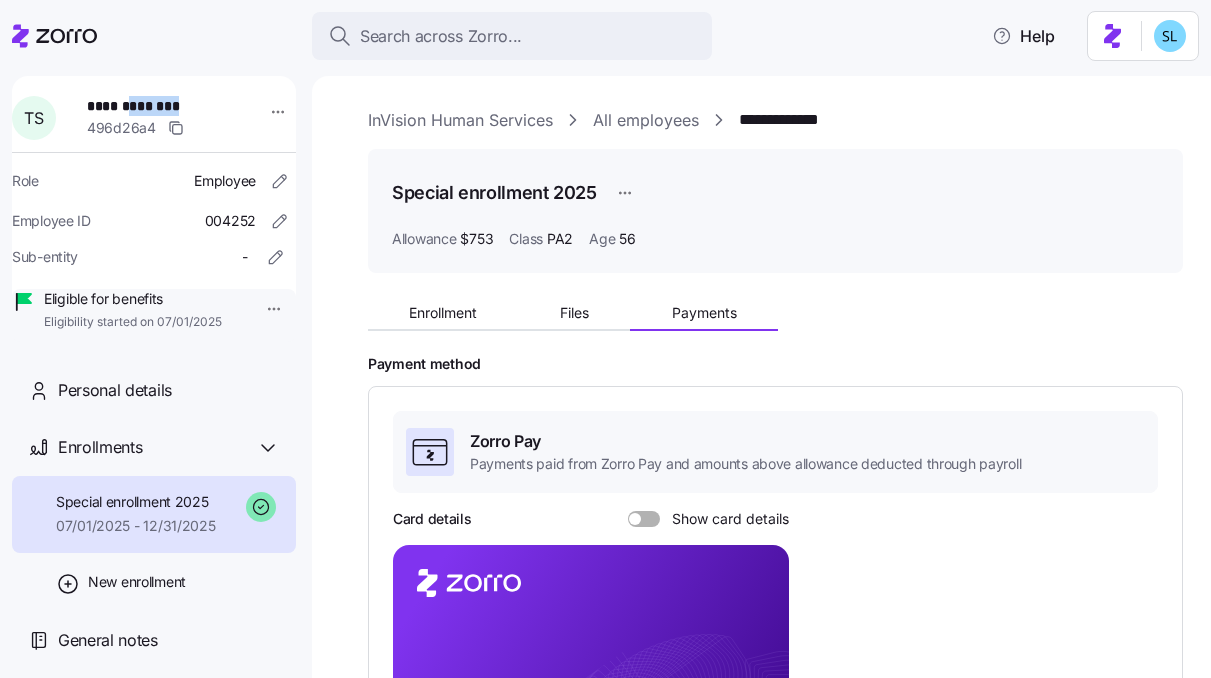 click on "**********" at bounding box center [153, 106] 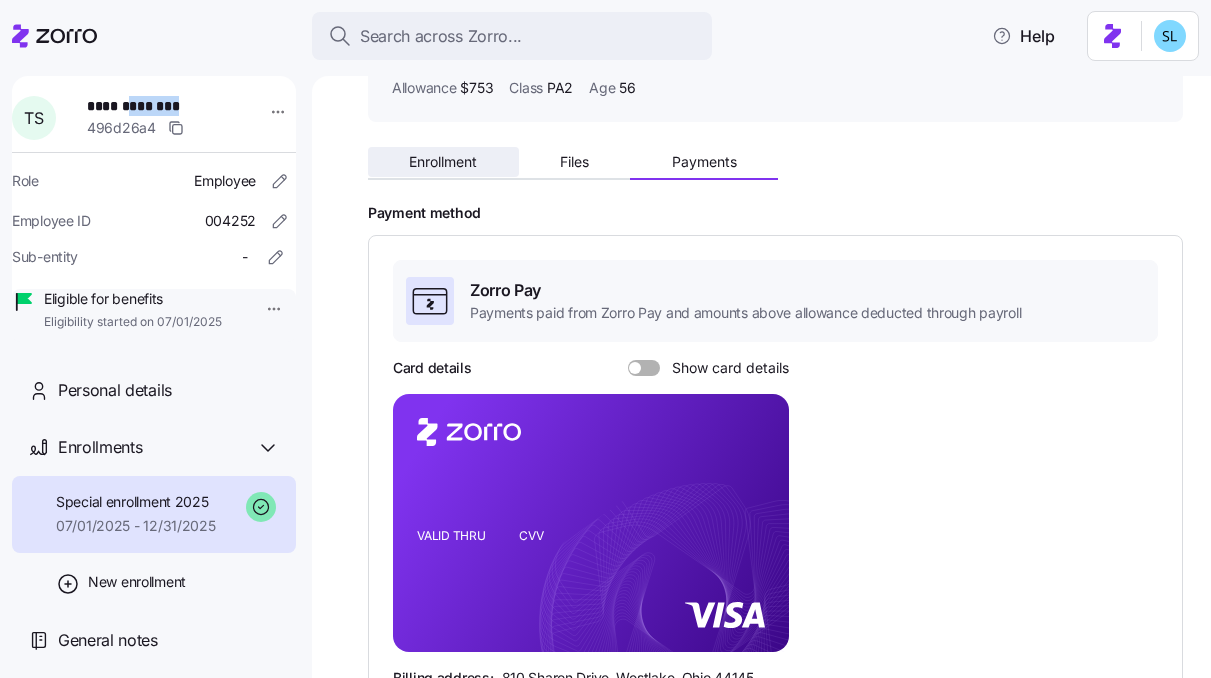 click on "Enrollment" at bounding box center (443, 162) 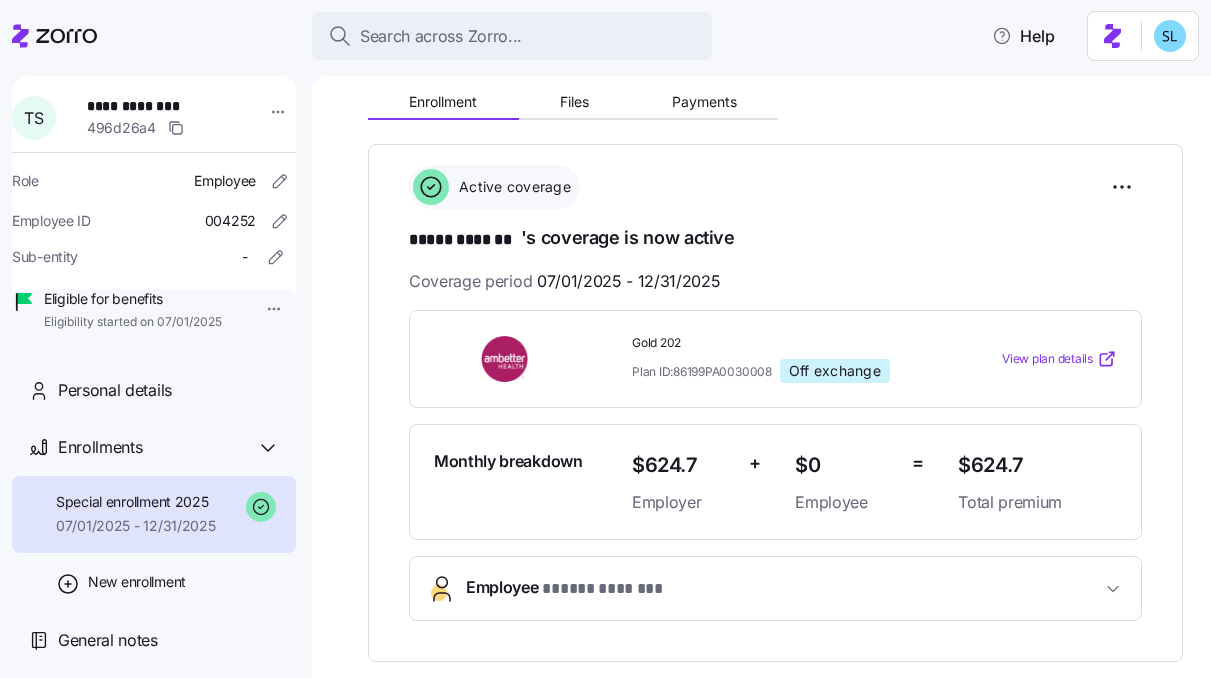 scroll, scrollTop: 65, scrollLeft: 0, axis: vertical 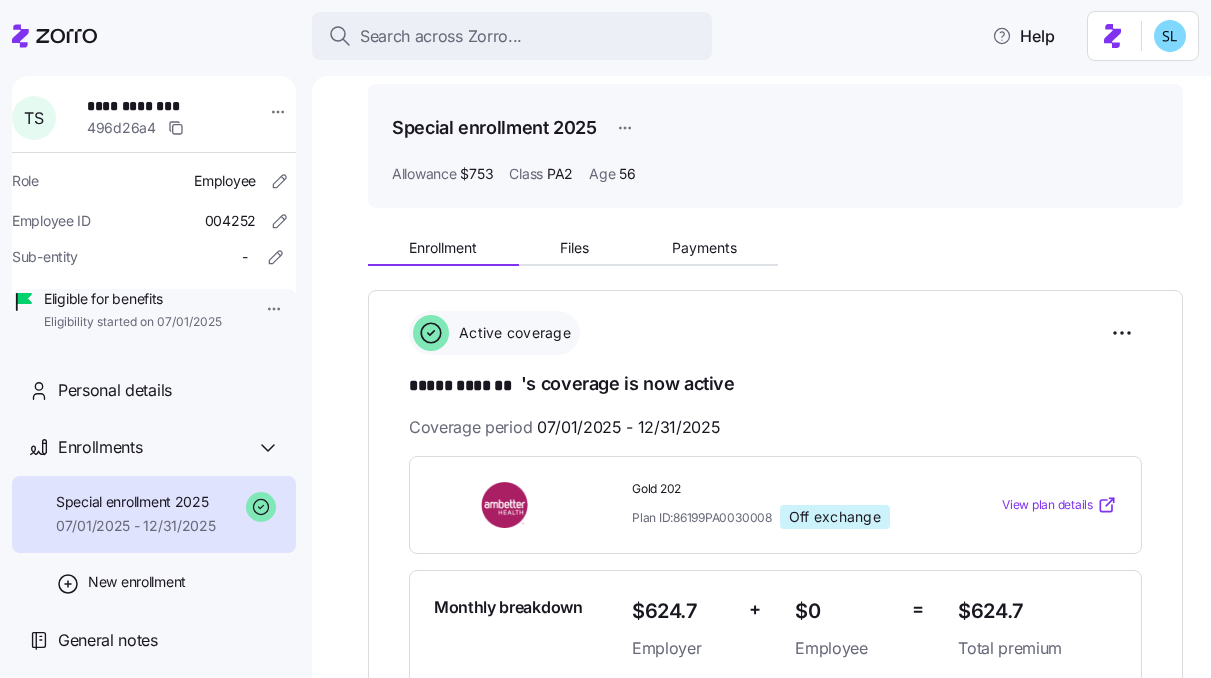 click on "Enrollment Files Payments" at bounding box center (573, 251) 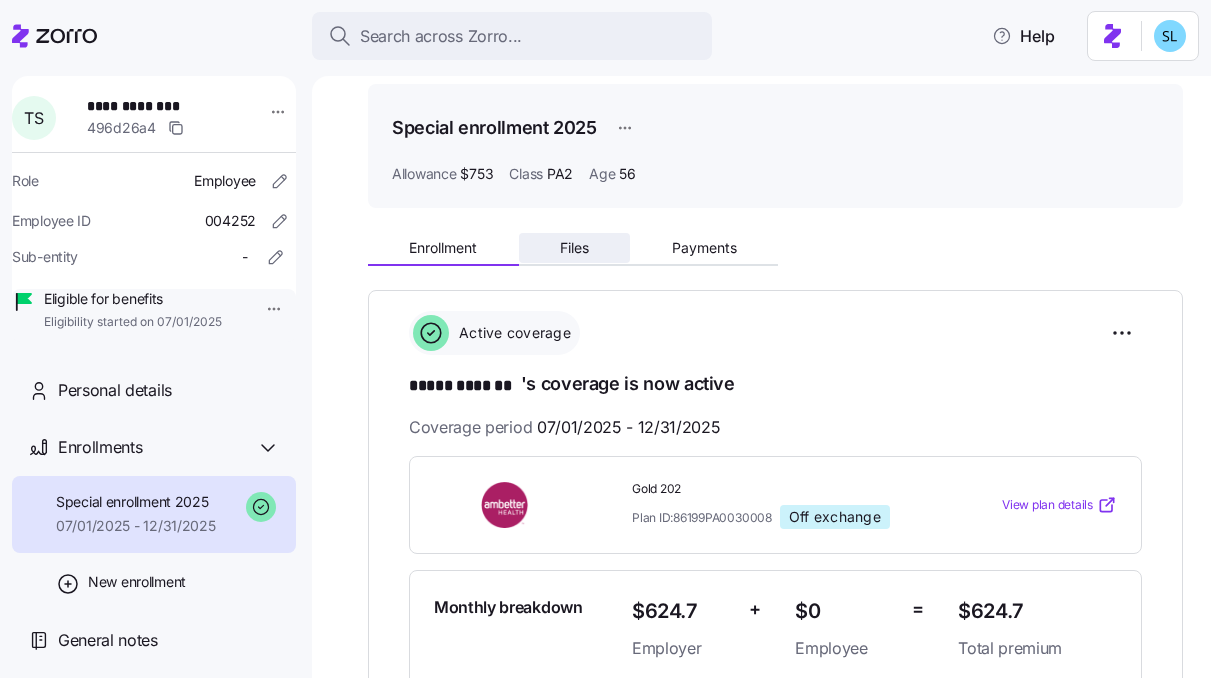 click on "Files" at bounding box center [575, 248] 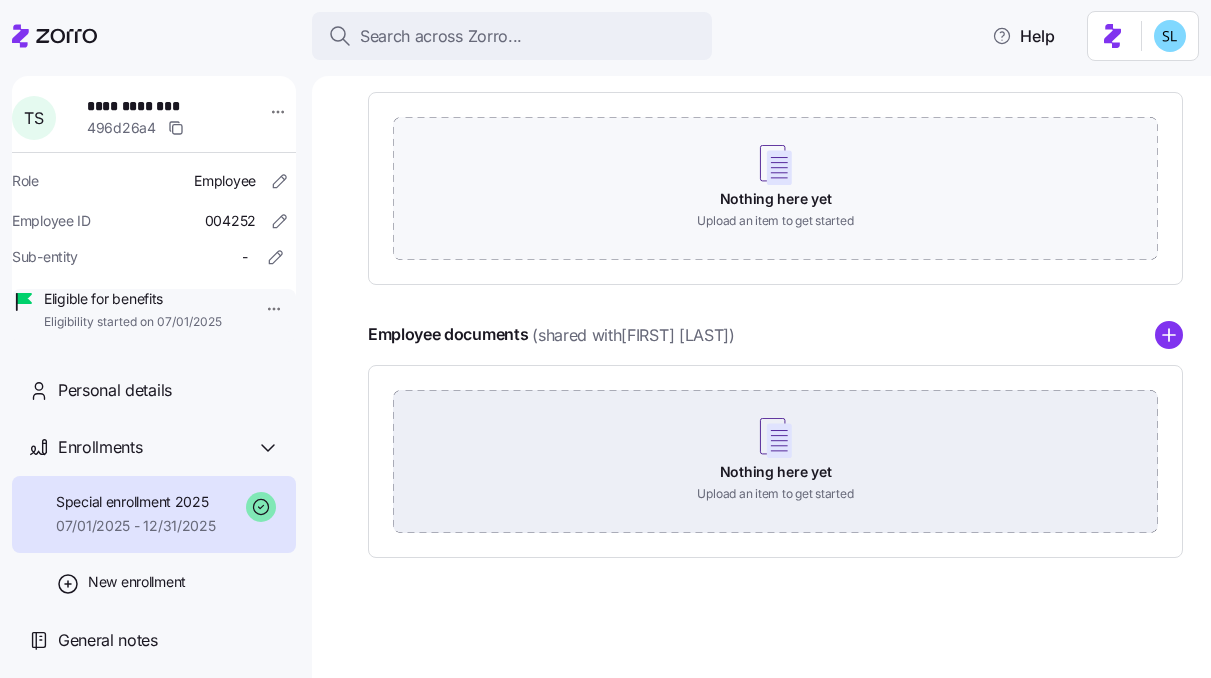scroll, scrollTop: 0, scrollLeft: 0, axis: both 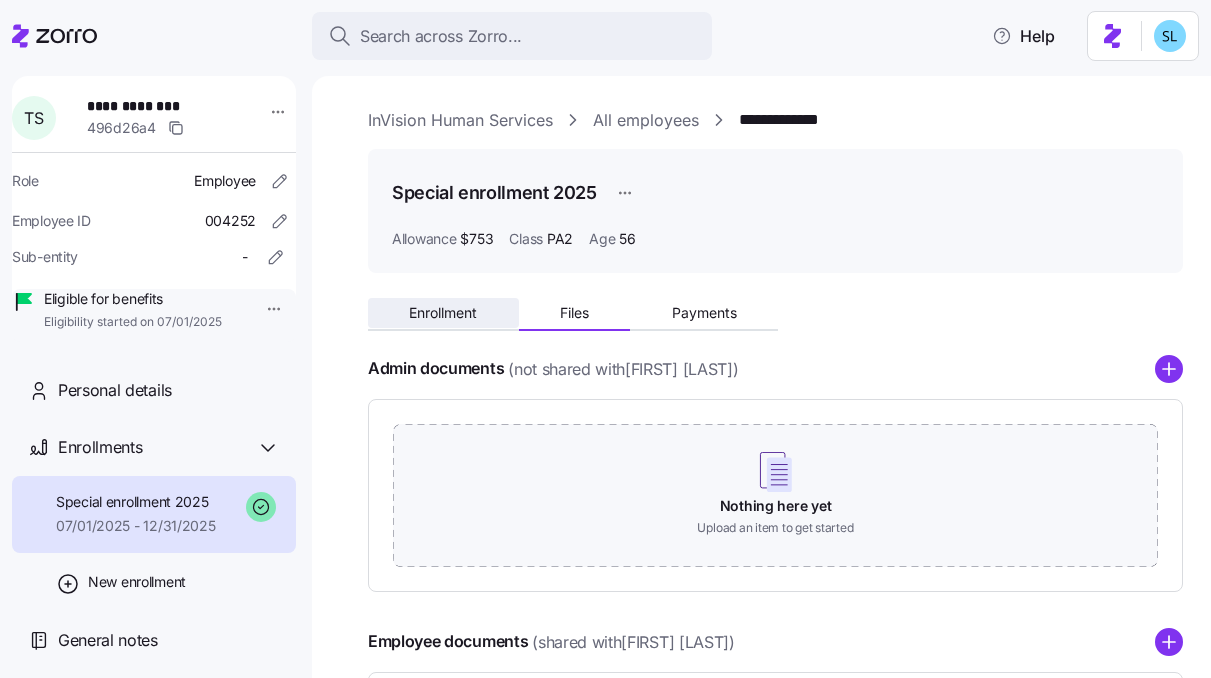 click on "Enrollment" at bounding box center (443, 313) 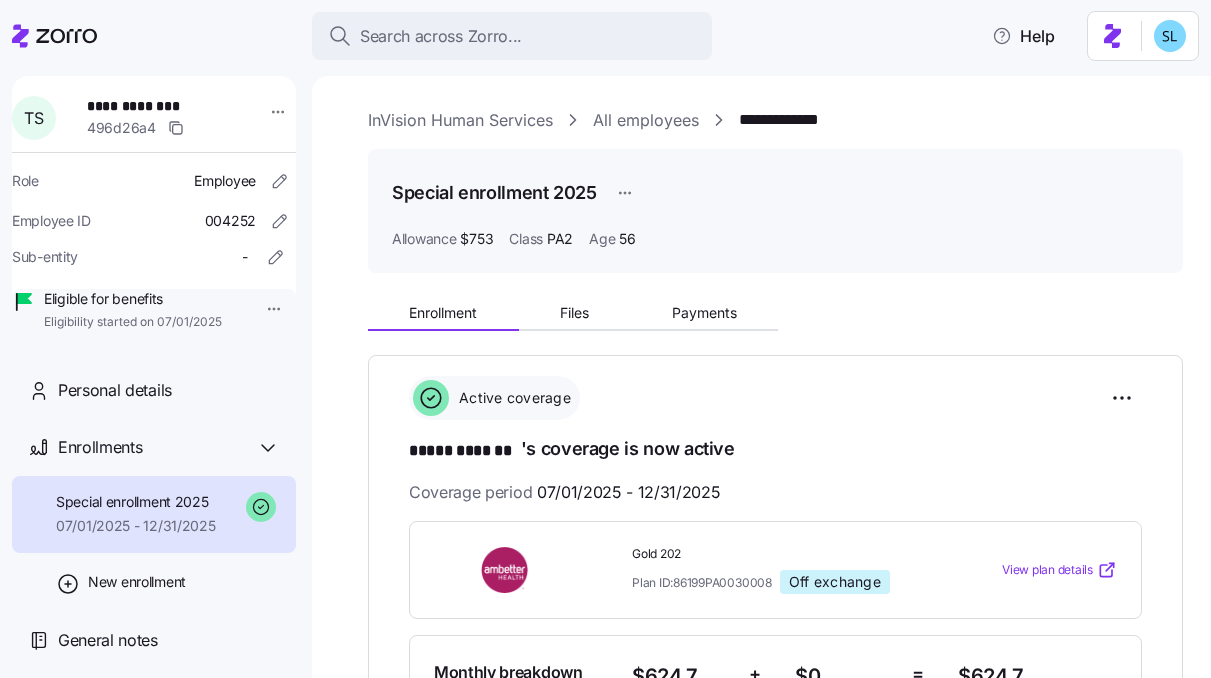 scroll, scrollTop: 442, scrollLeft: 0, axis: vertical 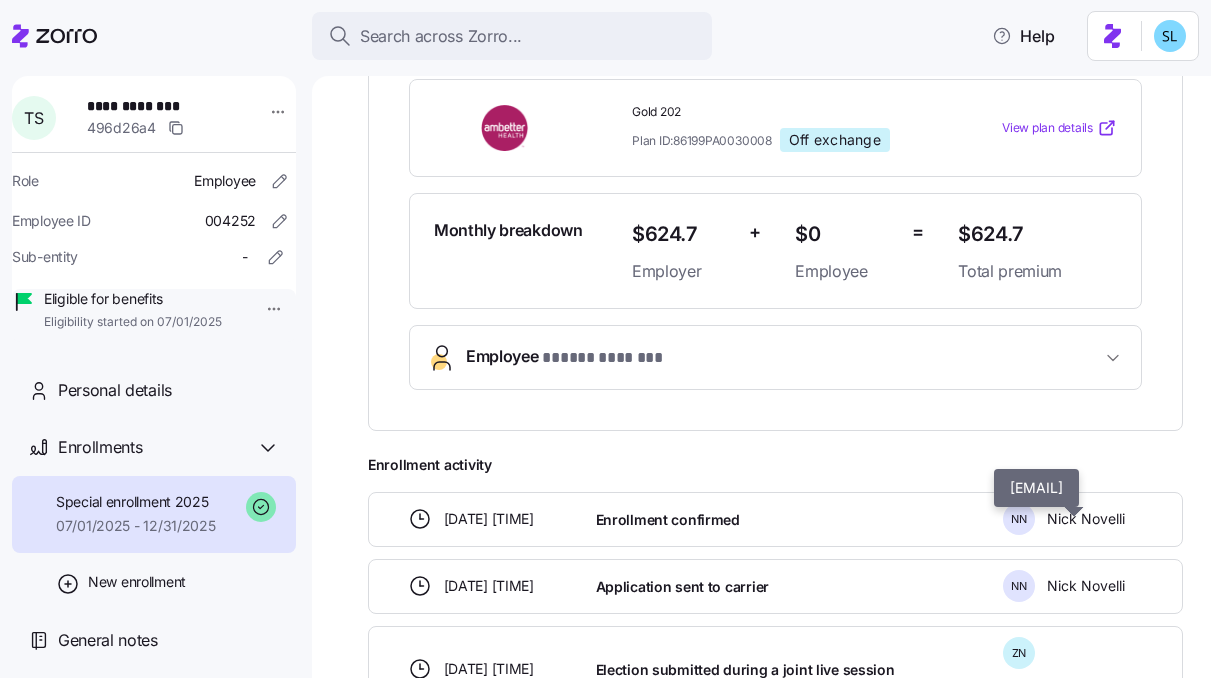 click on "Nick Novelli" at bounding box center (1086, 519) 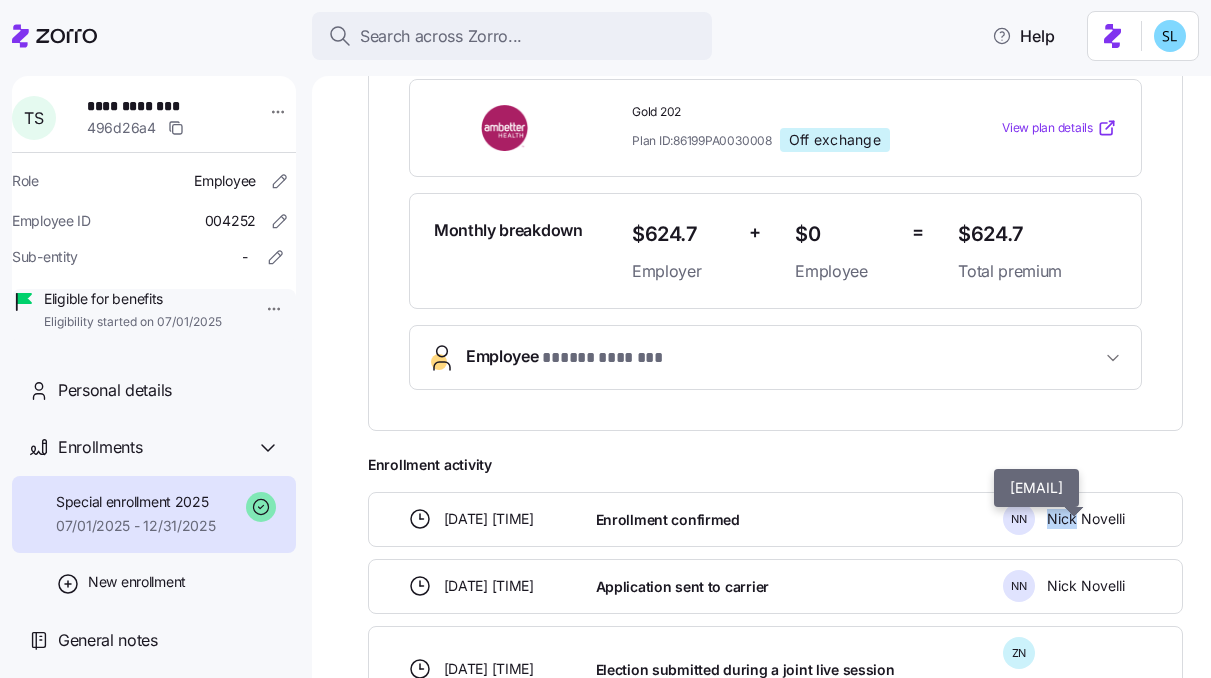 click on "Nick Novelli" at bounding box center (1086, 519) 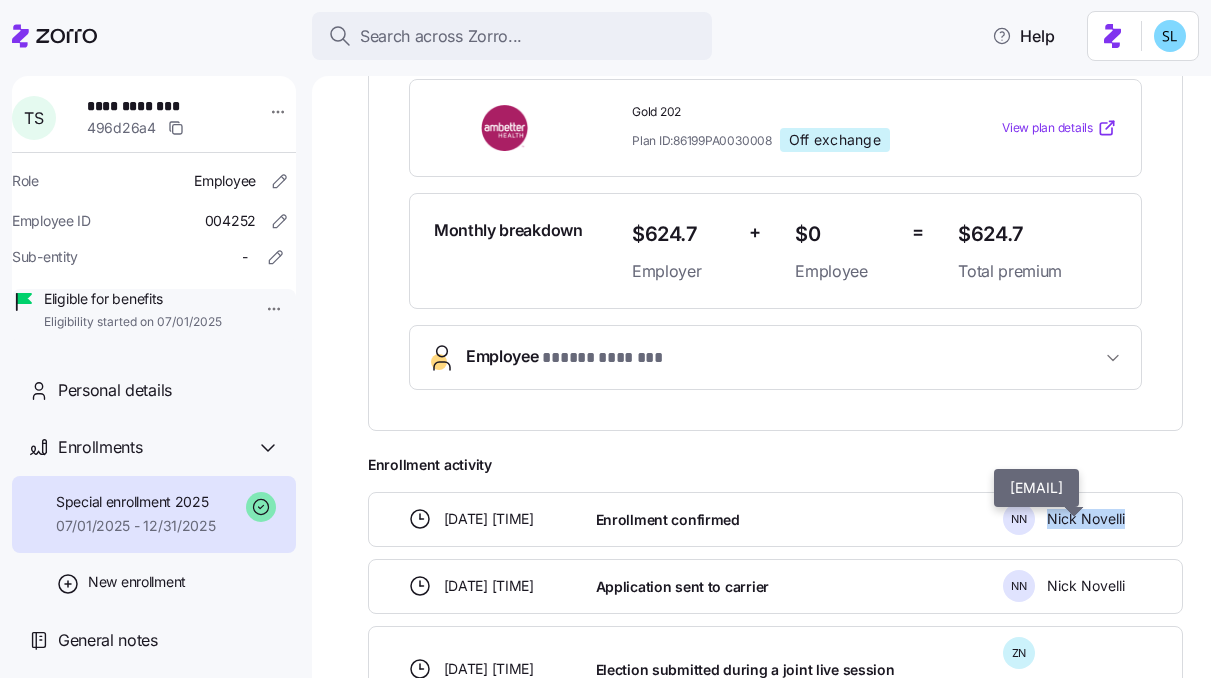 click on "Nick Novelli" at bounding box center [1086, 519] 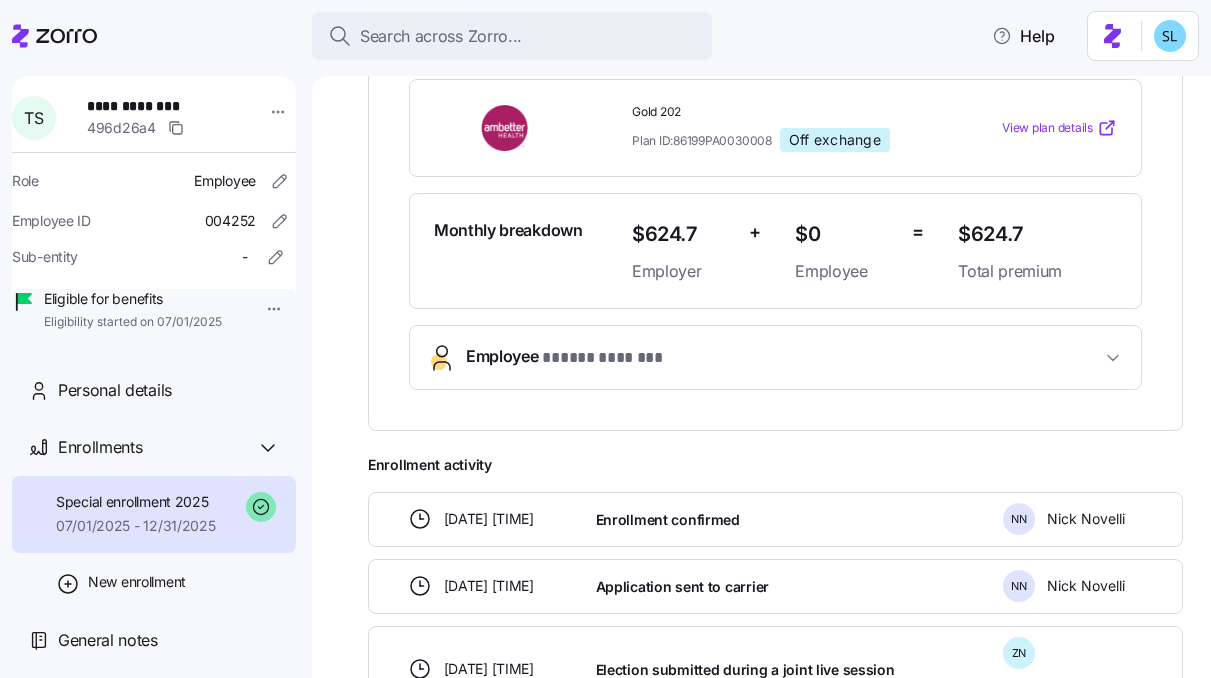 click on "06/23/2025 5:32 PM Application sent to carrier N N Nick Novelli" at bounding box center [775, 586] 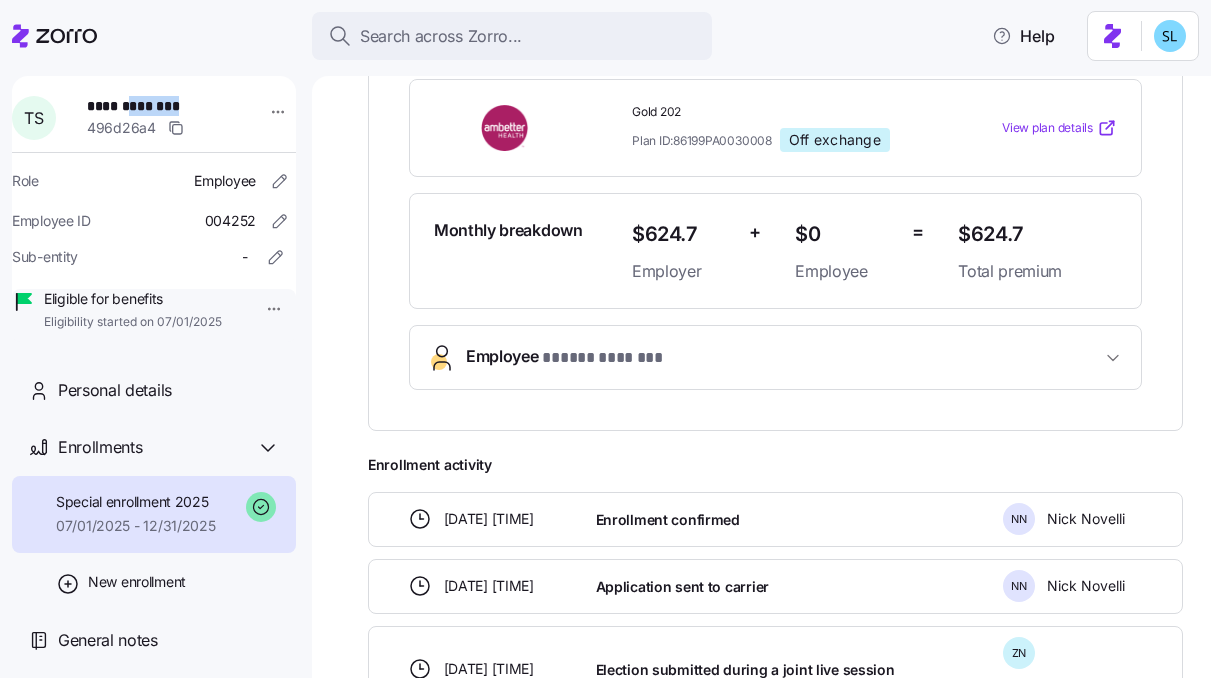 click on "**********" at bounding box center [153, 106] 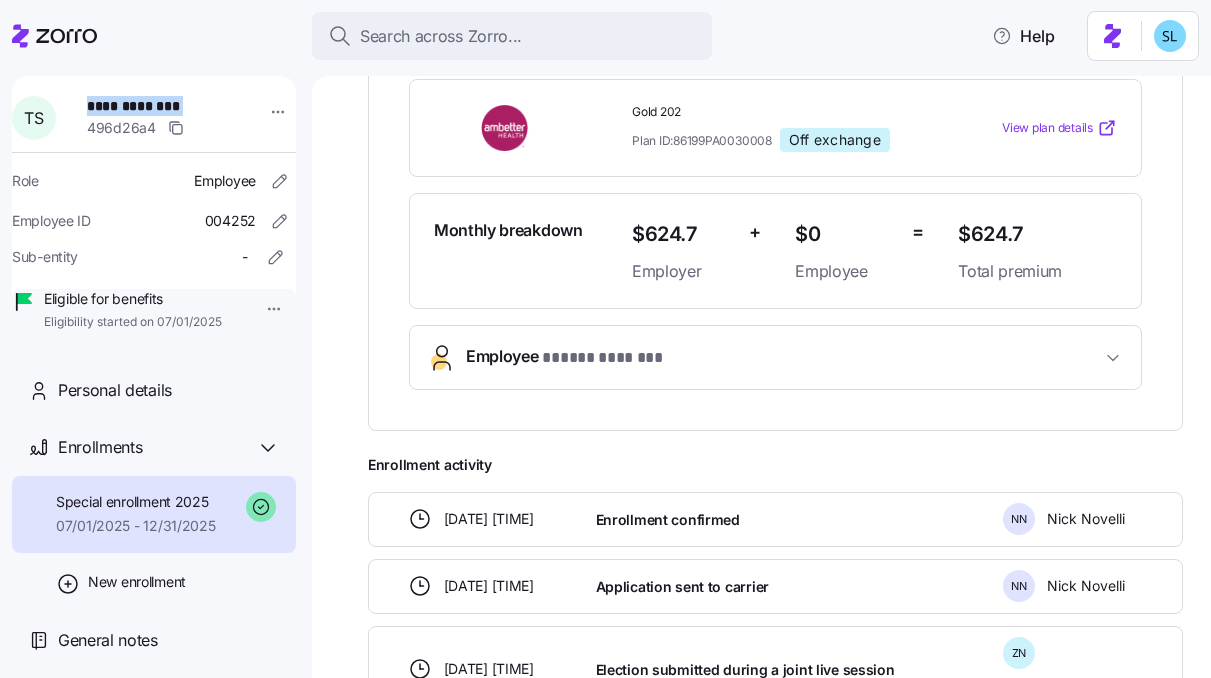 click on "**********" at bounding box center (153, 106) 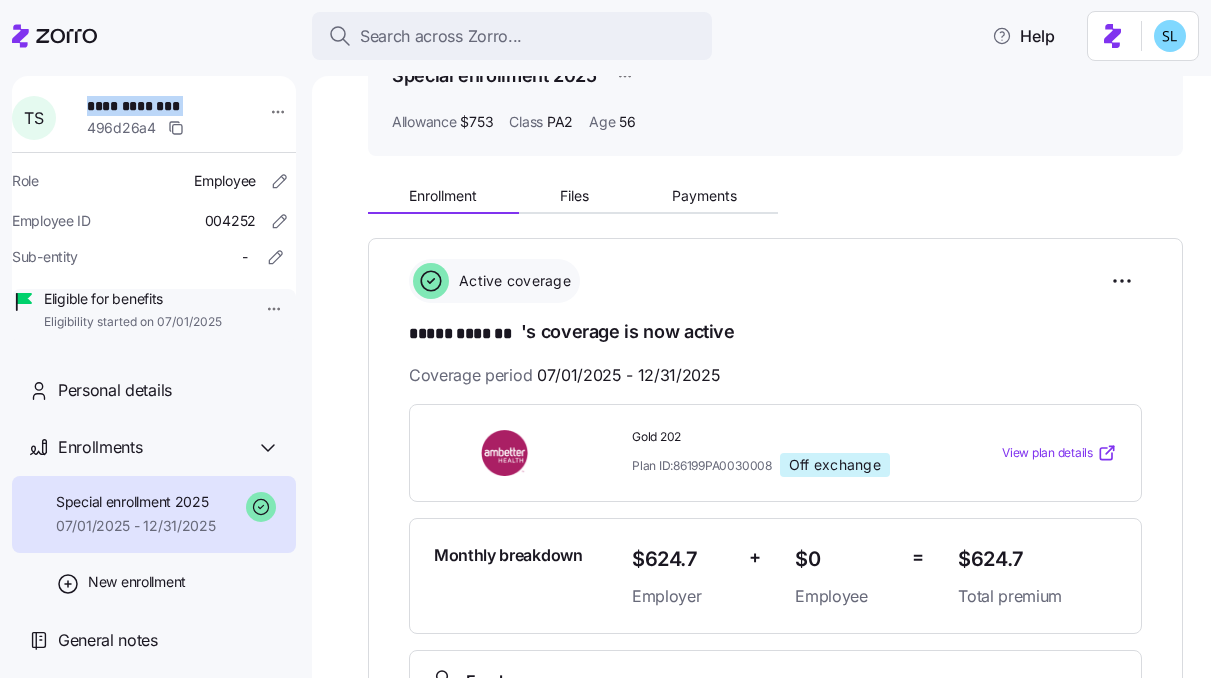 scroll, scrollTop: 0, scrollLeft: 0, axis: both 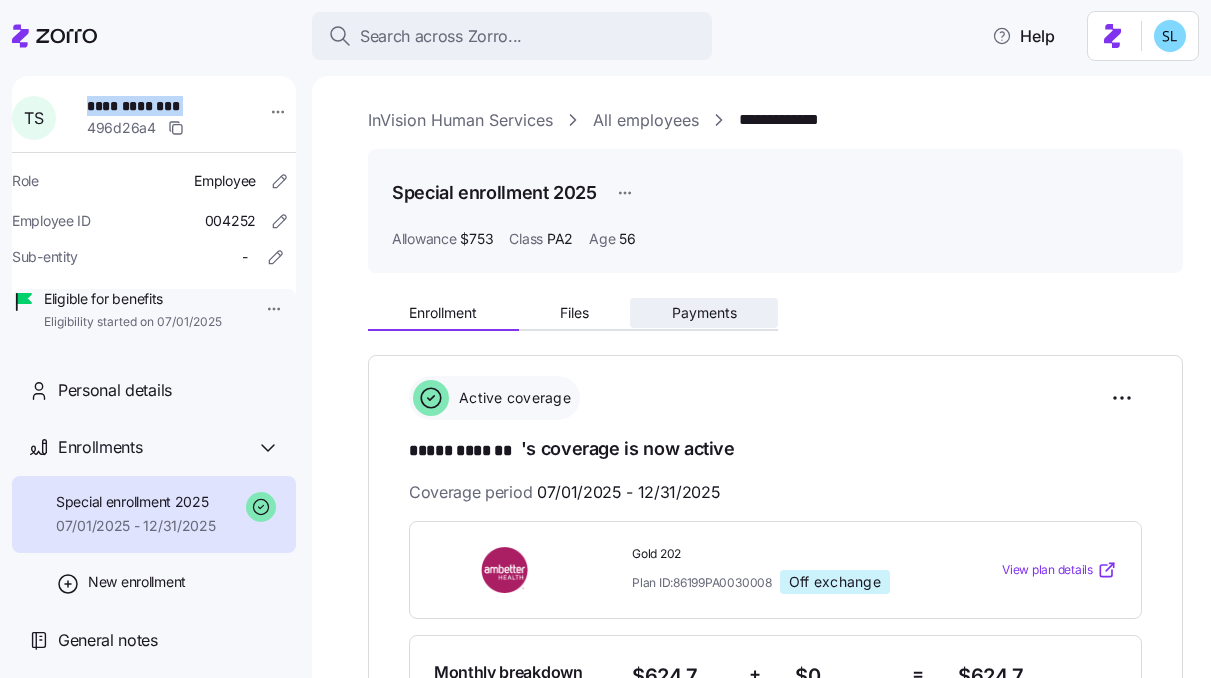 click on "Payments" at bounding box center [704, 313] 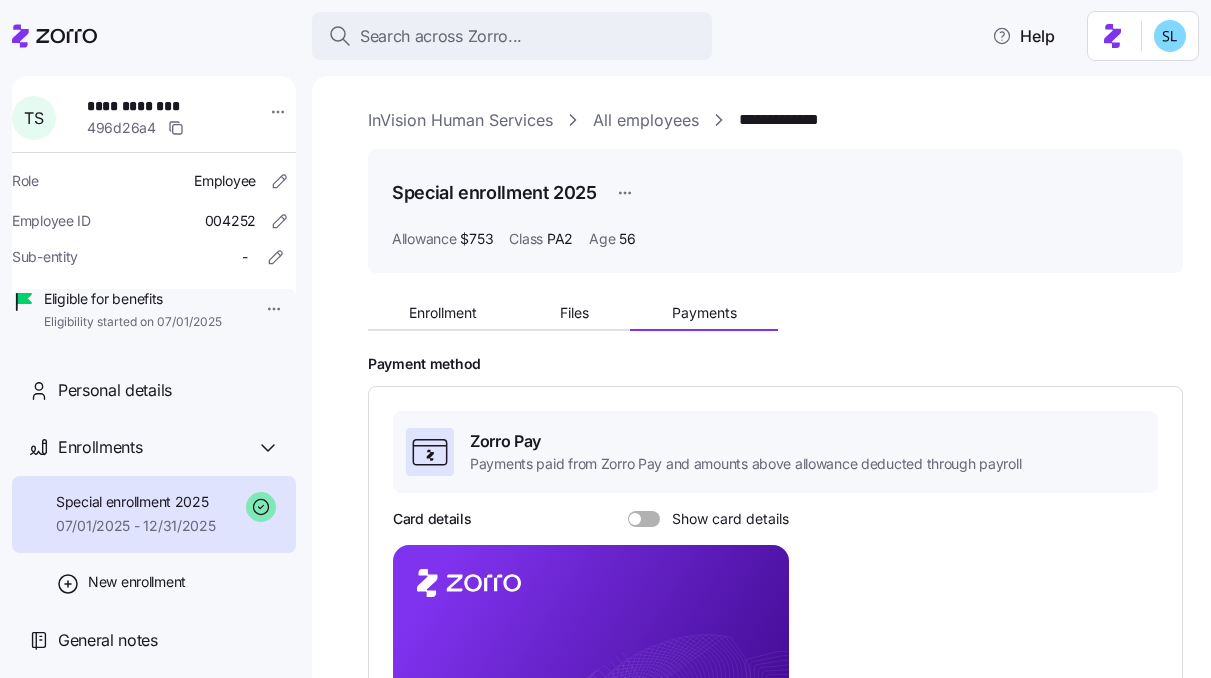 click on "Enrollment" at bounding box center (443, 313) 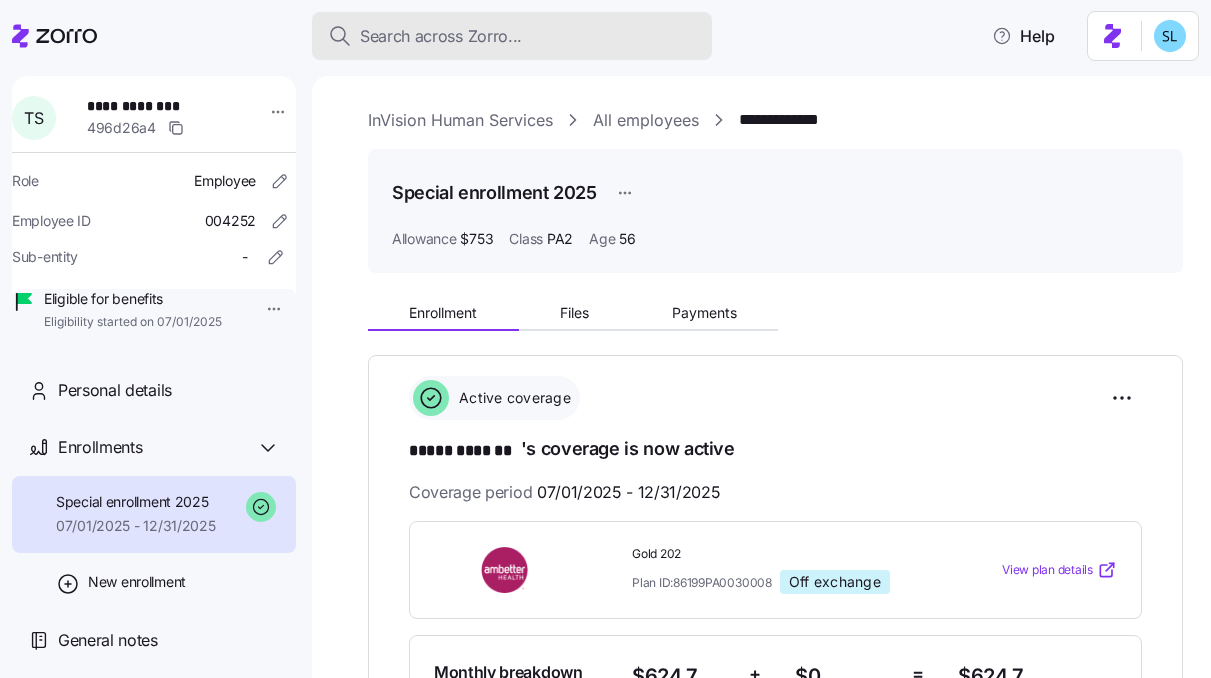 click on "Search across Zorro..." at bounding box center [512, 36] 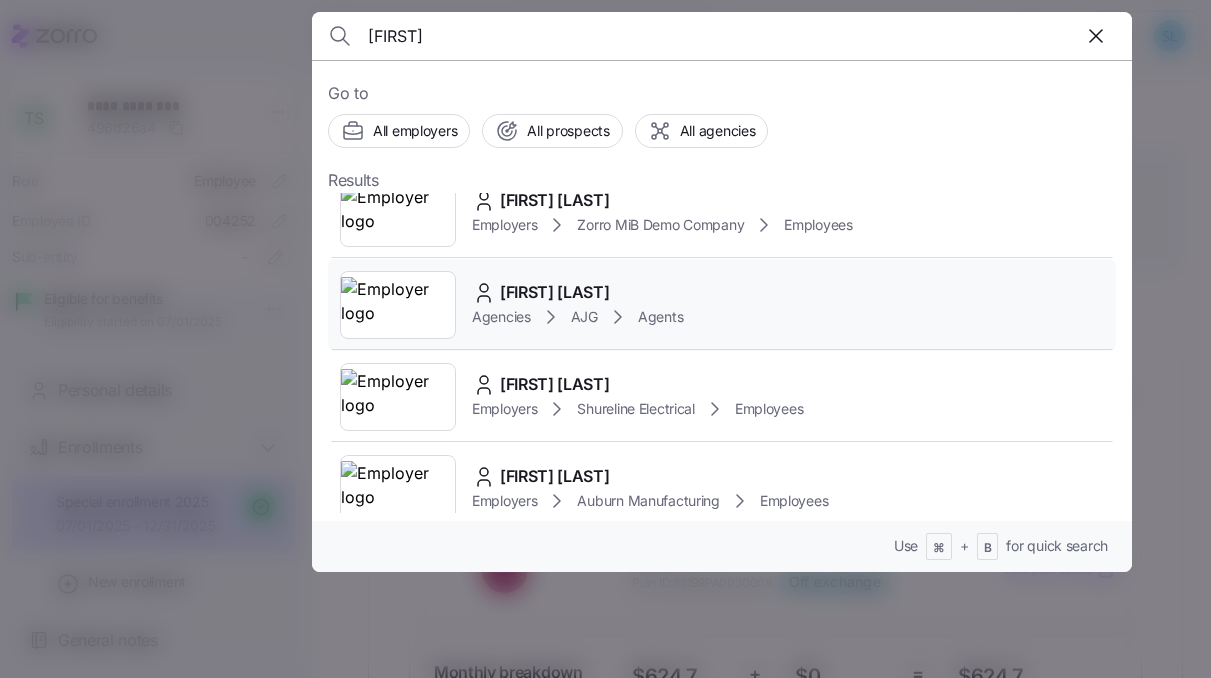 scroll, scrollTop: 151, scrollLeft: 0, axis: vertical 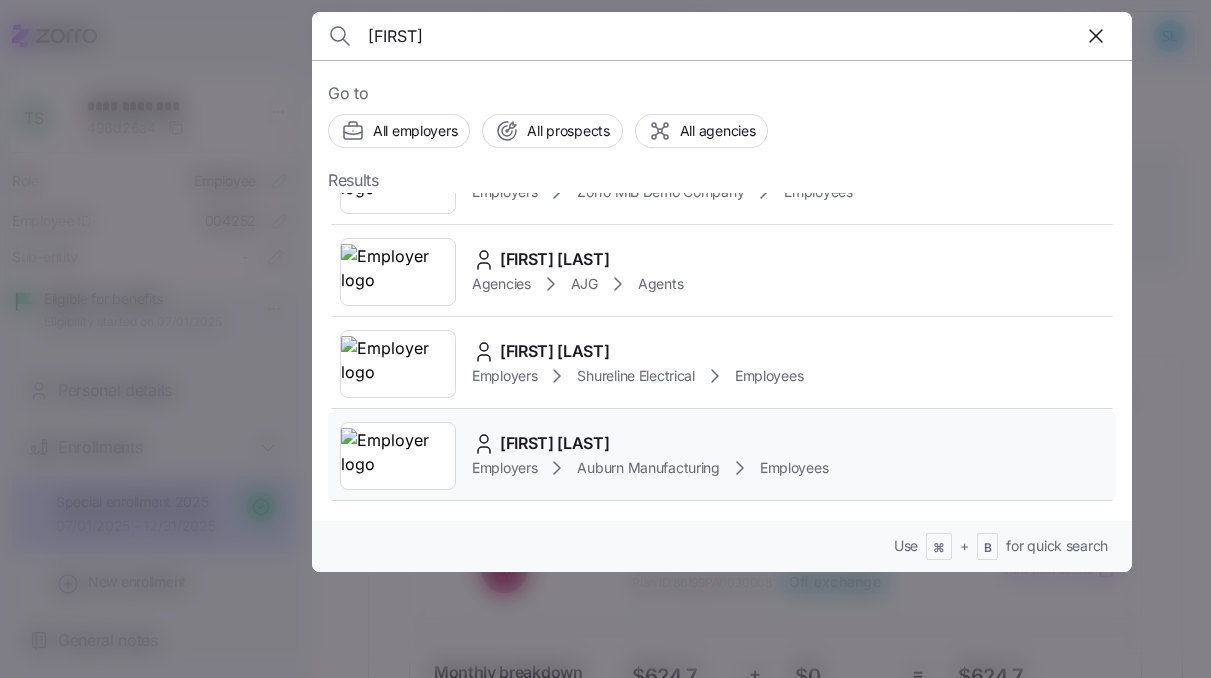 type on "connor" 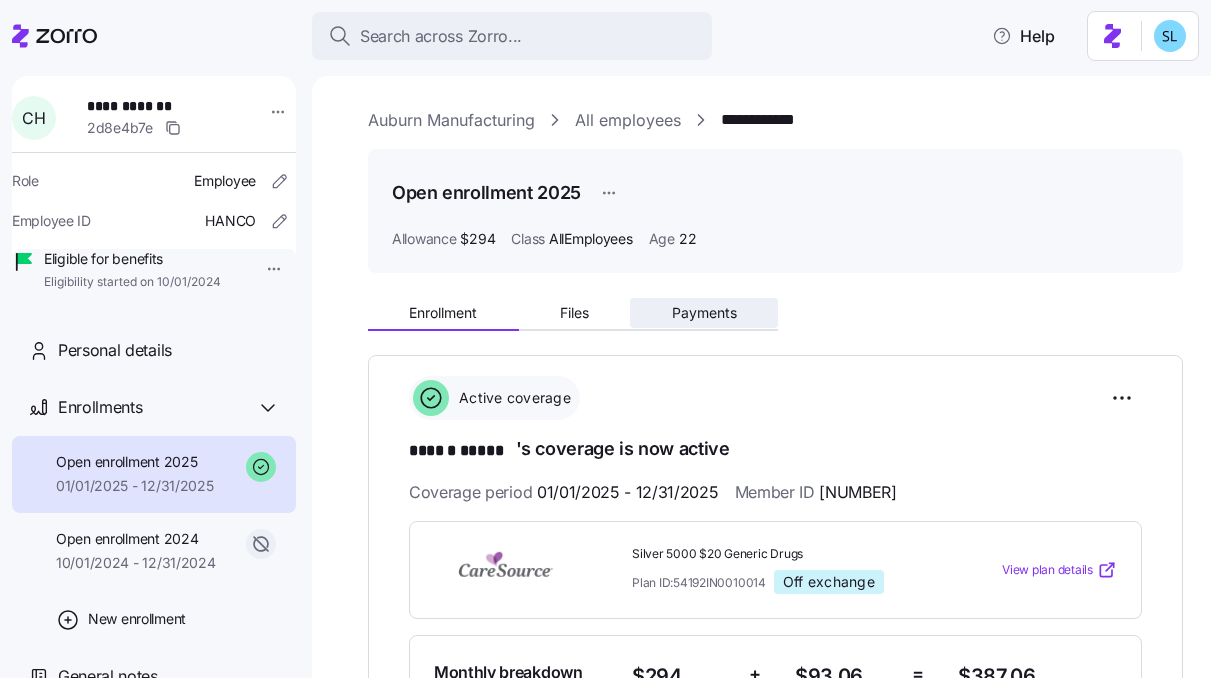click on "Payments" at bounding box center (704, 313) 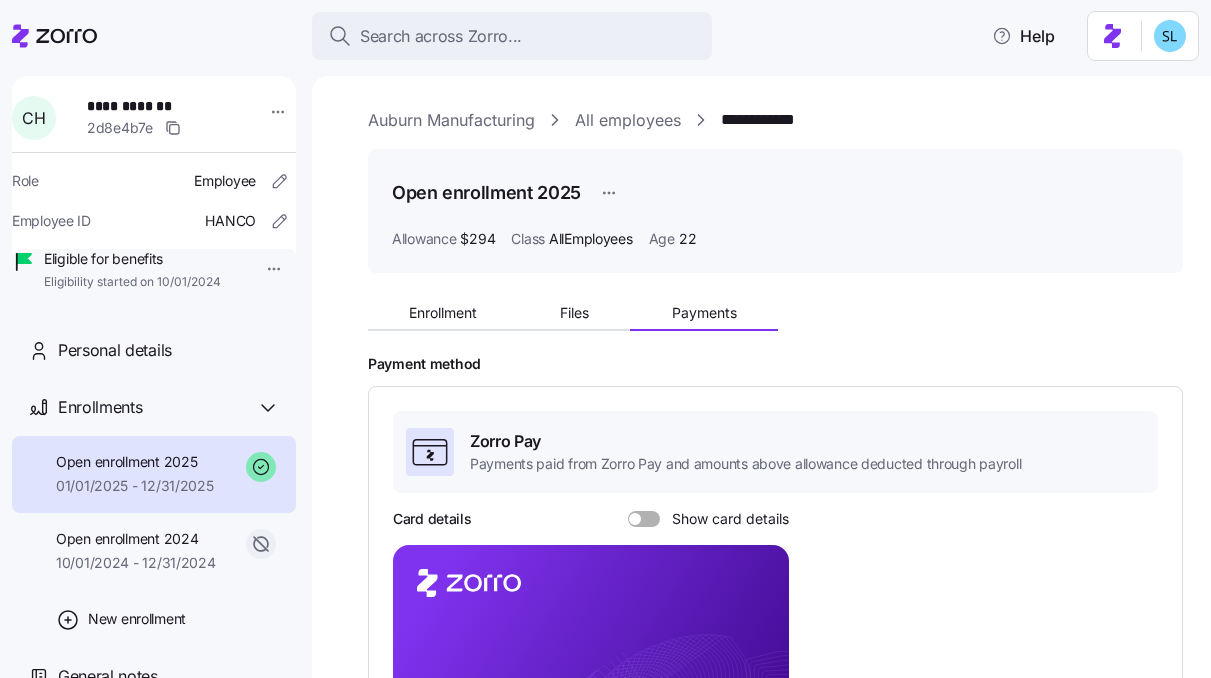 scroll, scrollTop: 180, scrollLeft: 0, axis: vertical 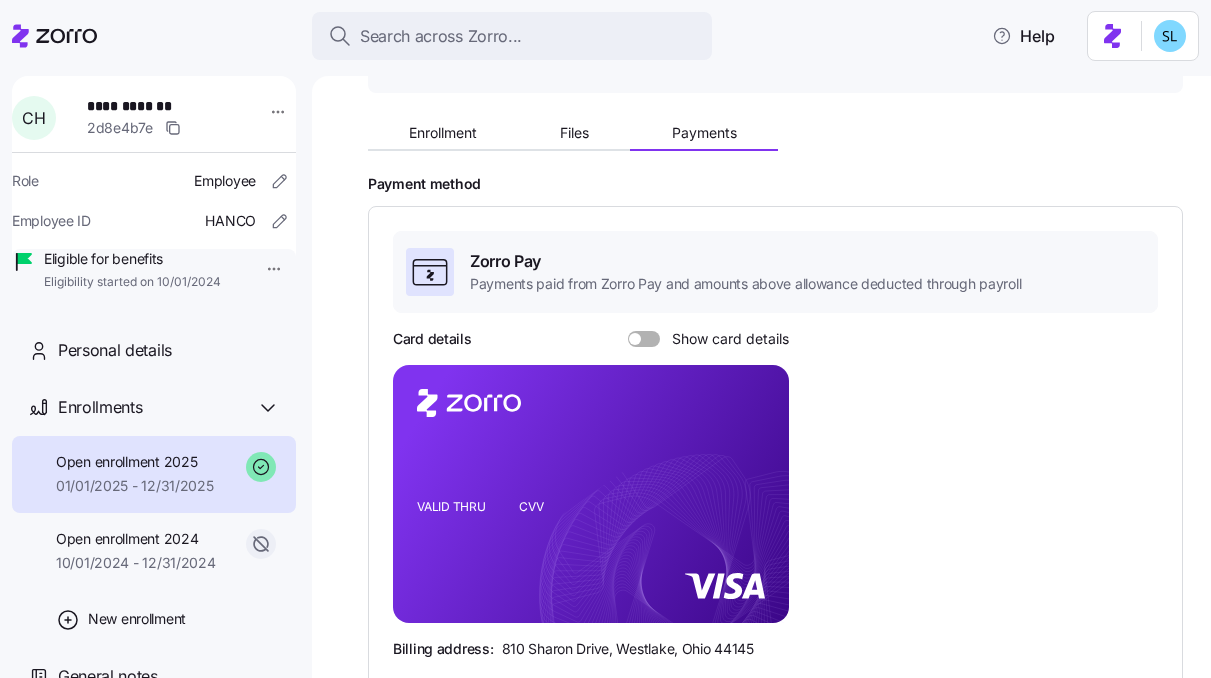 click at bounding box center [651, 339] 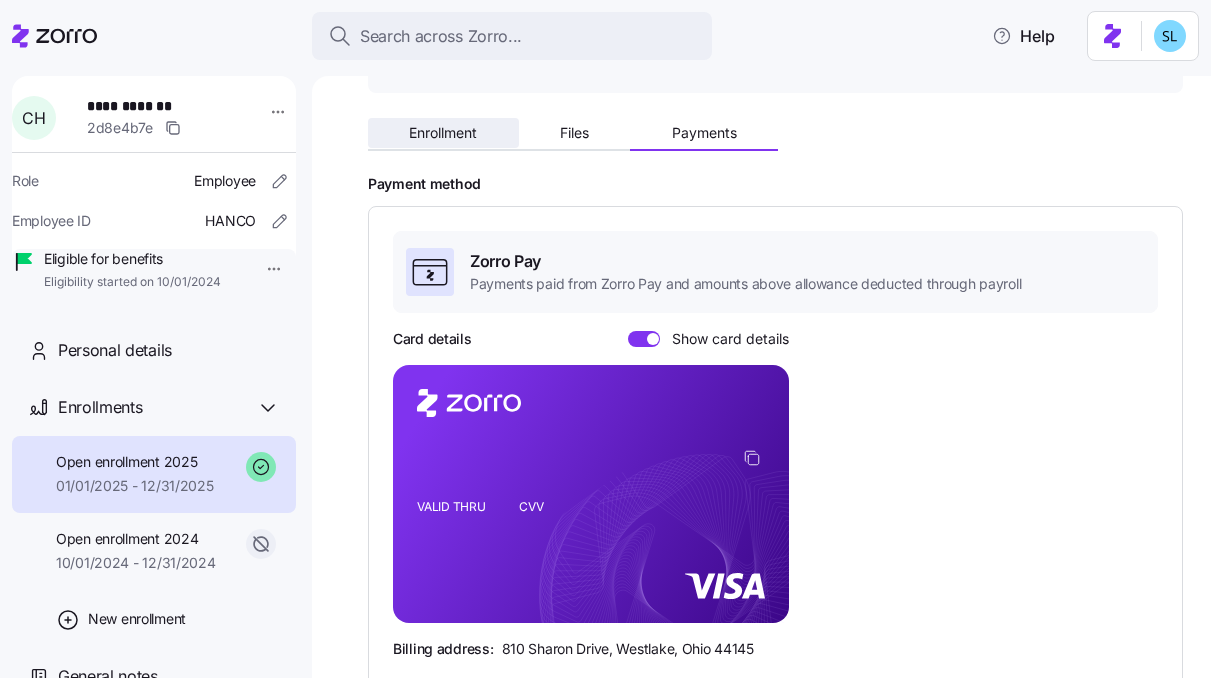 click on "Enrollment" at bounding box center [443, 133] 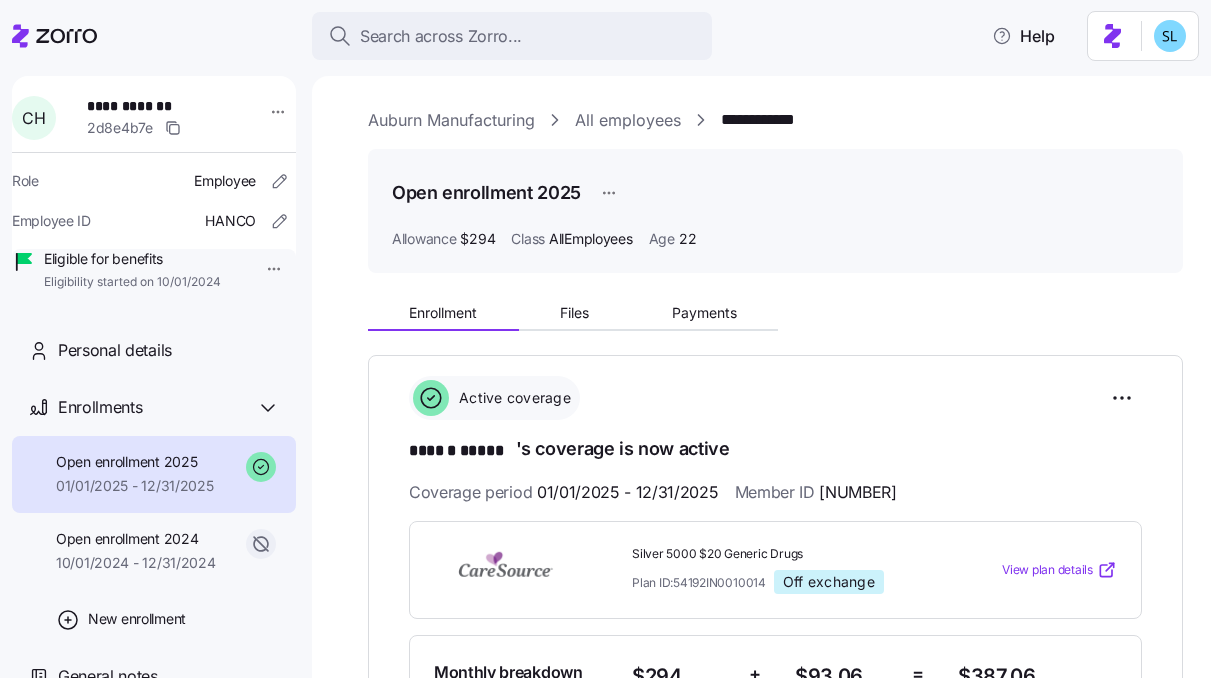 click on "1124081060" at bounding box center [857, 492] 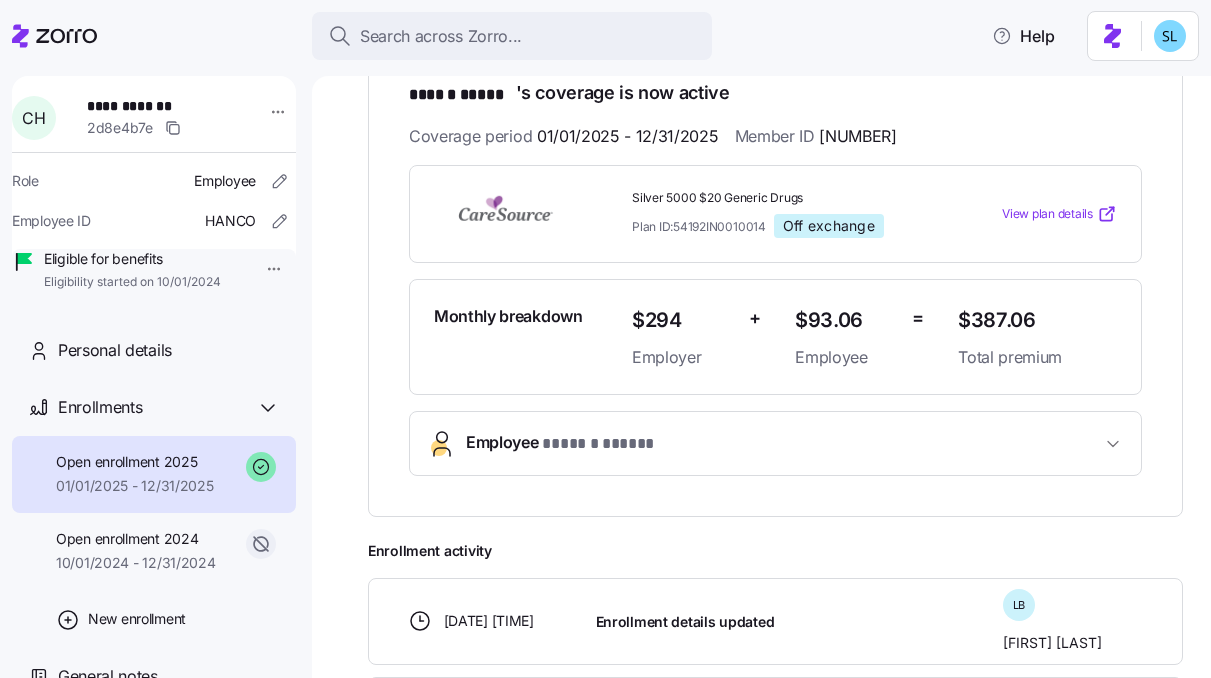 click on "Employee * ******   ***** *" at bounding box center [783, 443] 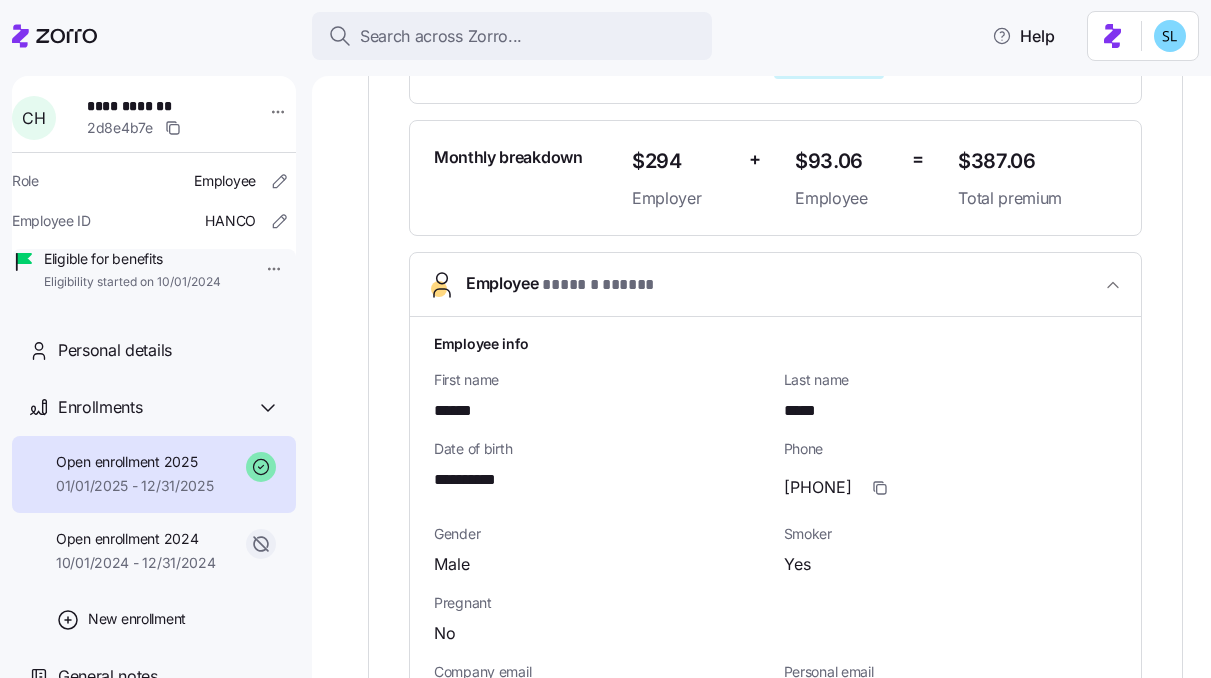 scroll, scrollTop: 691, scrollLeft: 0, axis: vertical 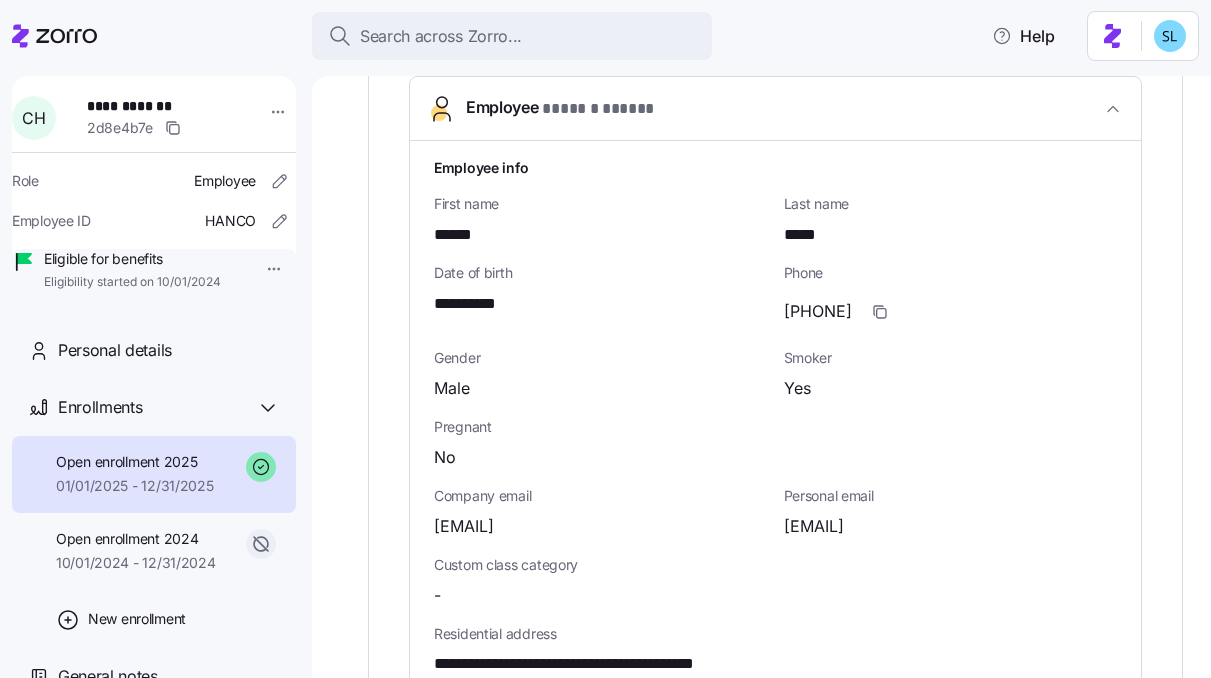 click on "**********" at bounding box center [477, 304] 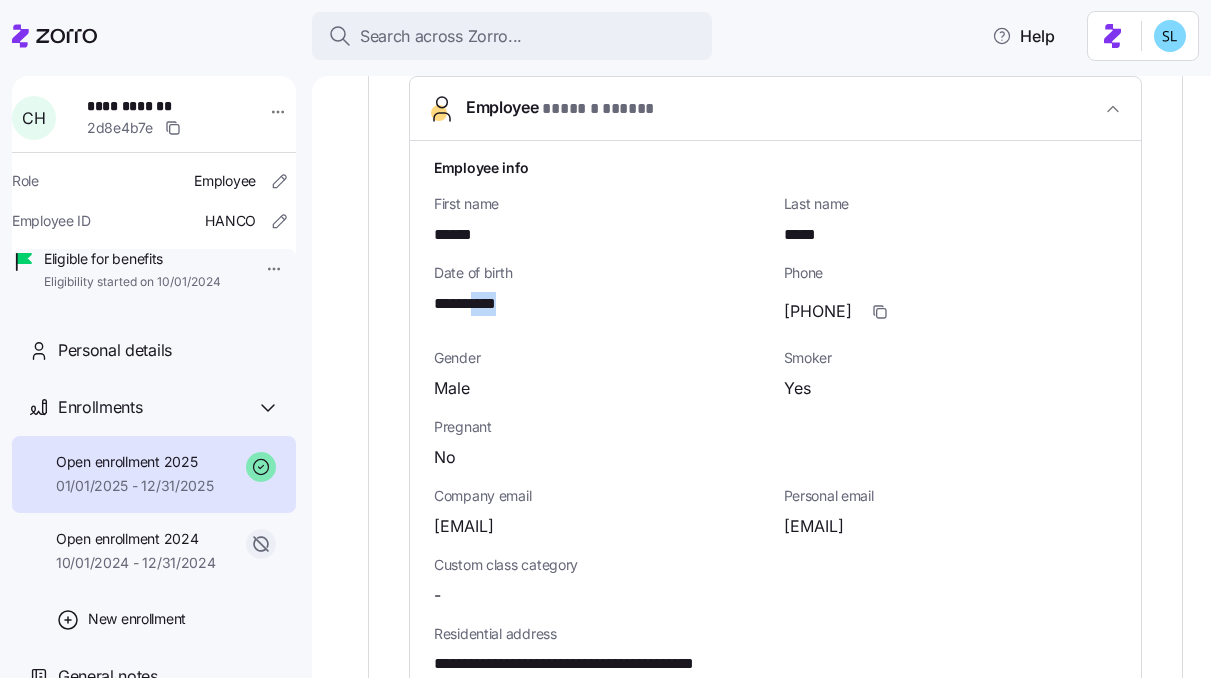 click on "**********" at bounding box center [477, 304] 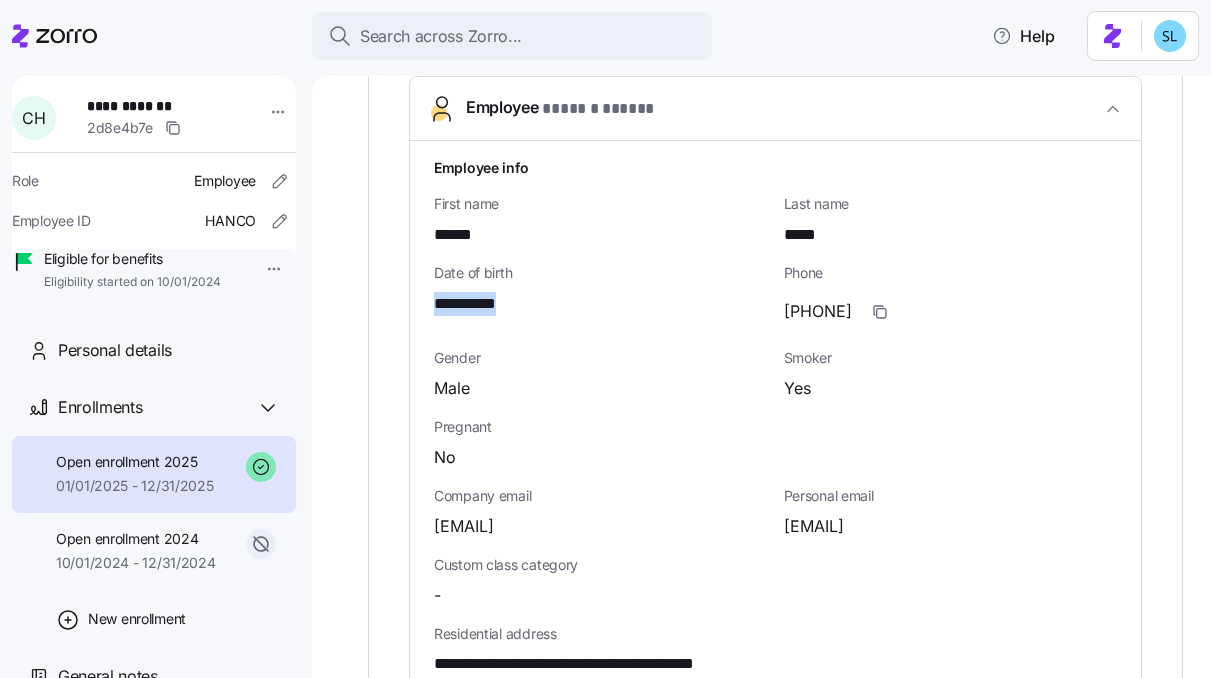 click on "**********" at bounding box center (477, 304) 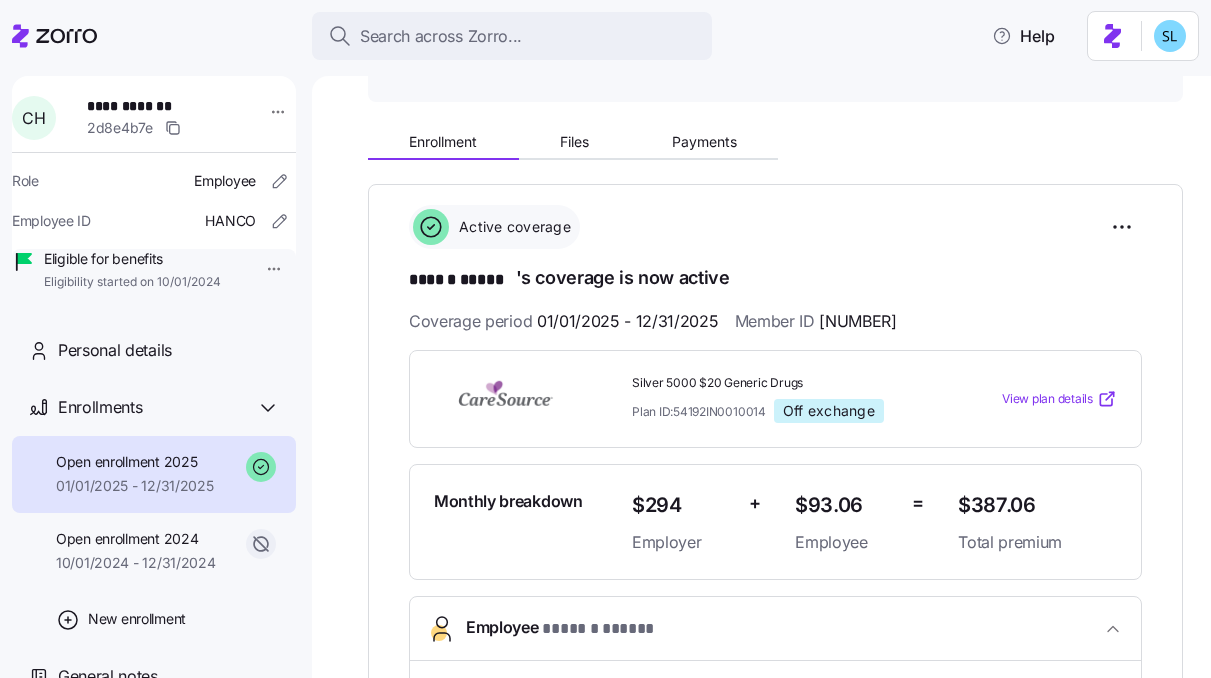 scroll, scrollTop: 0, scrollLeft: 0, axis: both 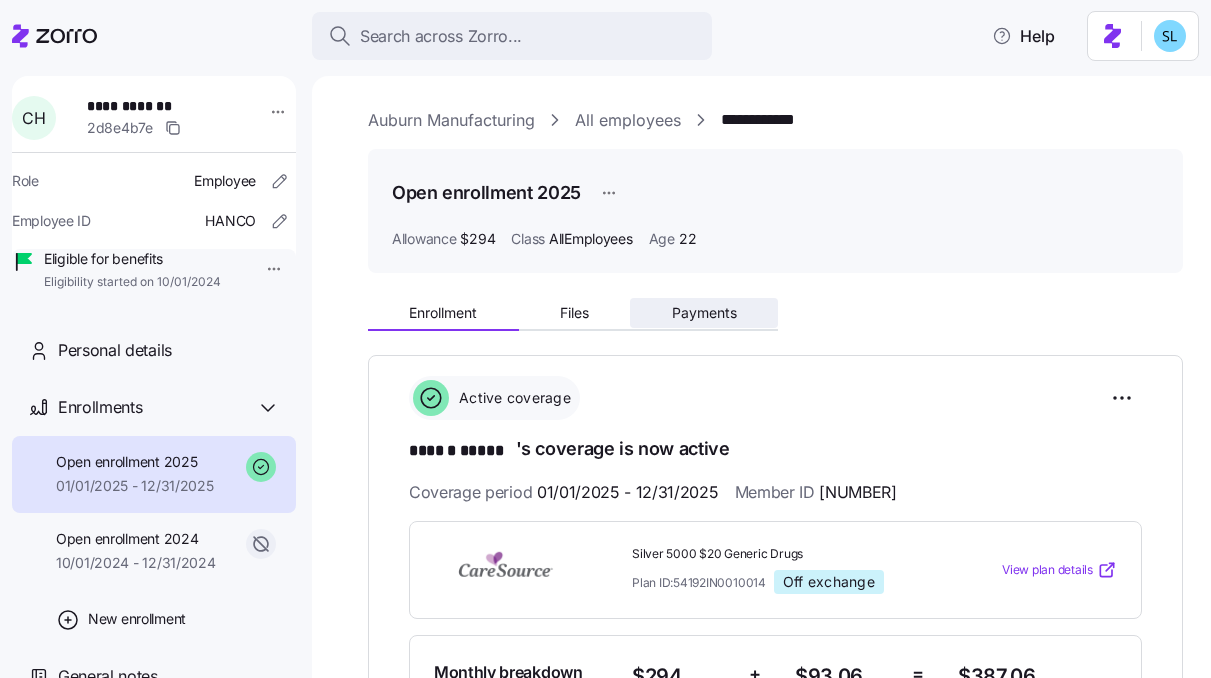 click on "Payments" at bounding box center (704, 313) 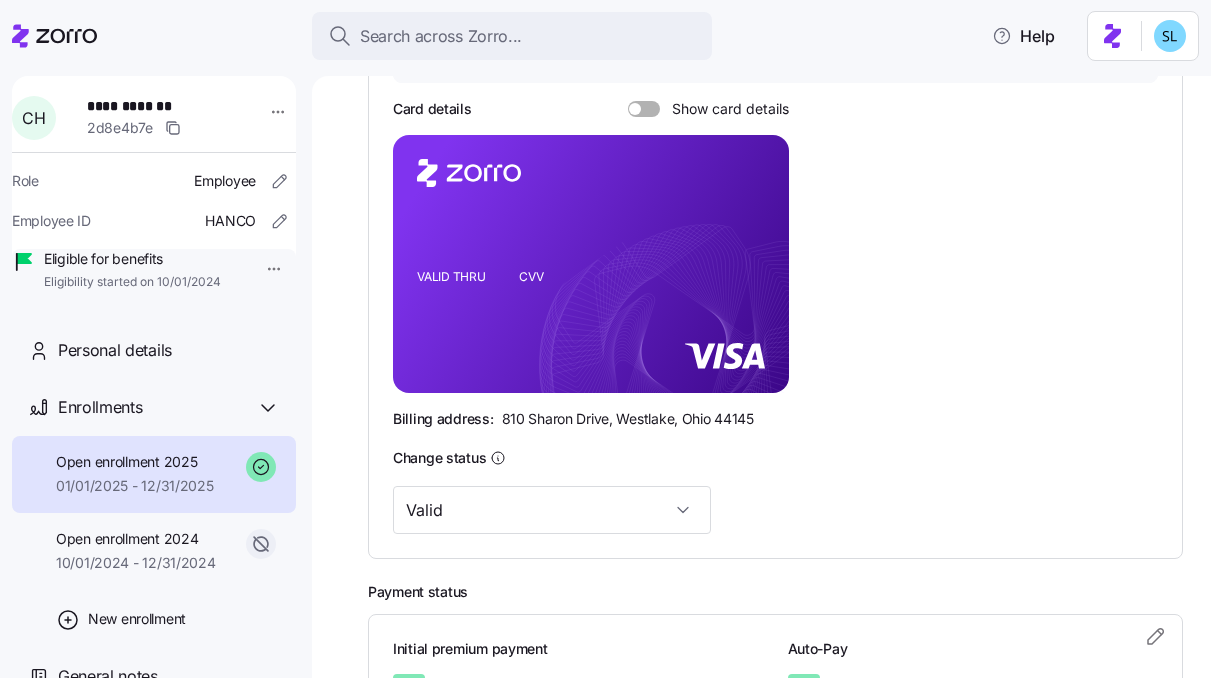 scroll, scrollTop: 217, scrollLeft: 0, axis: vertical 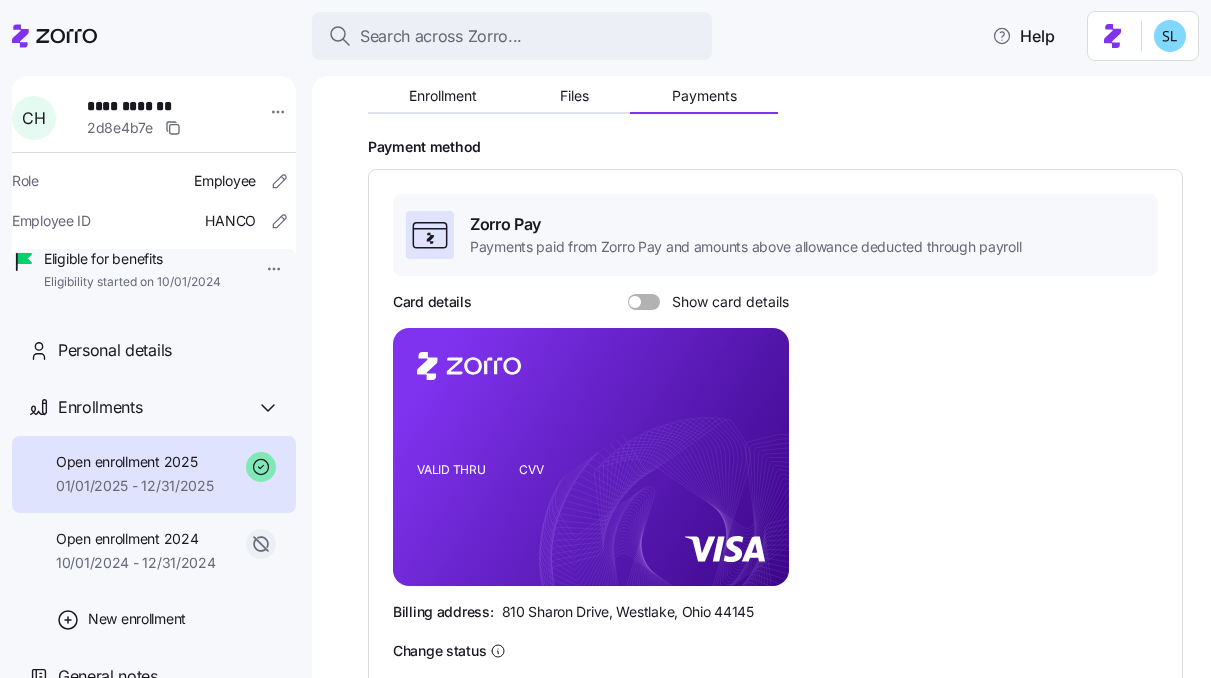 click at bounding box center [651, 302] 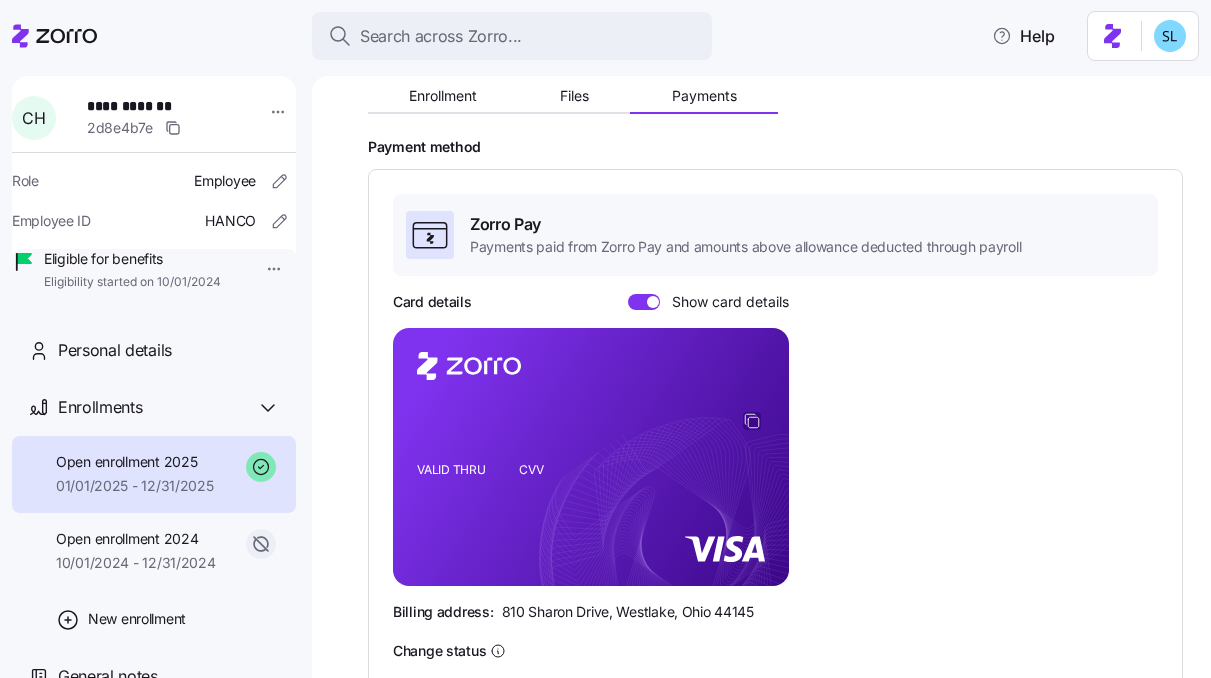 click 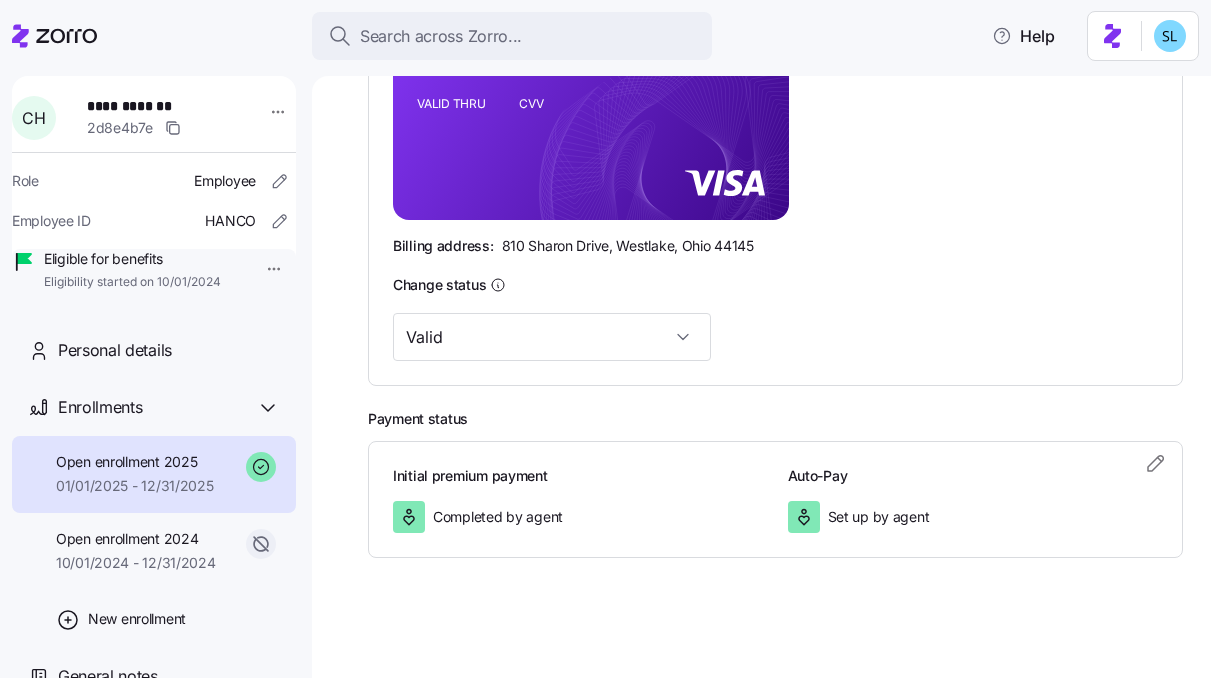scroll, scrollTop: 0, scrollLeft: 0, axis: both 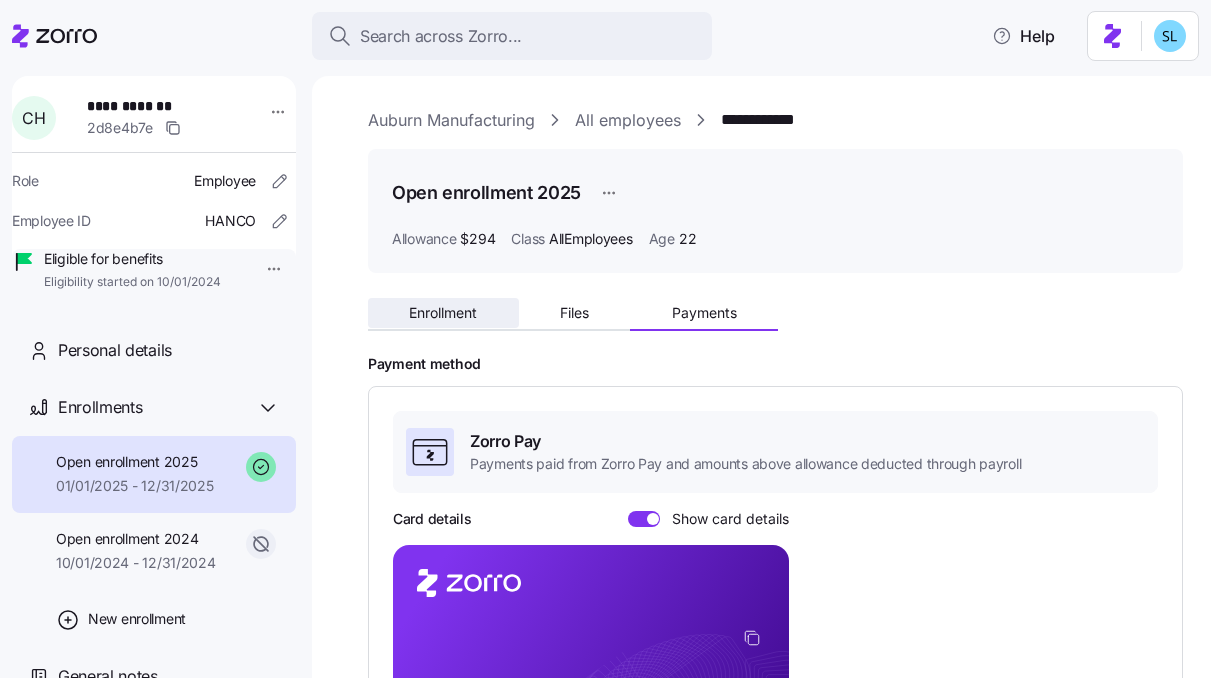 click on "Enrollment" at bounding box center [443, 313] 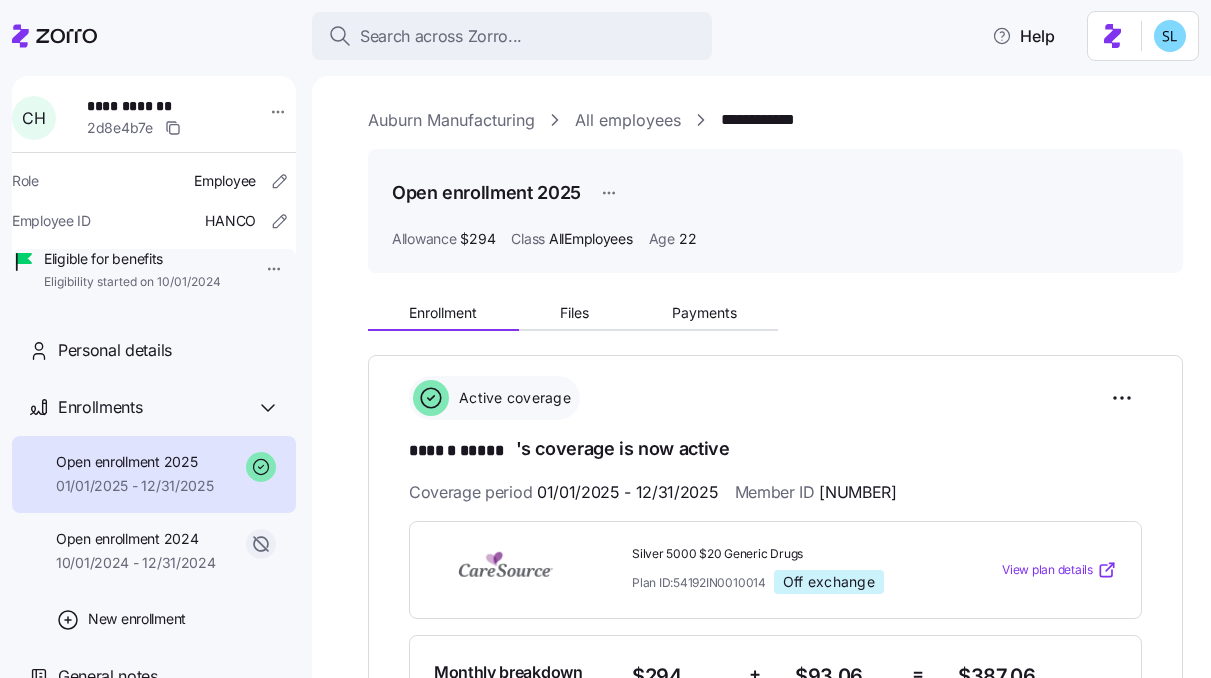 scroll, scrollTop: 657, scrollLeft: 0, axis: vertical 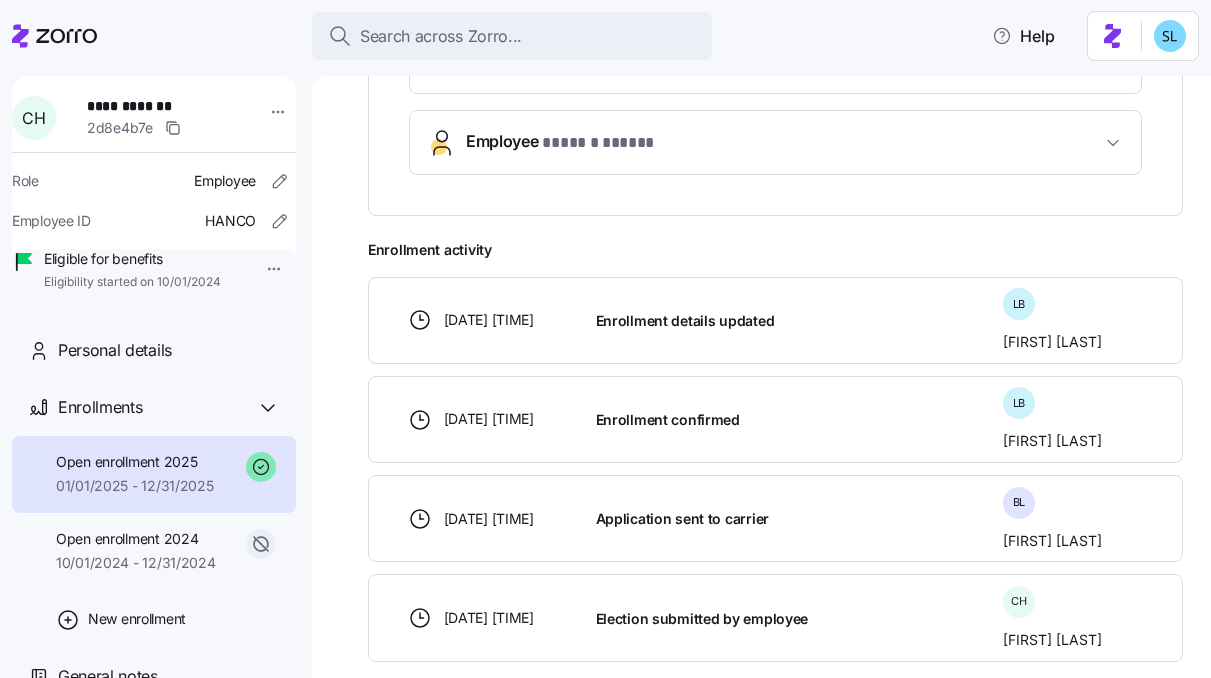 click on "Employee * ******   ***** *" at bounding box center [783, 142] 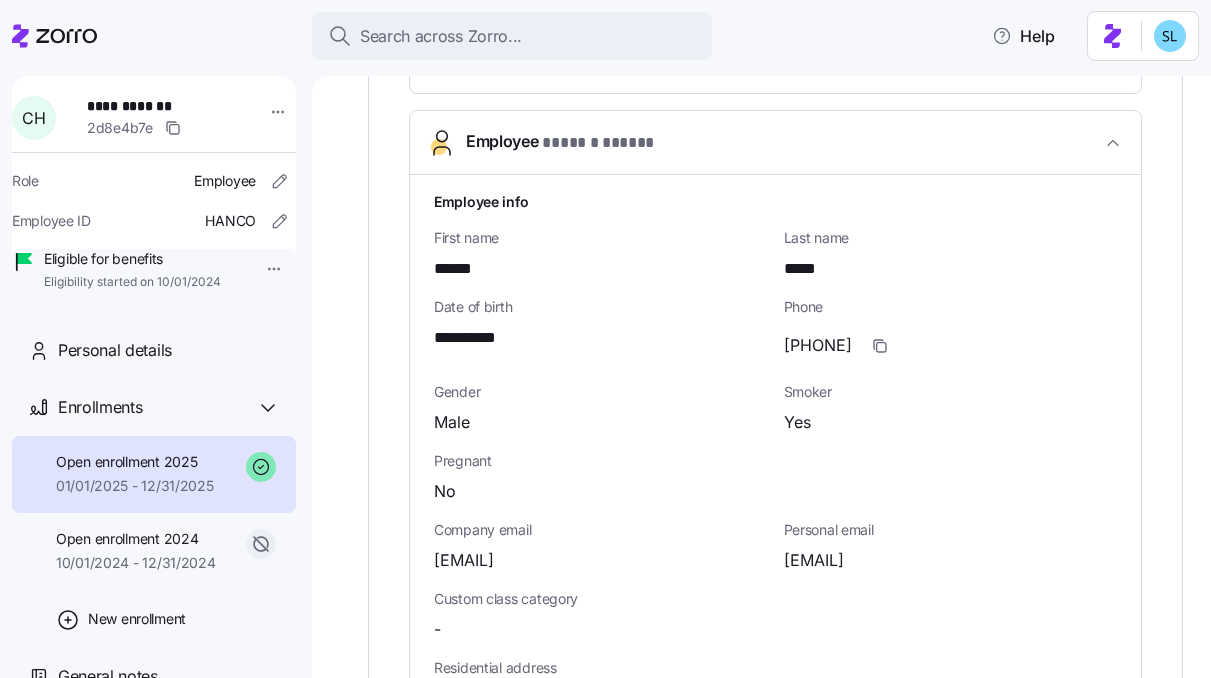 click on "cdhanes13@gmail.com" at bounding box center (814, 560) 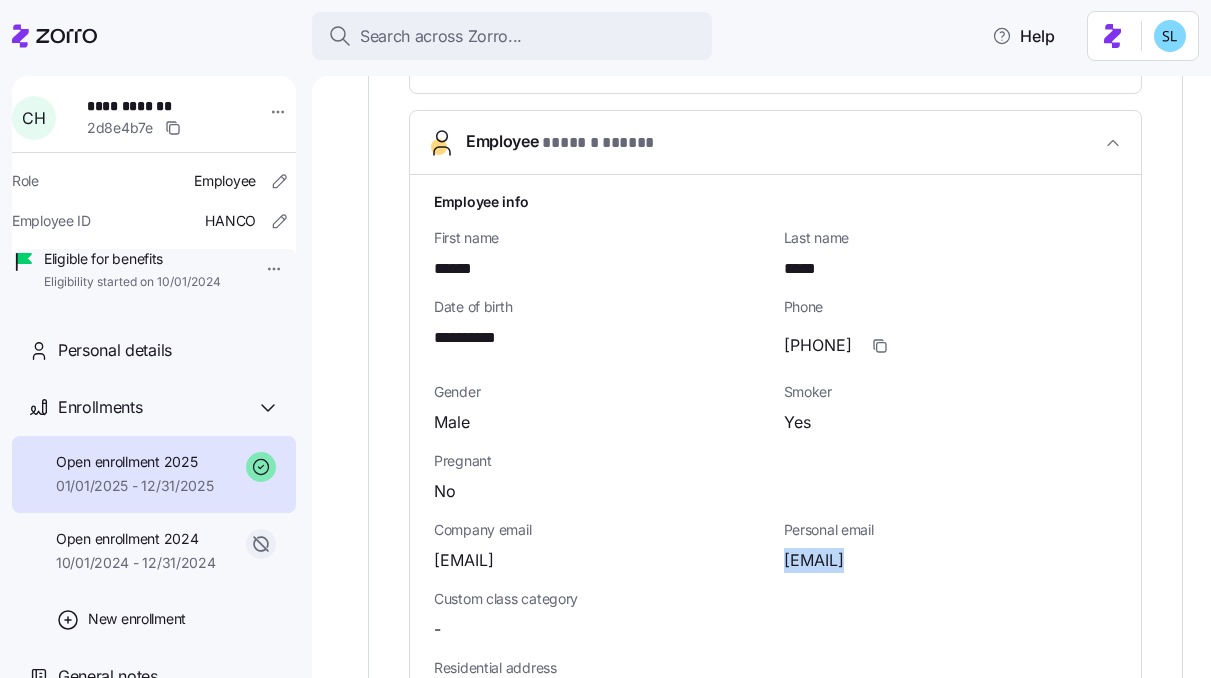 click on "cdhanes13@gmail.com" at bounding box center [814, 560] 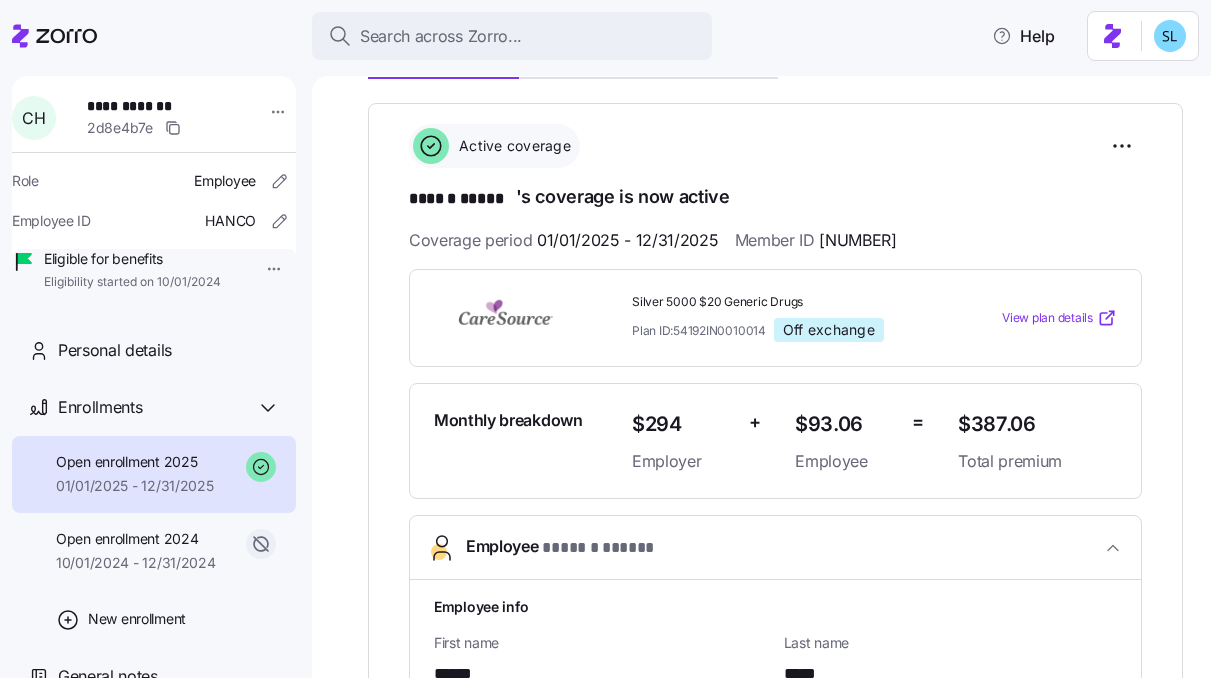 scroll, scrollTop: 232, scrollLeft: 0, axis: vertical 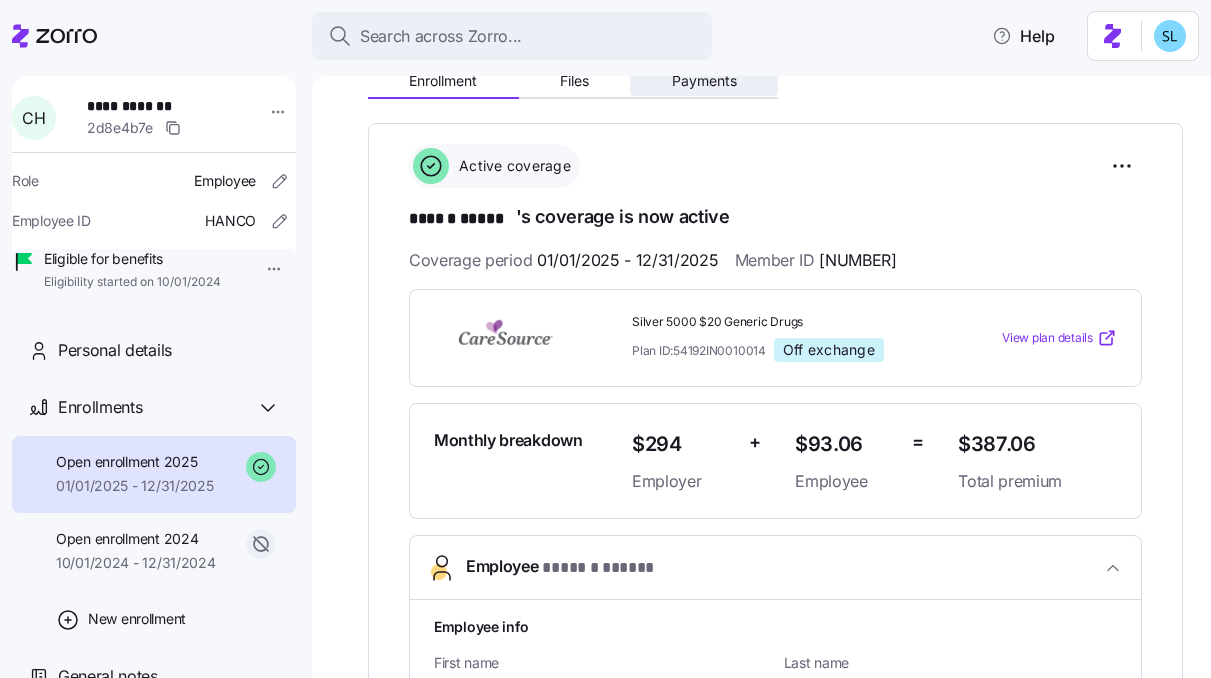 click on "Payments" at bounding box center [704, 81] 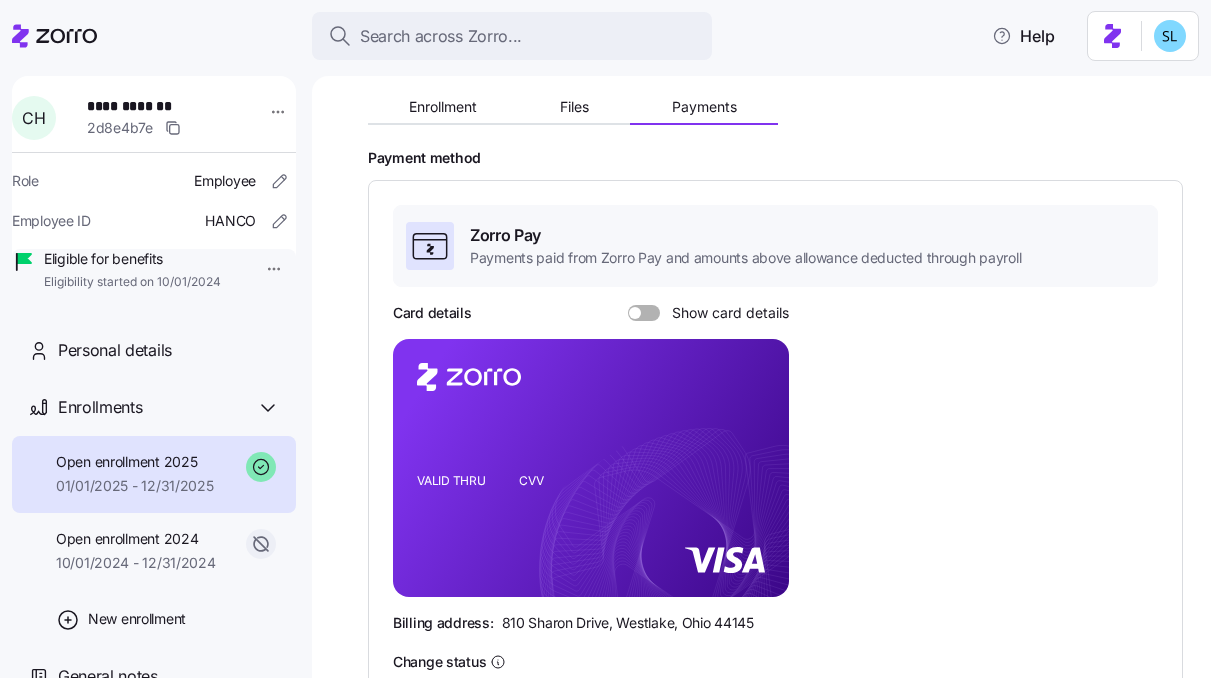 scroll, scrollTop: 399, scrollLeft: 0, axis: vertical 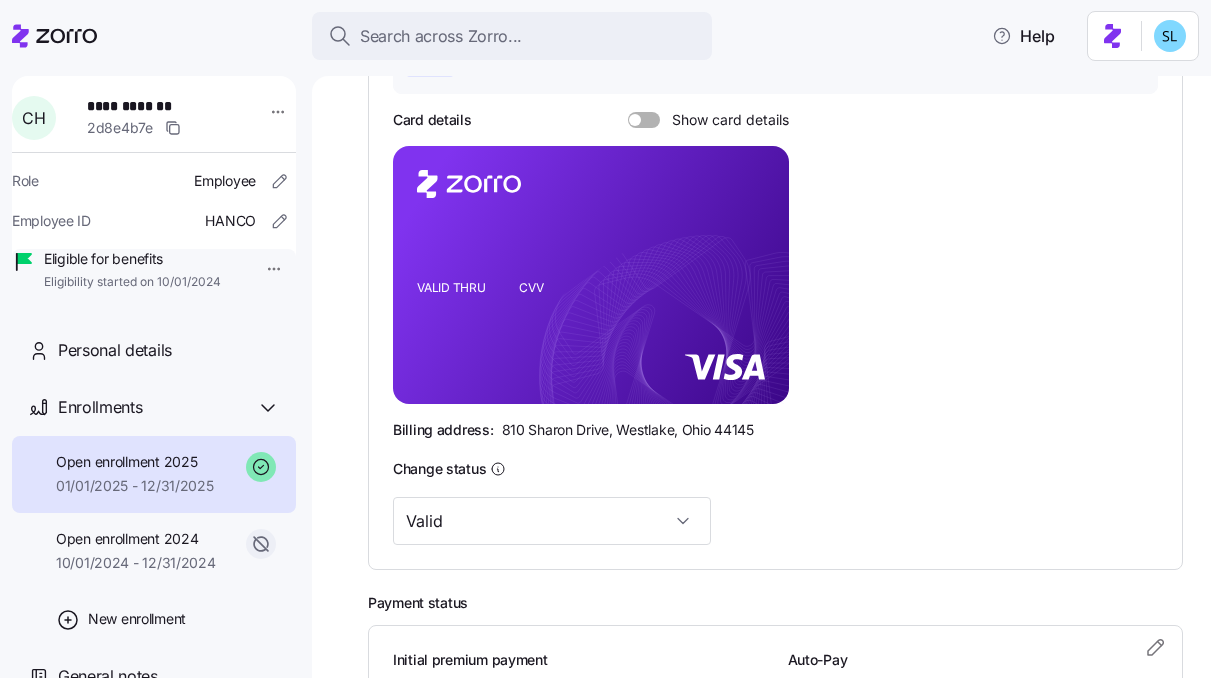 click at bounding box center (651, 120) 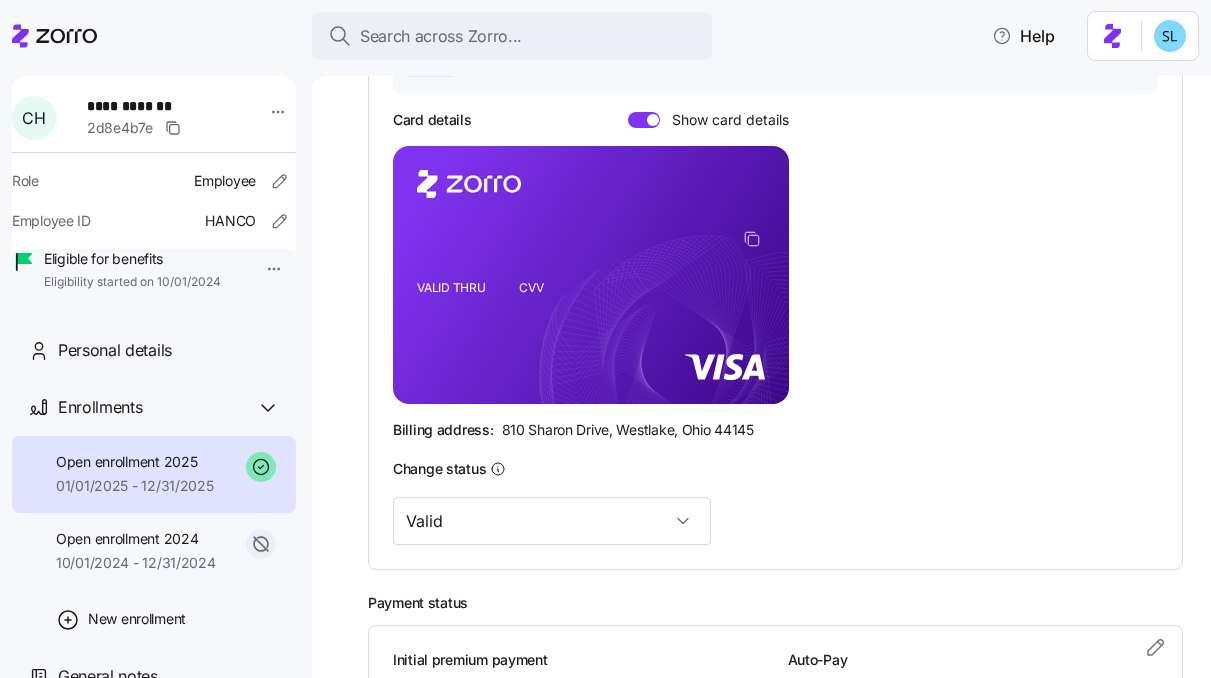 click 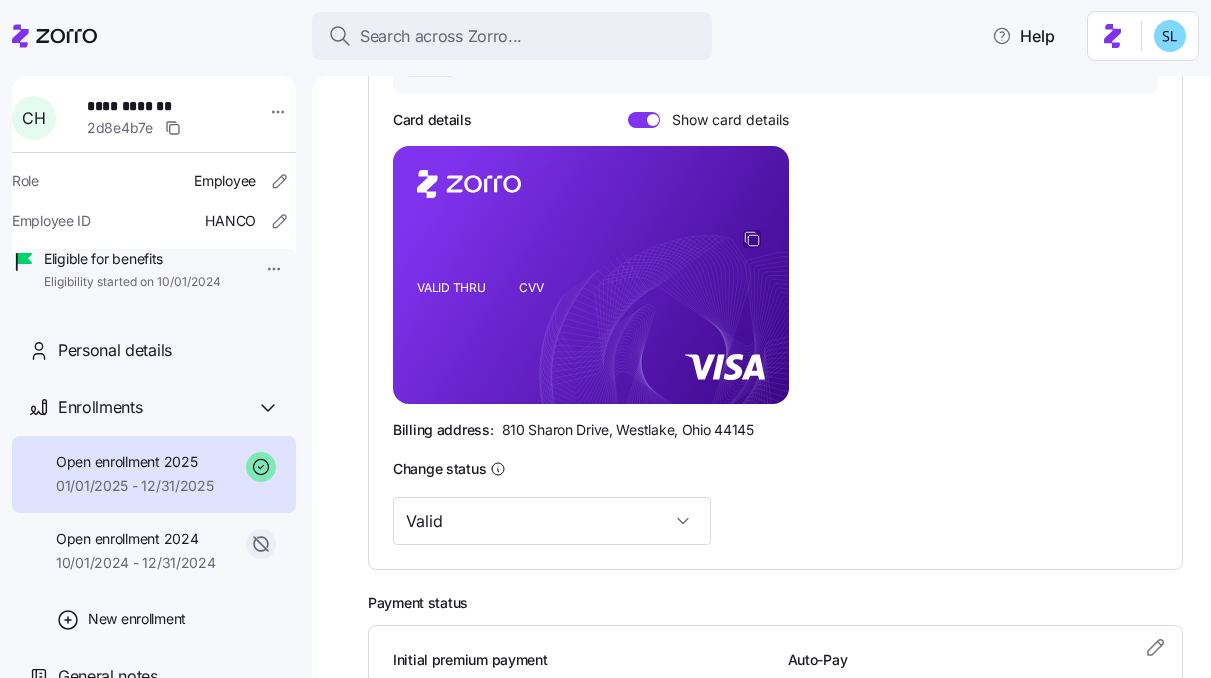 click 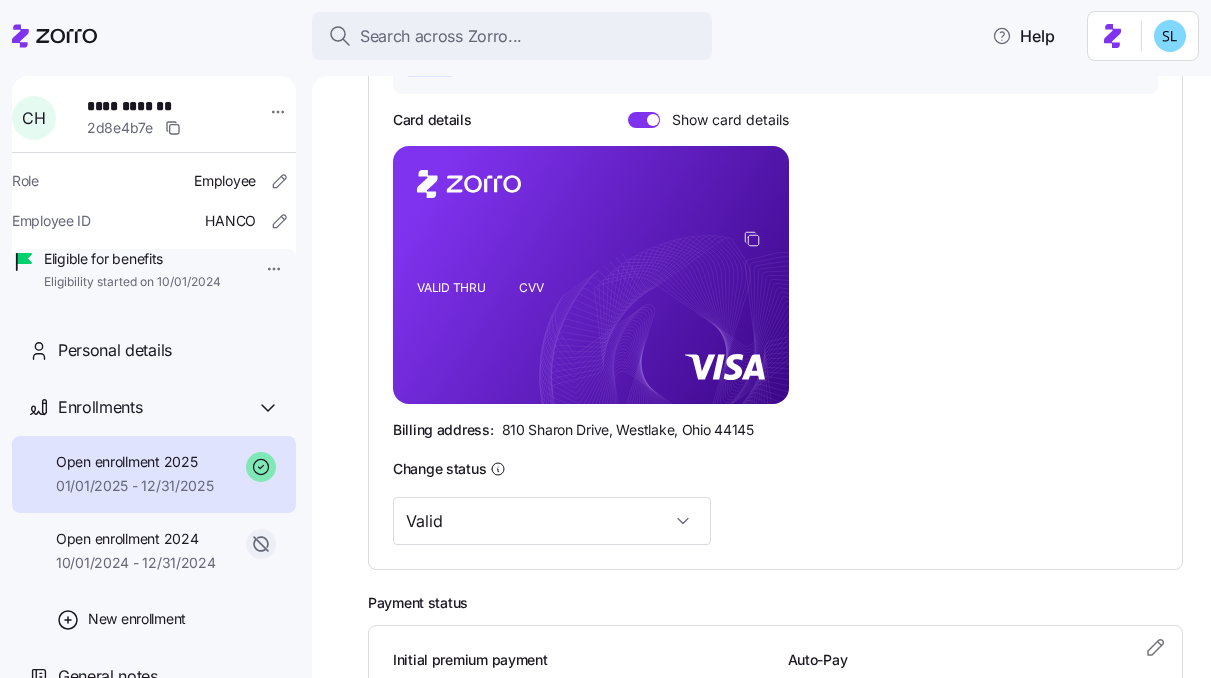 click on "810 Sharon Drive, Westlake, Ohio 44145" at bounding box center (628, 430) 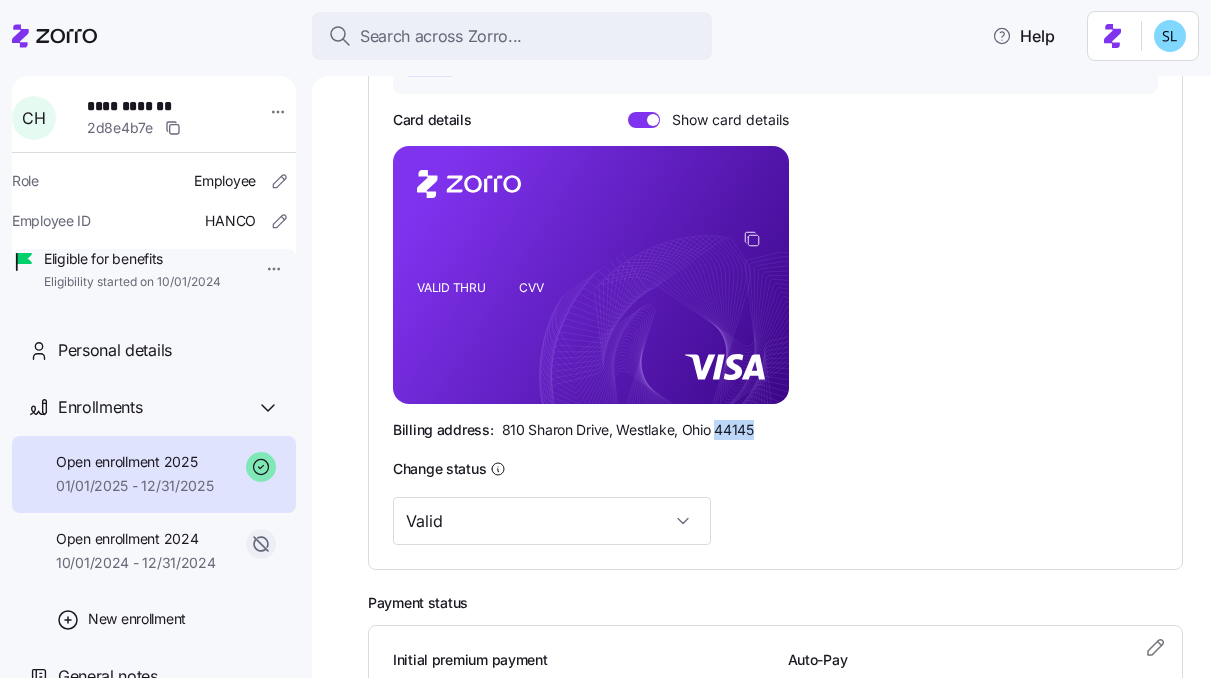 click on "810 Sharon Drive, Westlake, Ohio 44145" at bounding box center [628, 430] 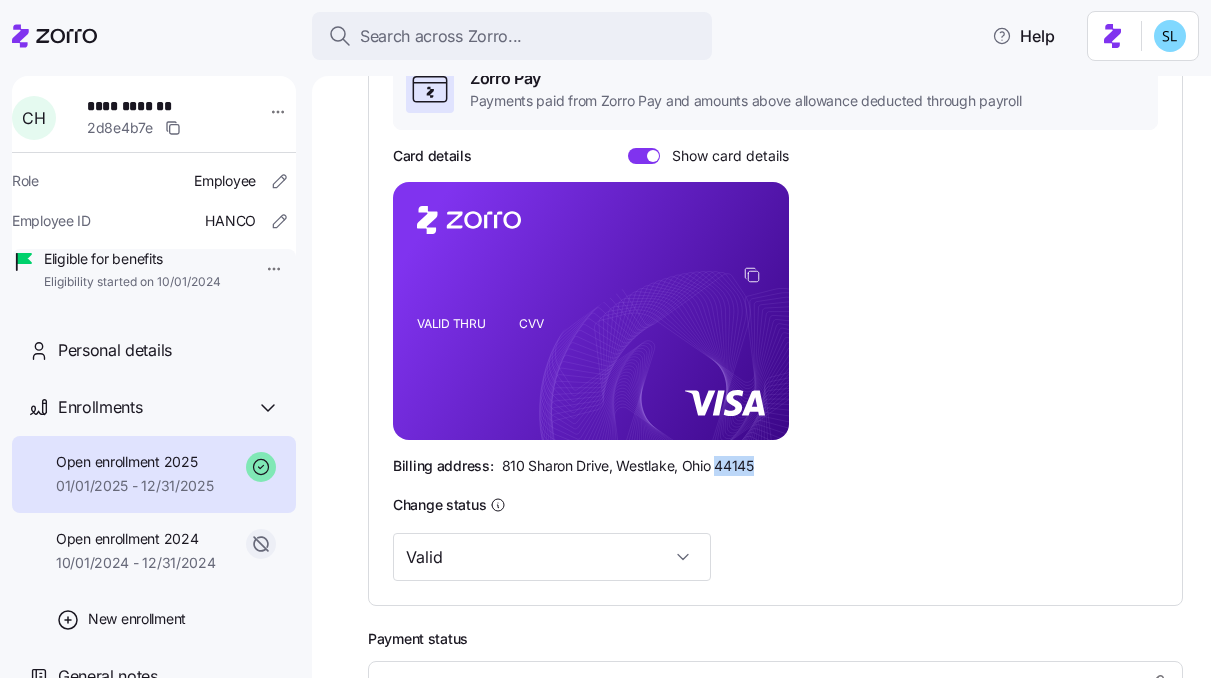 scroll, scrollTop: 178, scrollLeft: 0, axis: vertical 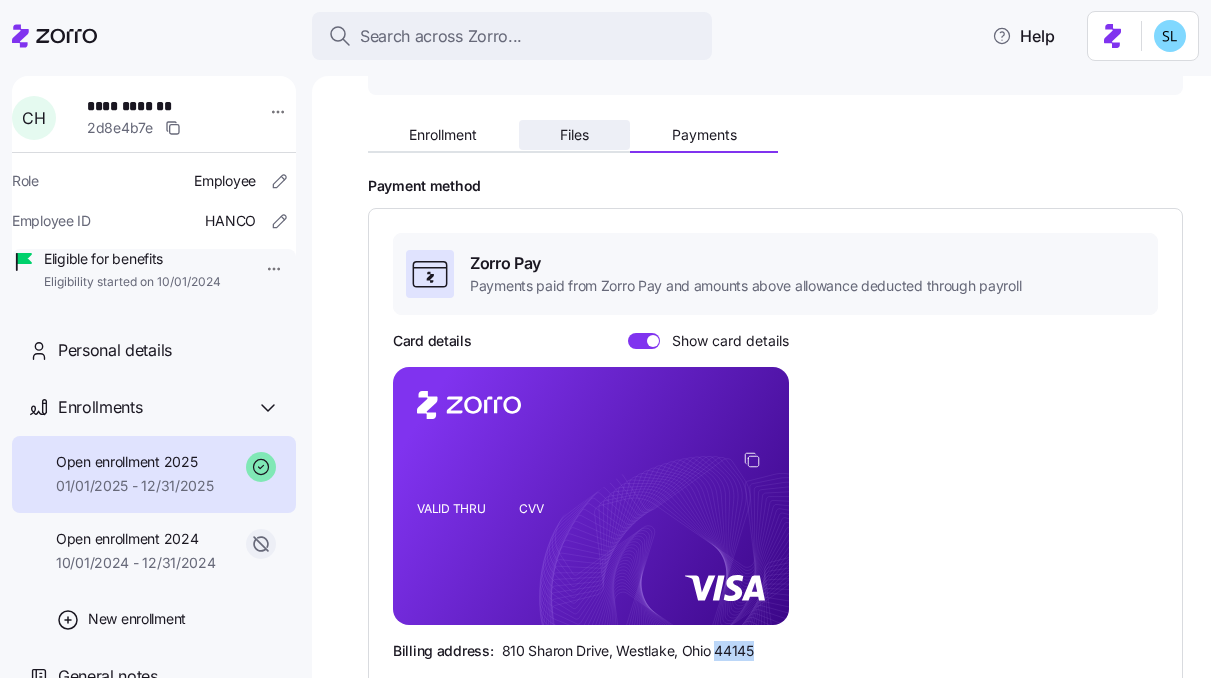 click on "Files" at bounding box center (575, 135) 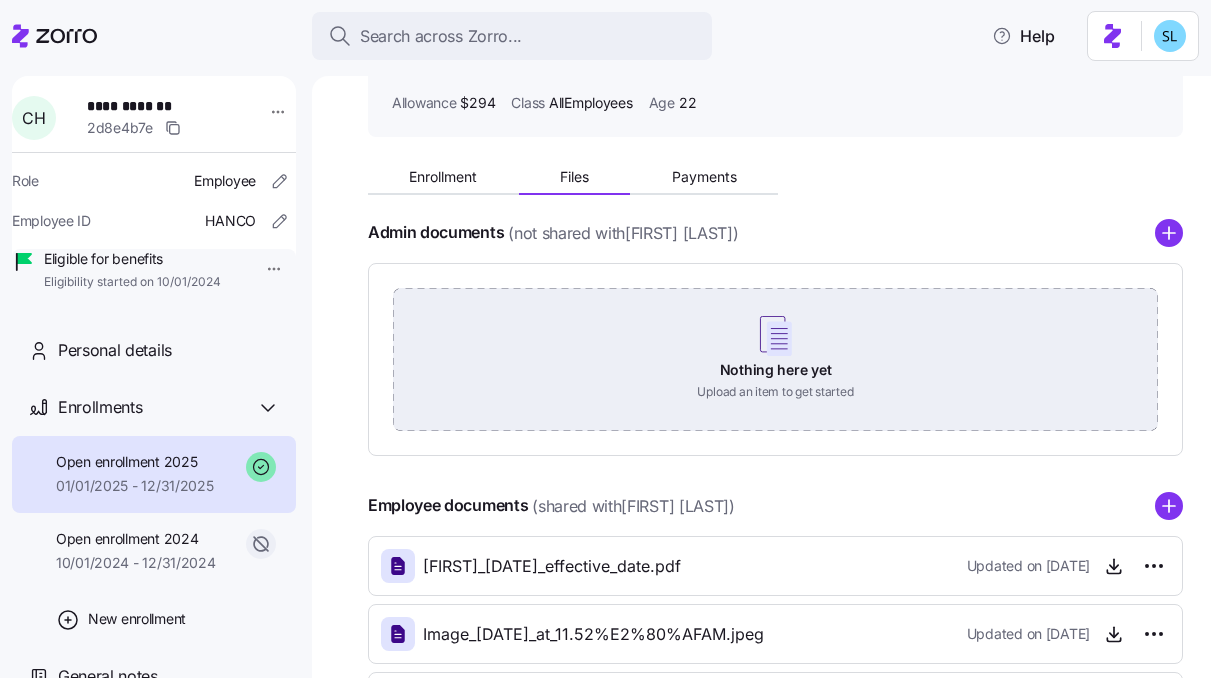 scroll, scrollTop: 310, scrollLeft: 0, axis: vertical 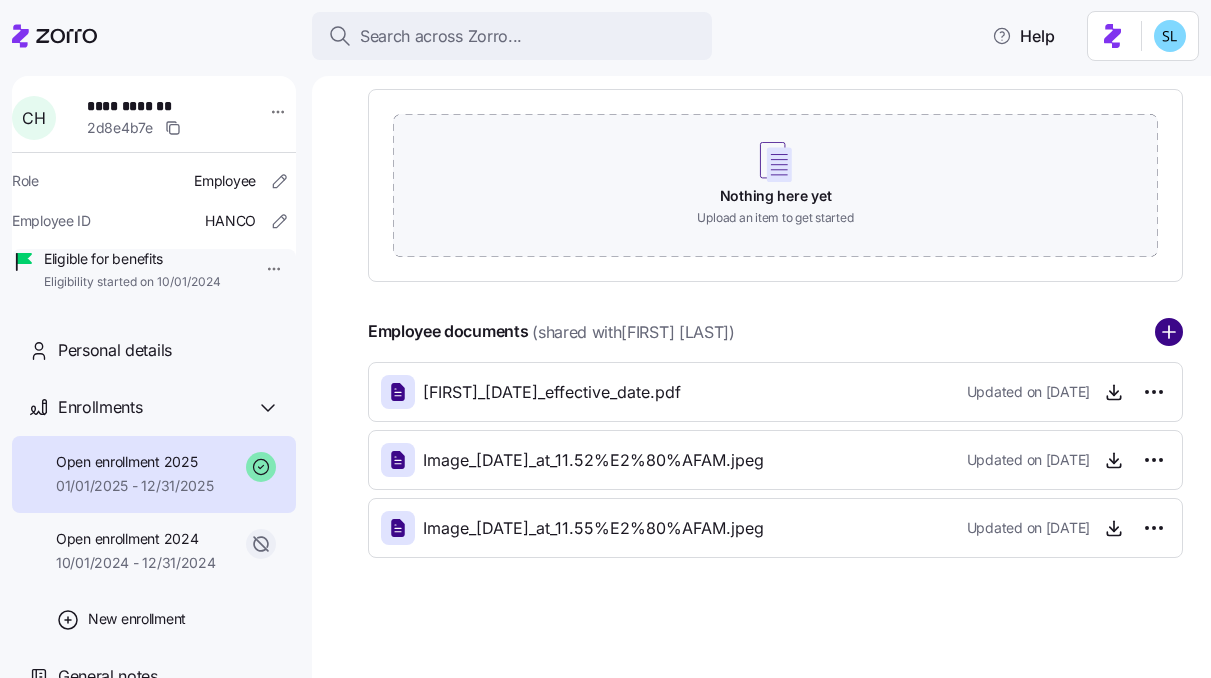 click 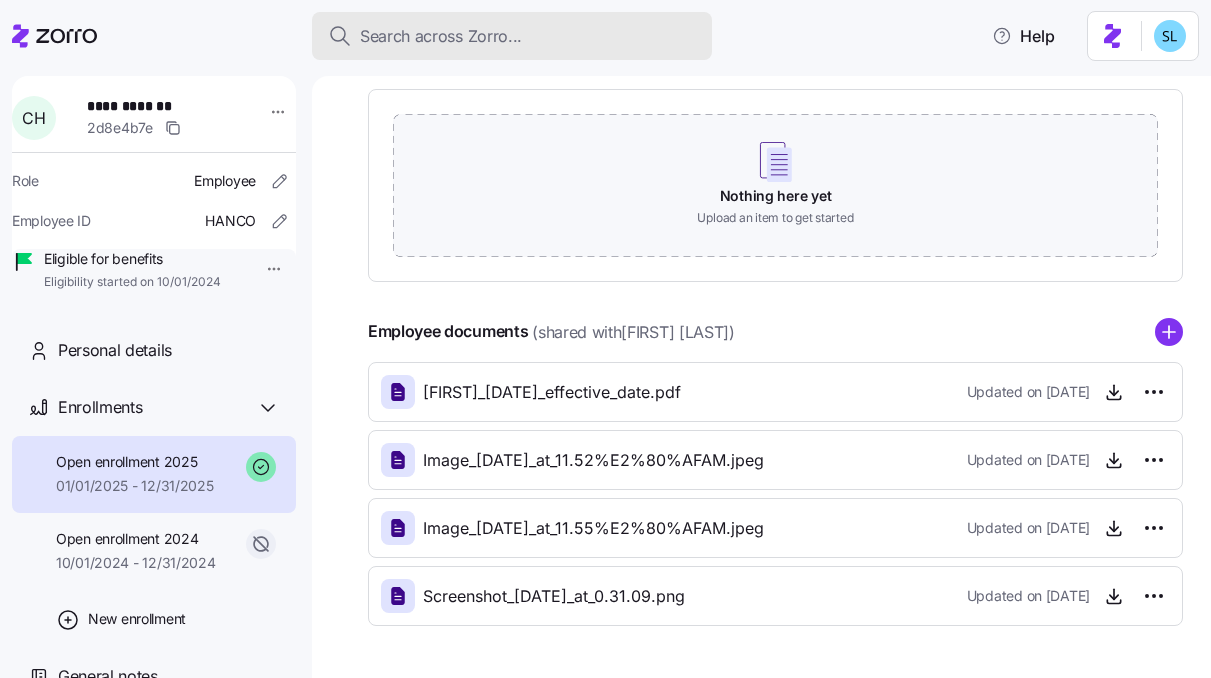 click on "Search across Zorro..." at bounding box center (512, 36) 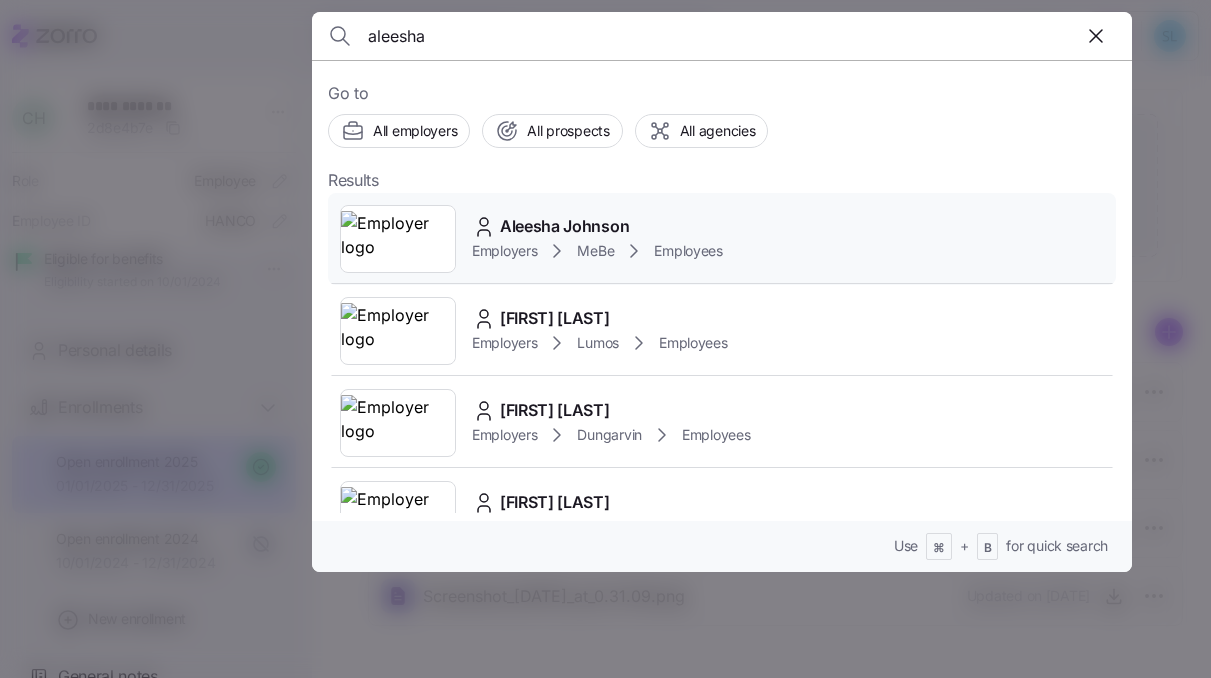 type on "aleesha" 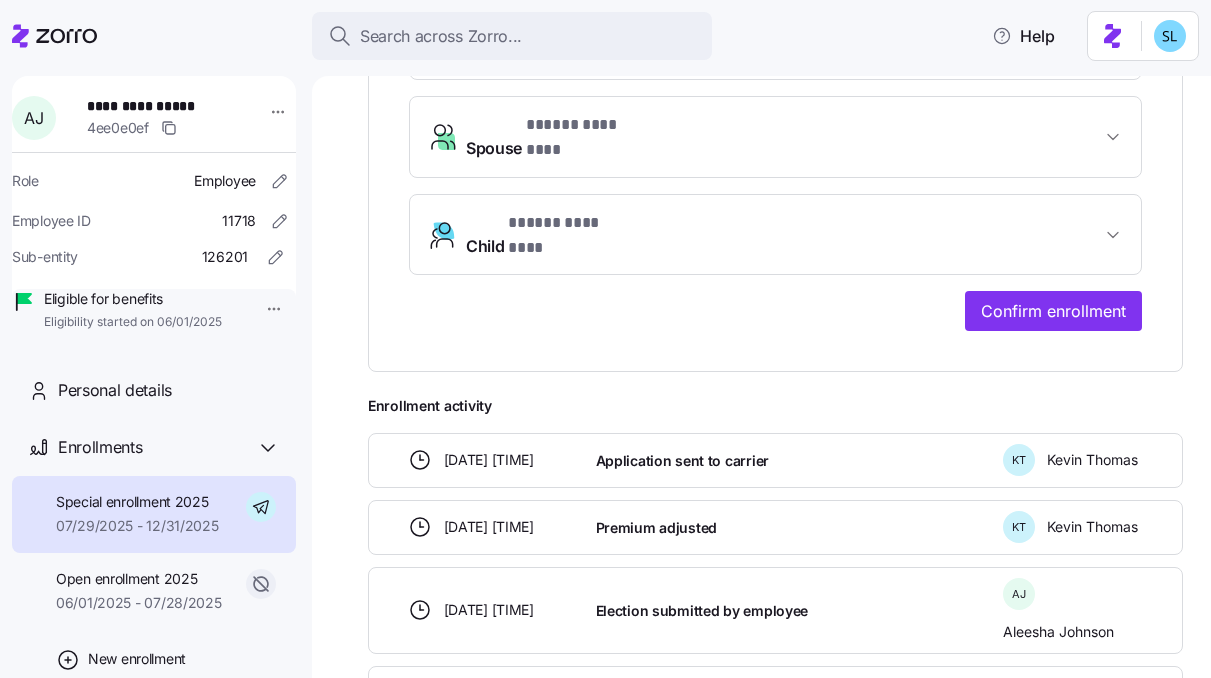 scroll, scrollTop: 854, scrollLeft: 0, axis: vertical 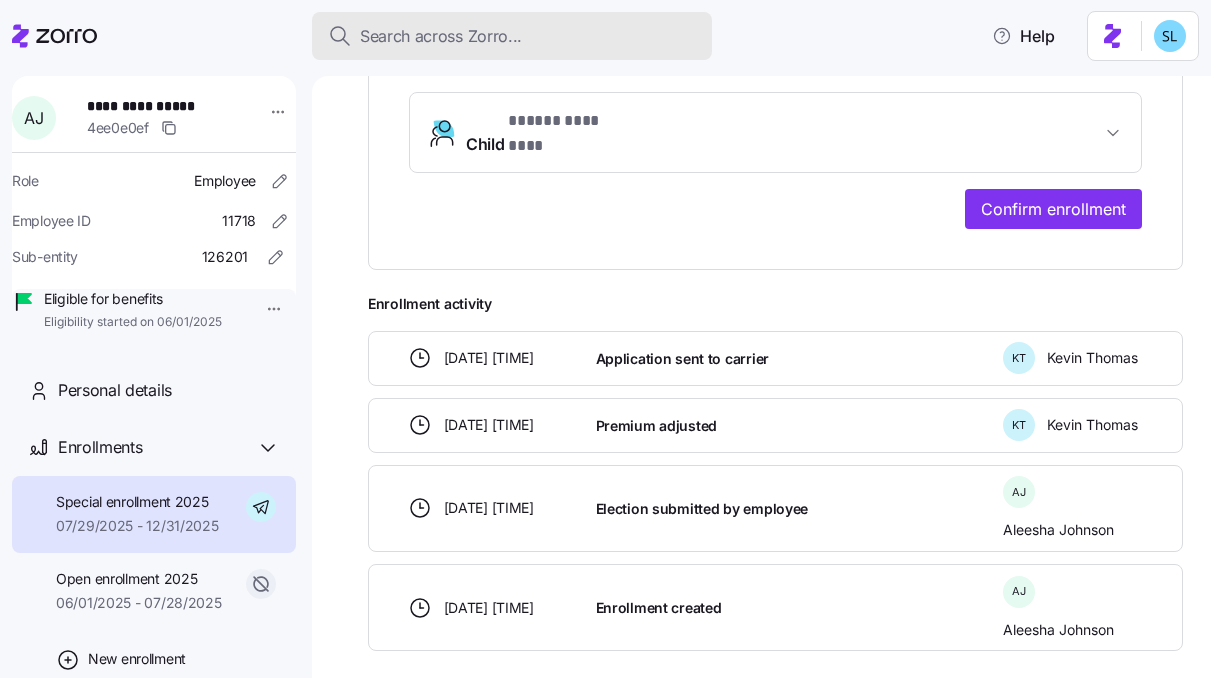 click on "Search across Zorro..." at bounding box center (512, 36) 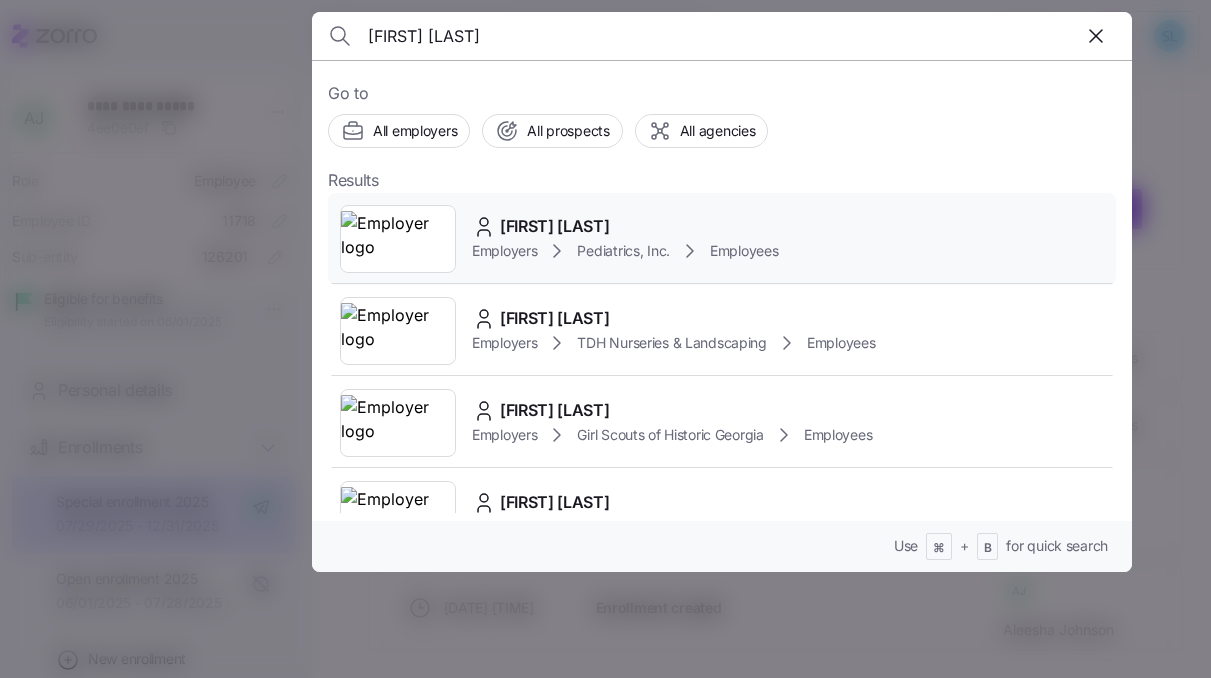 type on "Victoria Shearin" 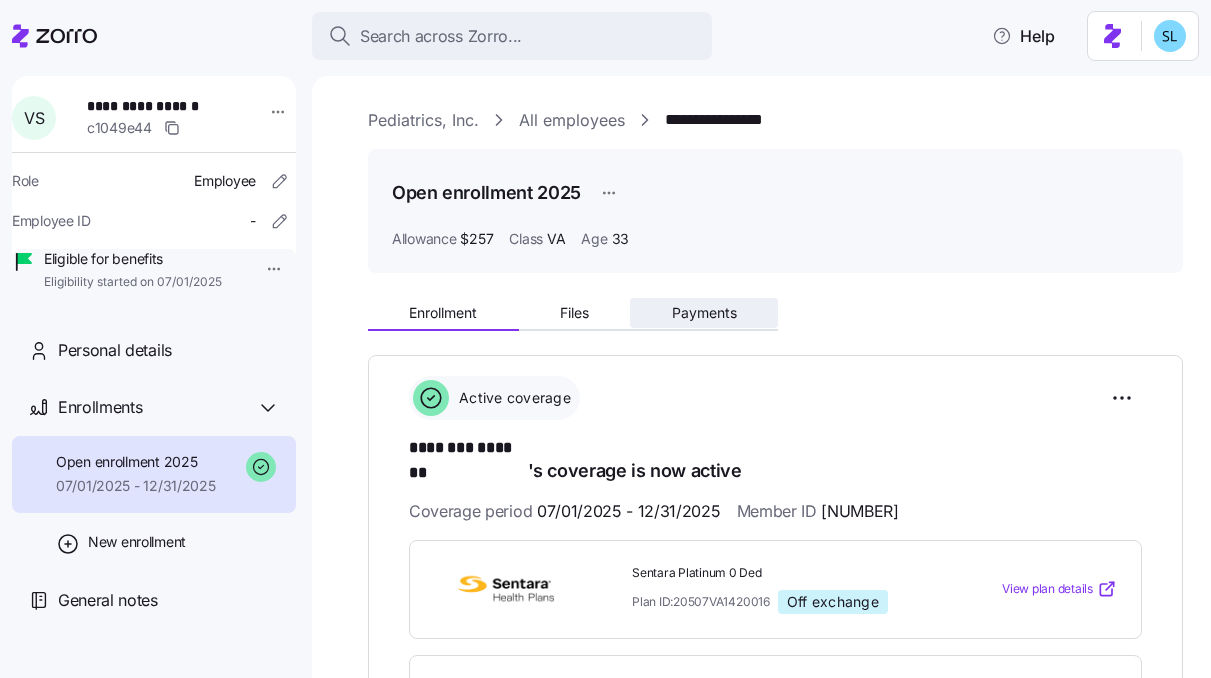 click on "Payments" at bounding box center (704, 313) 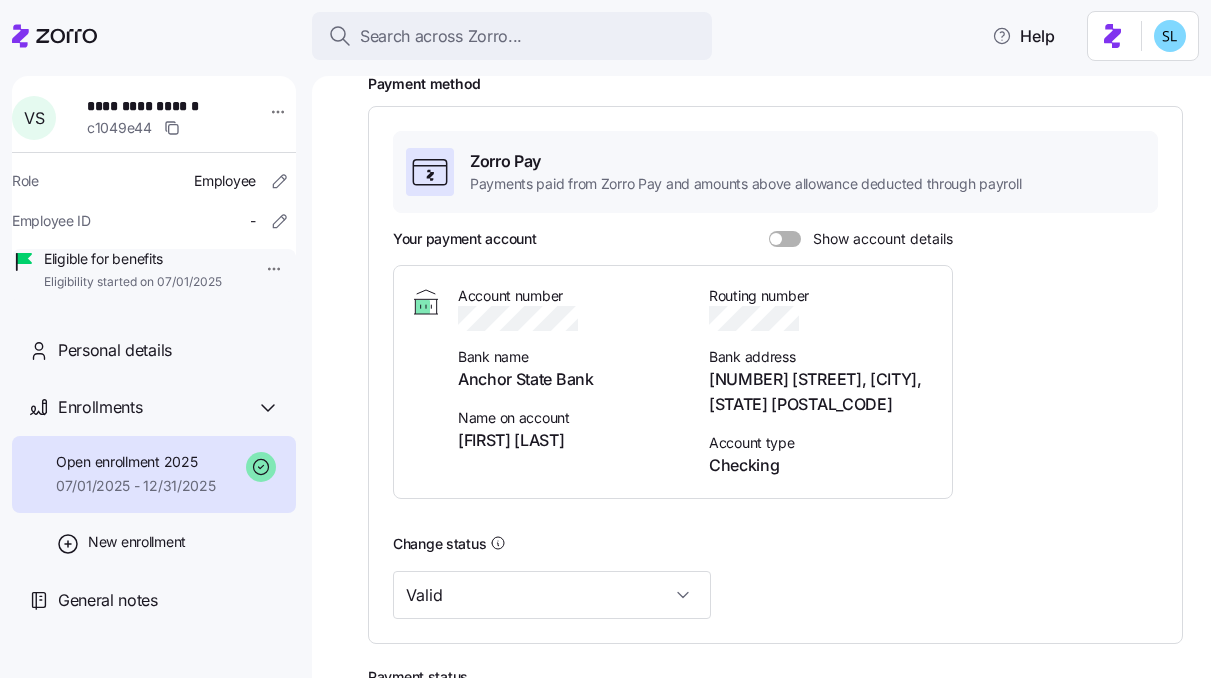 scroll, scrollTop: 117, scrollLeft: 0, axis: vertical 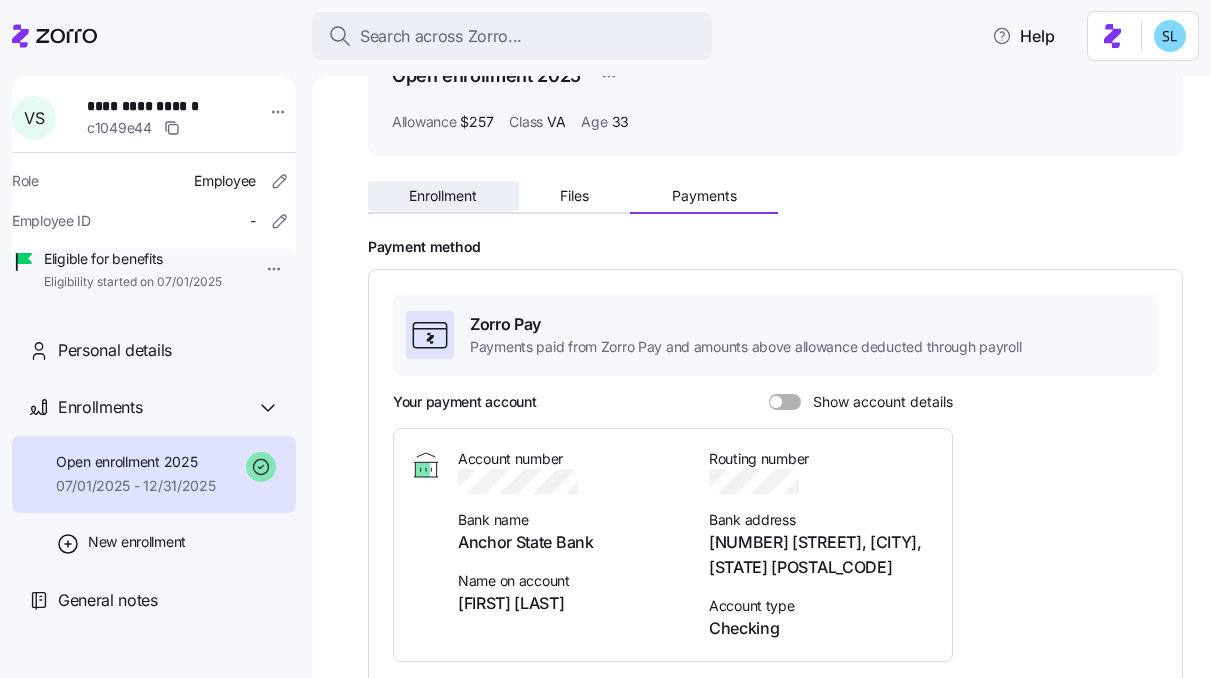 click on "Enrollment" at bounding box center [443, 196] 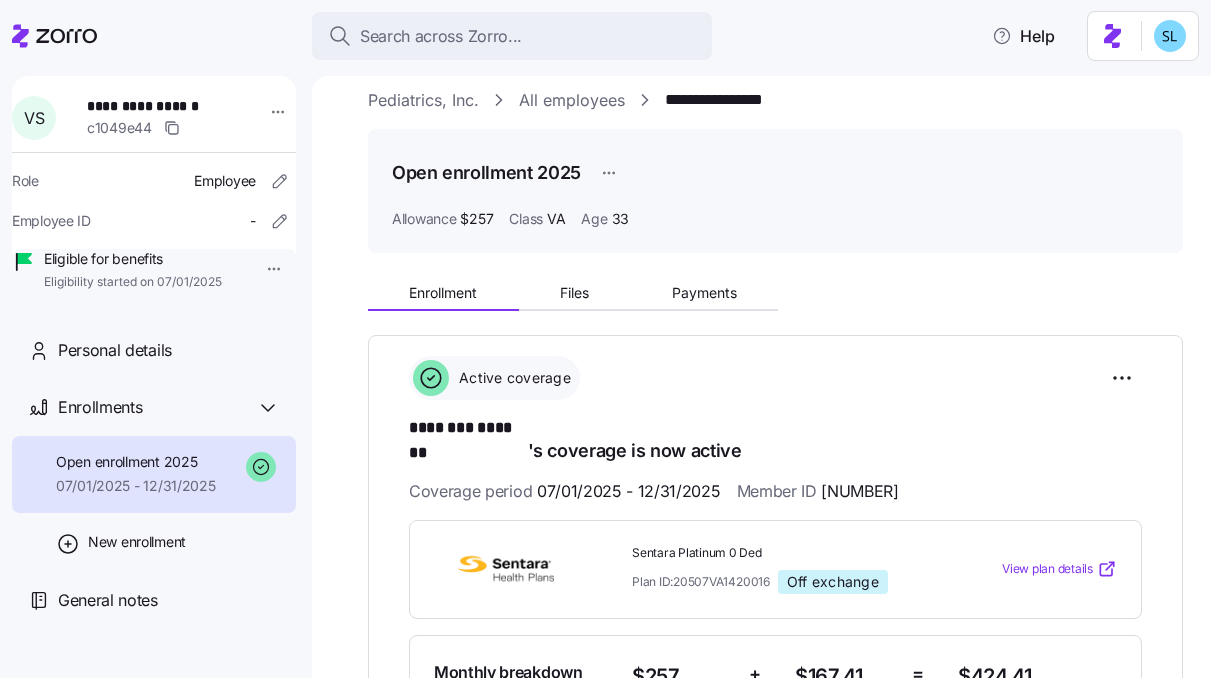 scroll, scrollTop: 0, scrollLeft: 0, axis: both 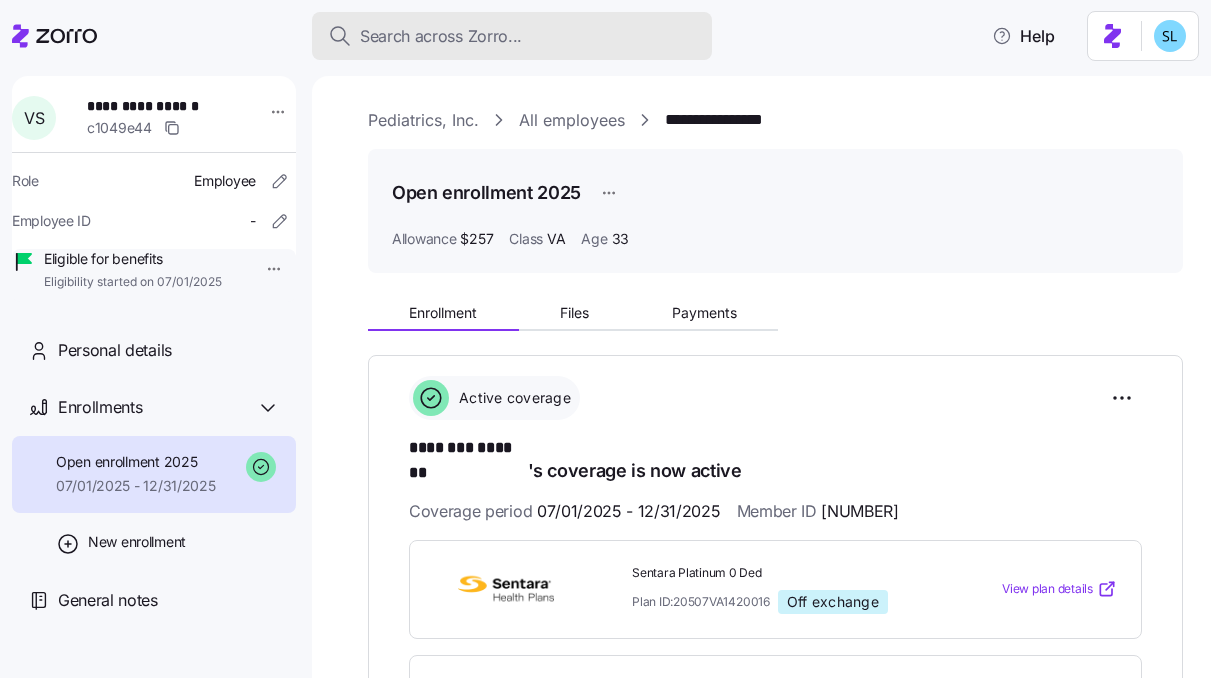 click on "Search across Zorro..." at bounding box center [441, 36] 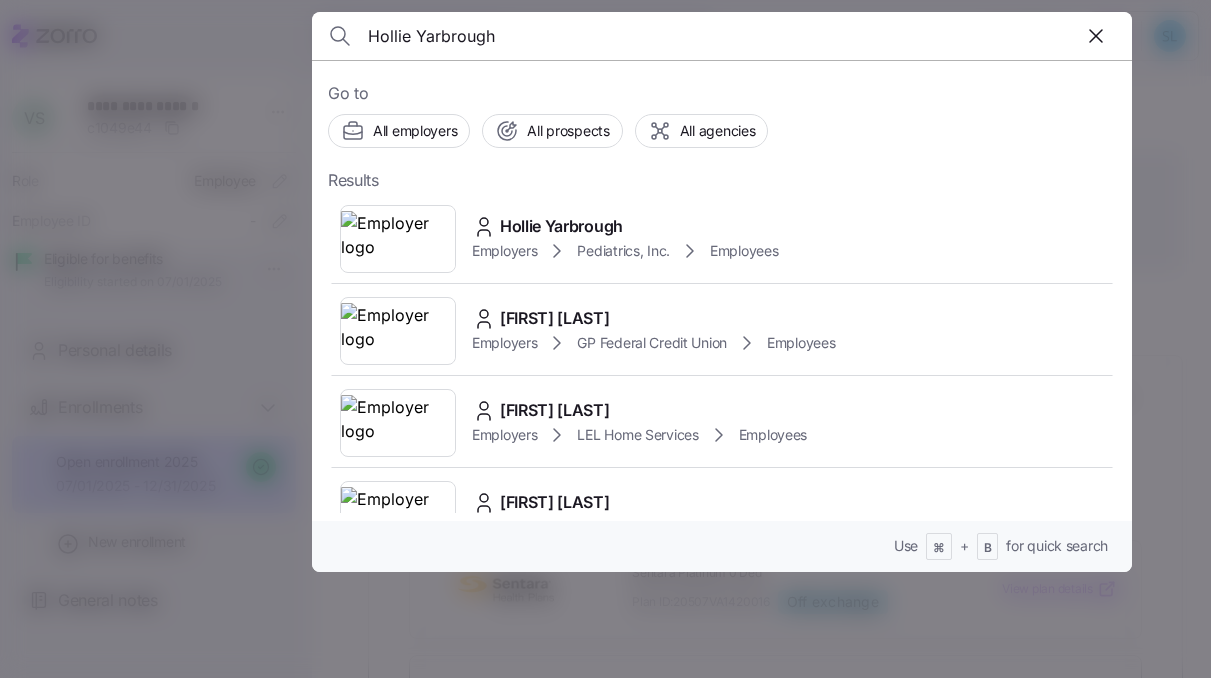 type on "Hollie Yarbrough" 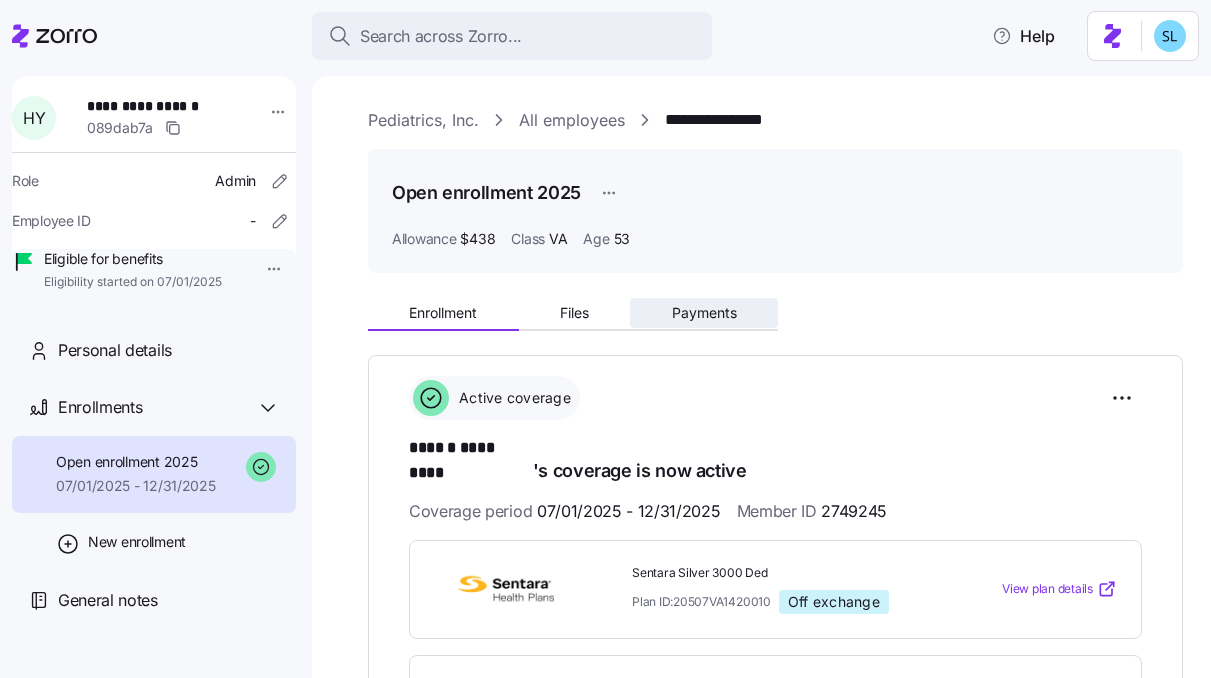 click on "Payments" at bounding box center [704, 313] 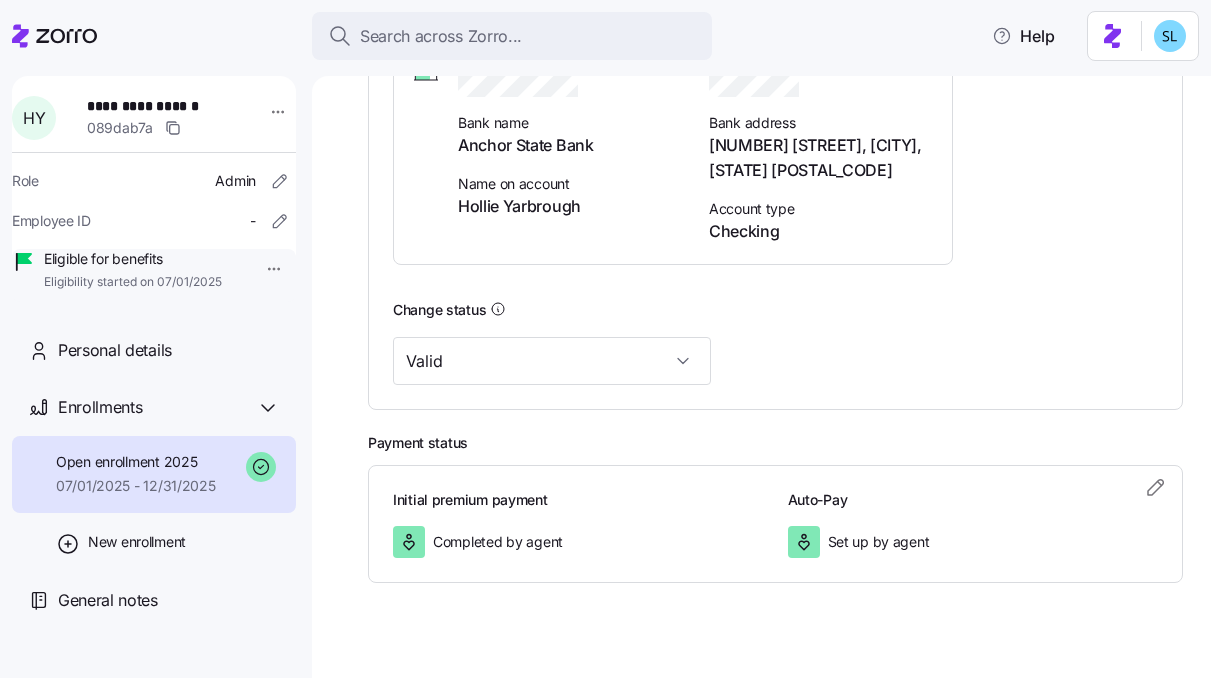 scroll, scrollTop: 0, scrollLeft: 0, axis: both 